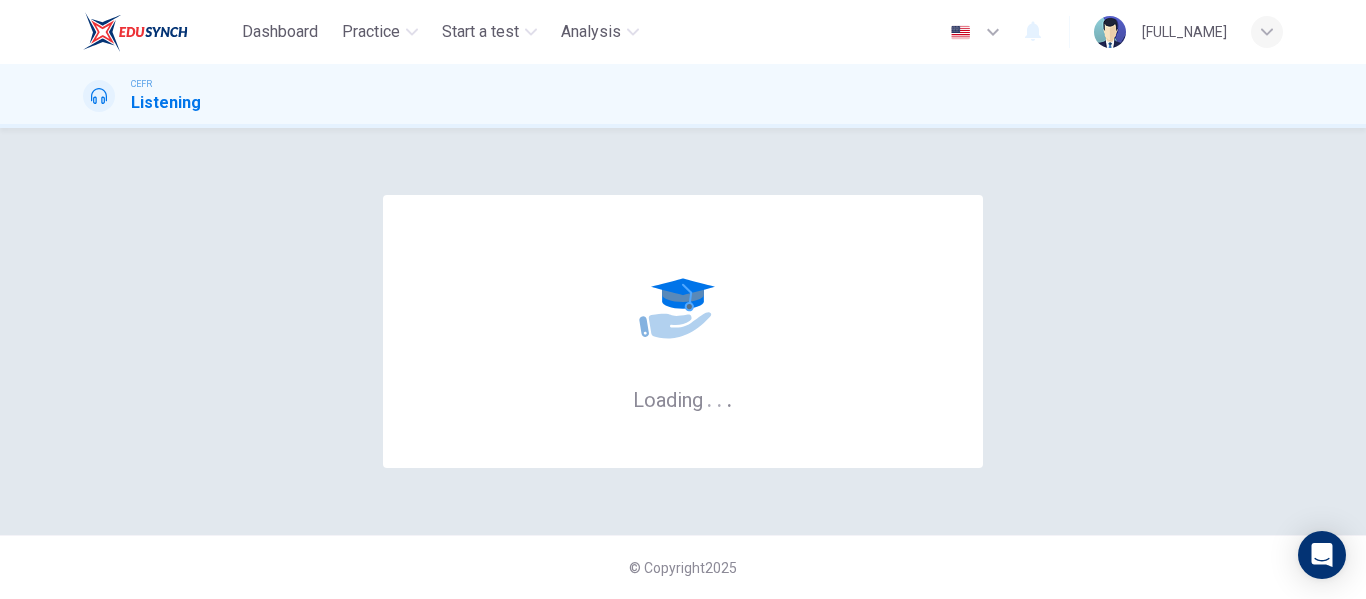 scroll, scrollTop: 0, scrollLeft: 0, axis: both 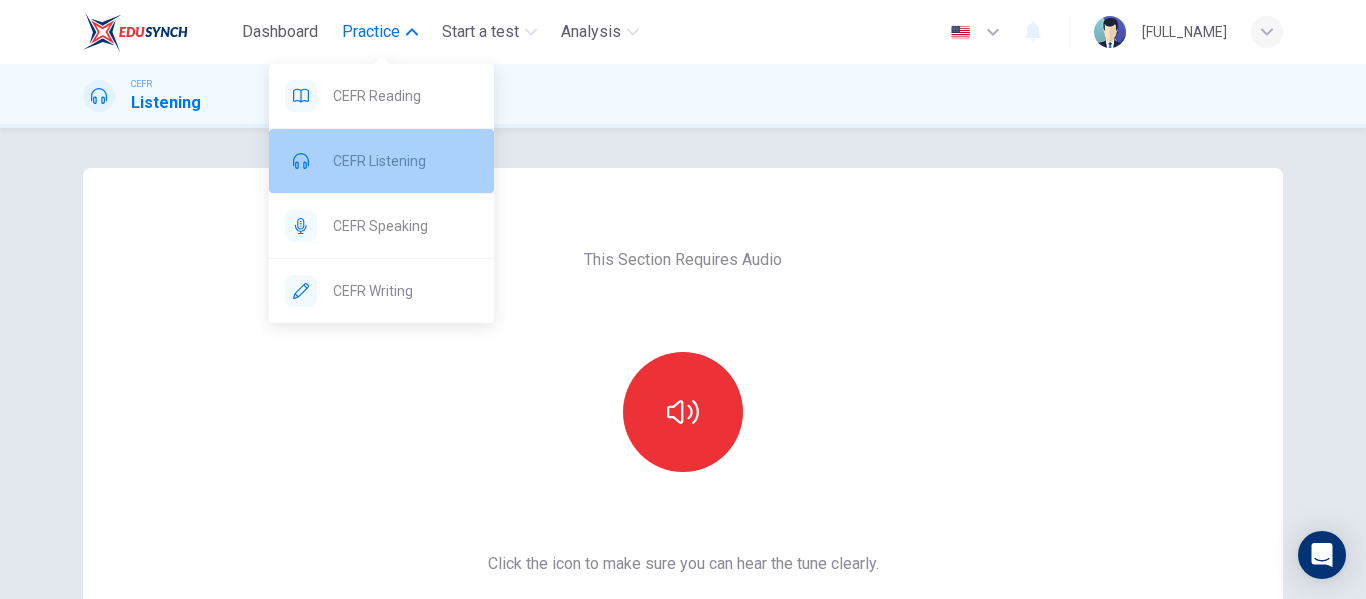 click on "CEFR Listening" at bounding box center [381, 96] 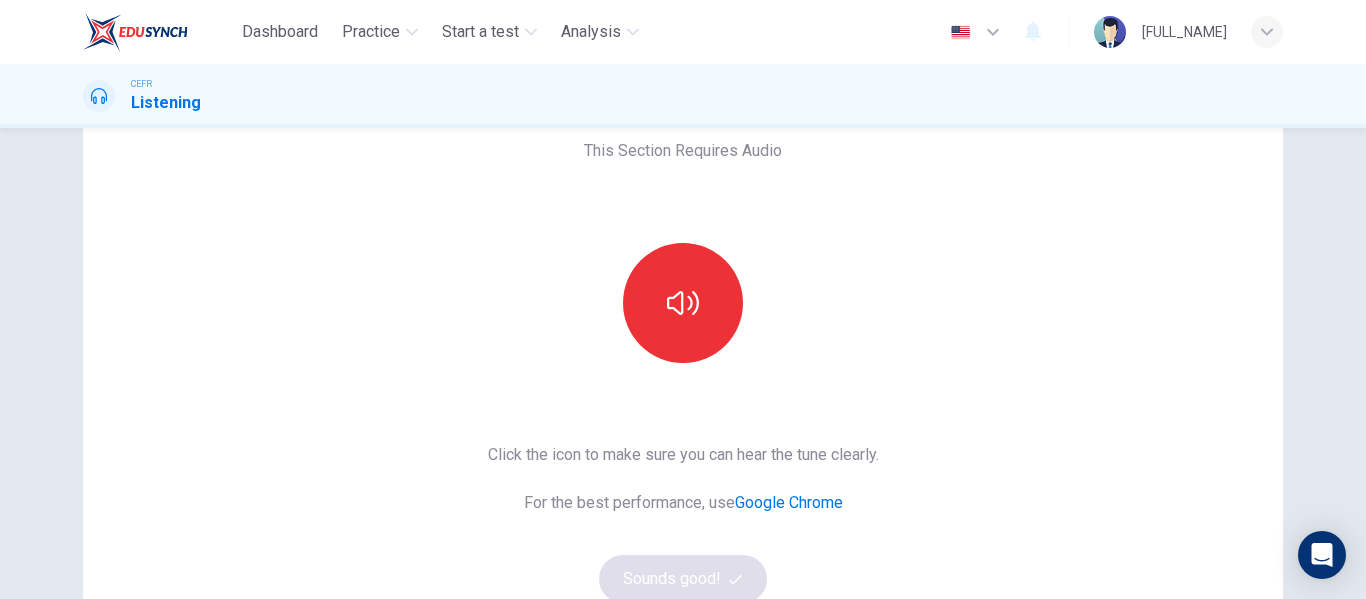 scroll, scrollTop: 107, scrollLeft: 0, axis: vertical 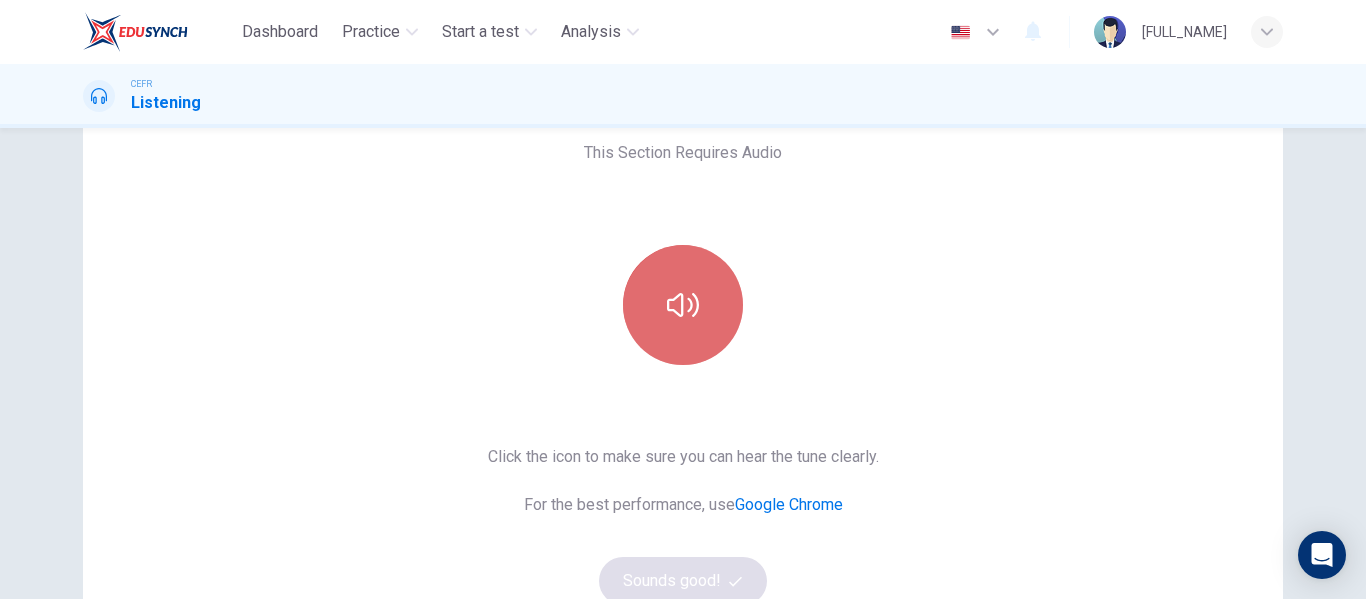 click at bounding box center [683, 305] 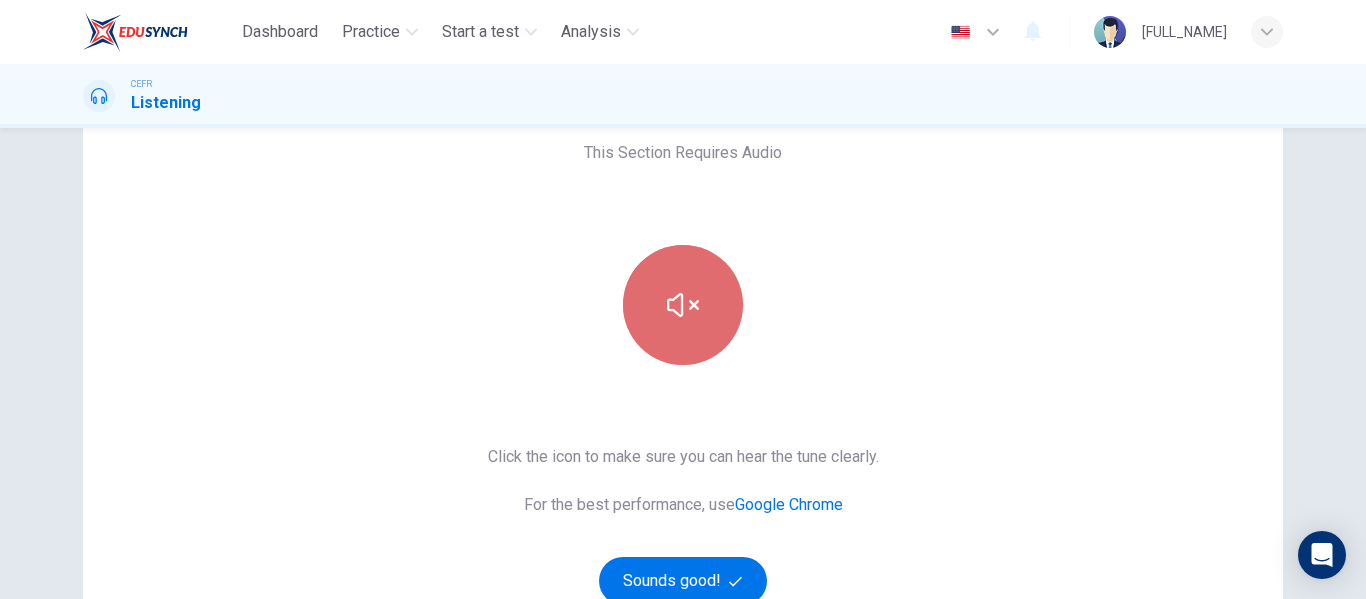 click at bounding box center (683, 305) 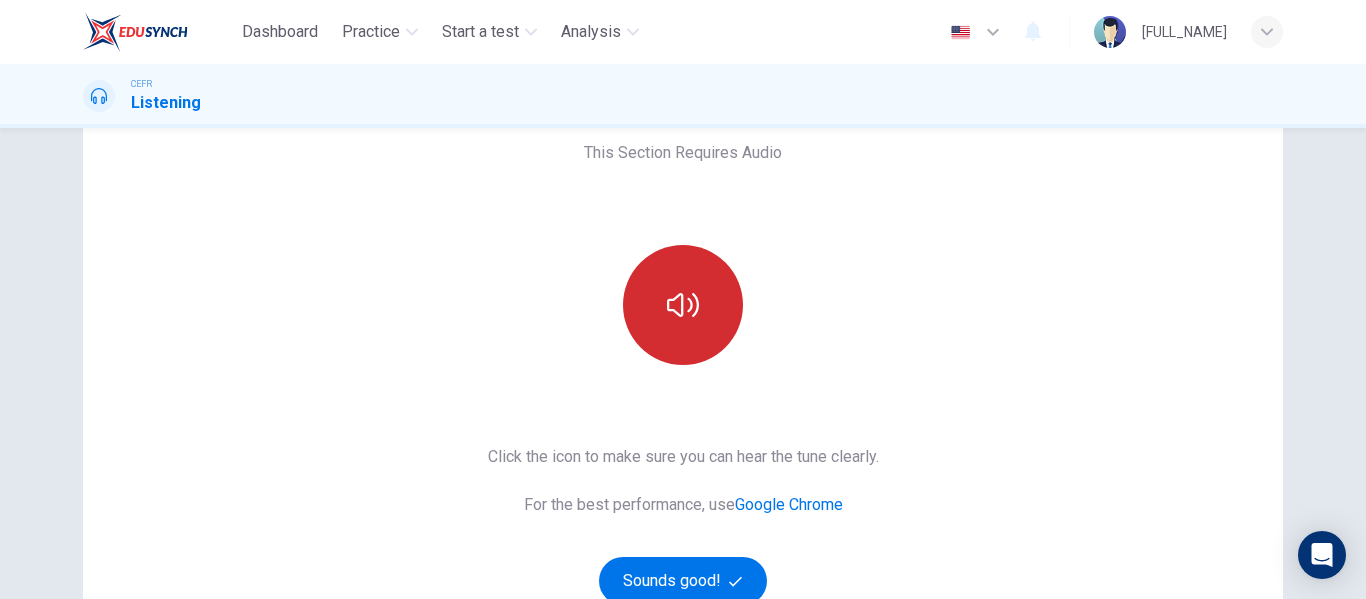 click at bounding box center [683, 305] 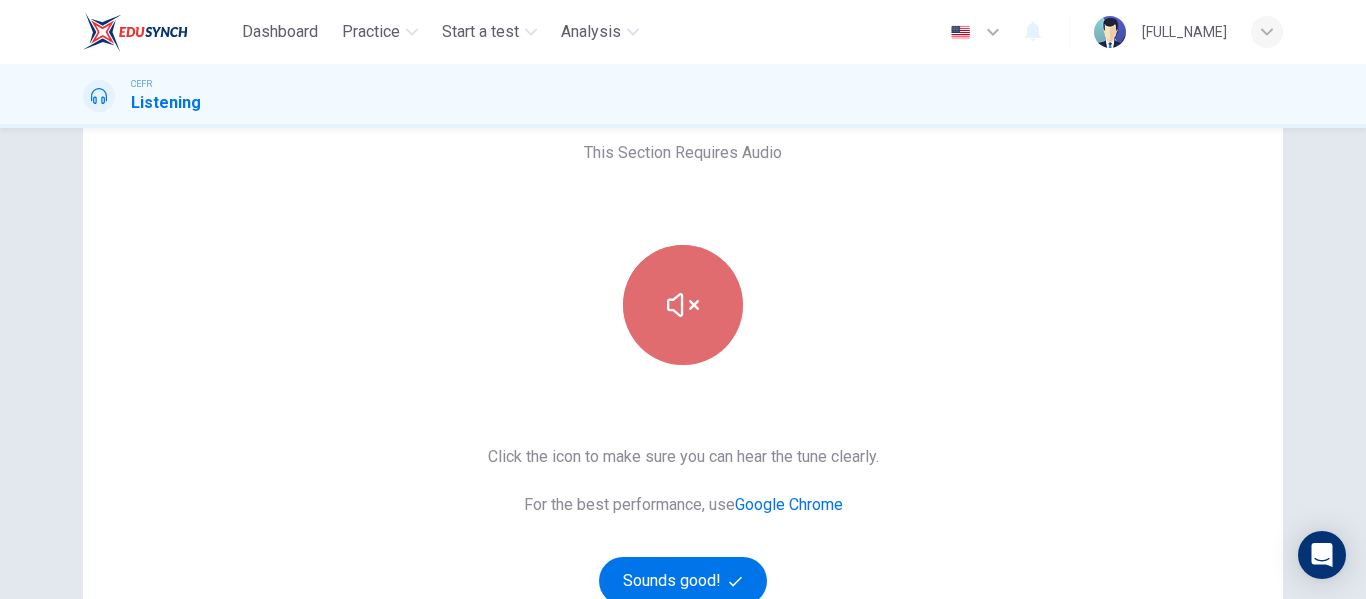 click at bounding box center [683, 305] 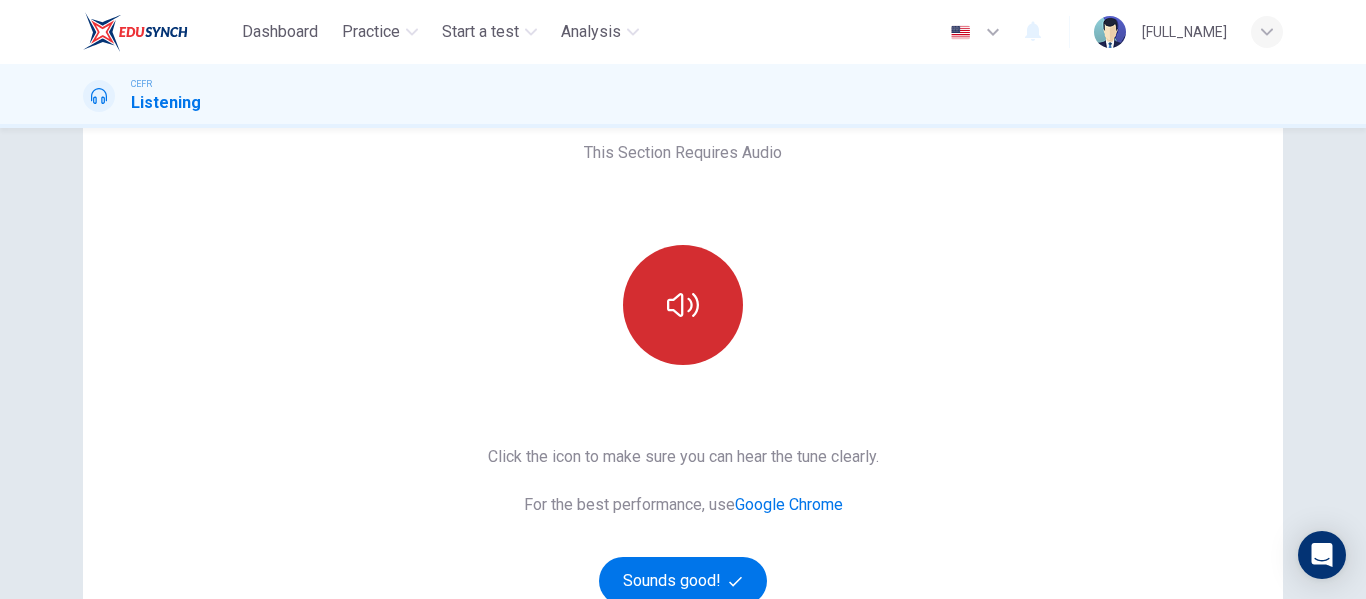 type 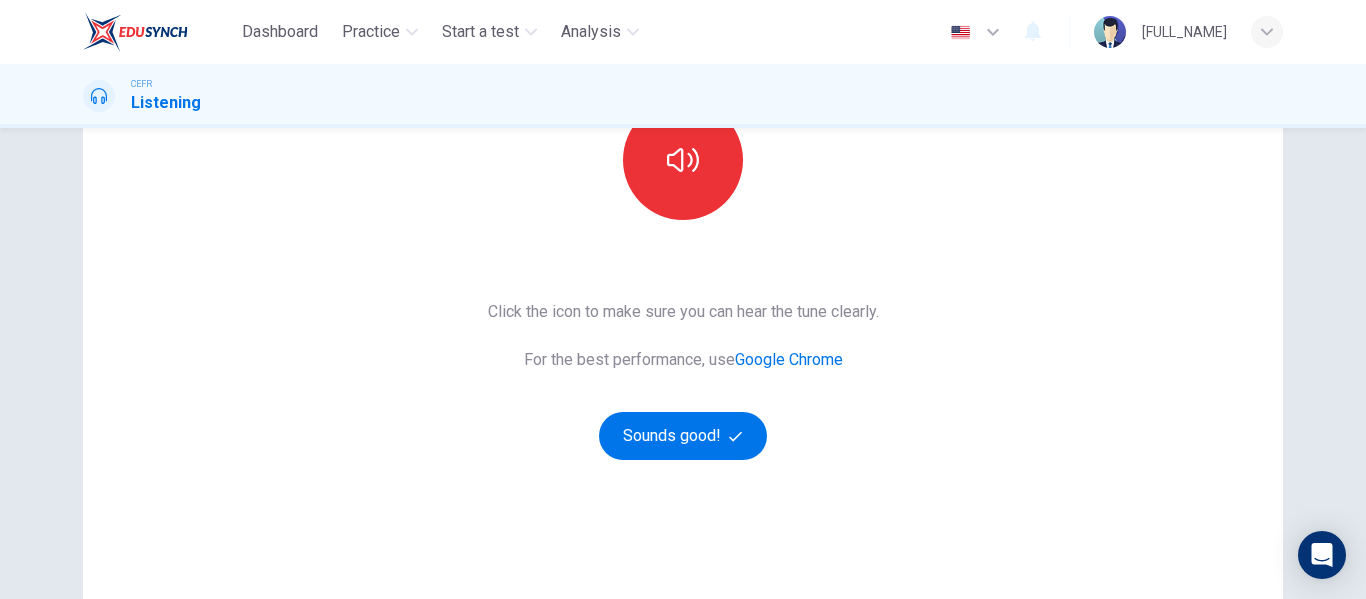 scroll, scrollTop: 289, scrollLeft: 0, axis: vertical 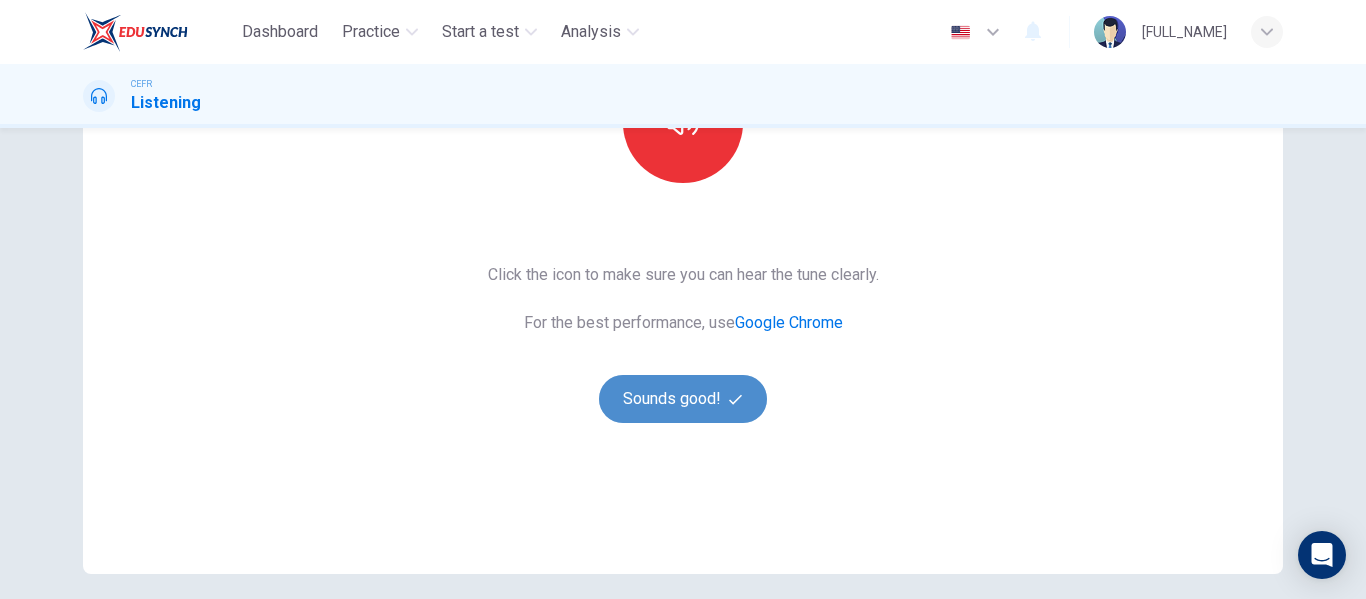 click on "Sounds good!" at bounding box center (683, 399) 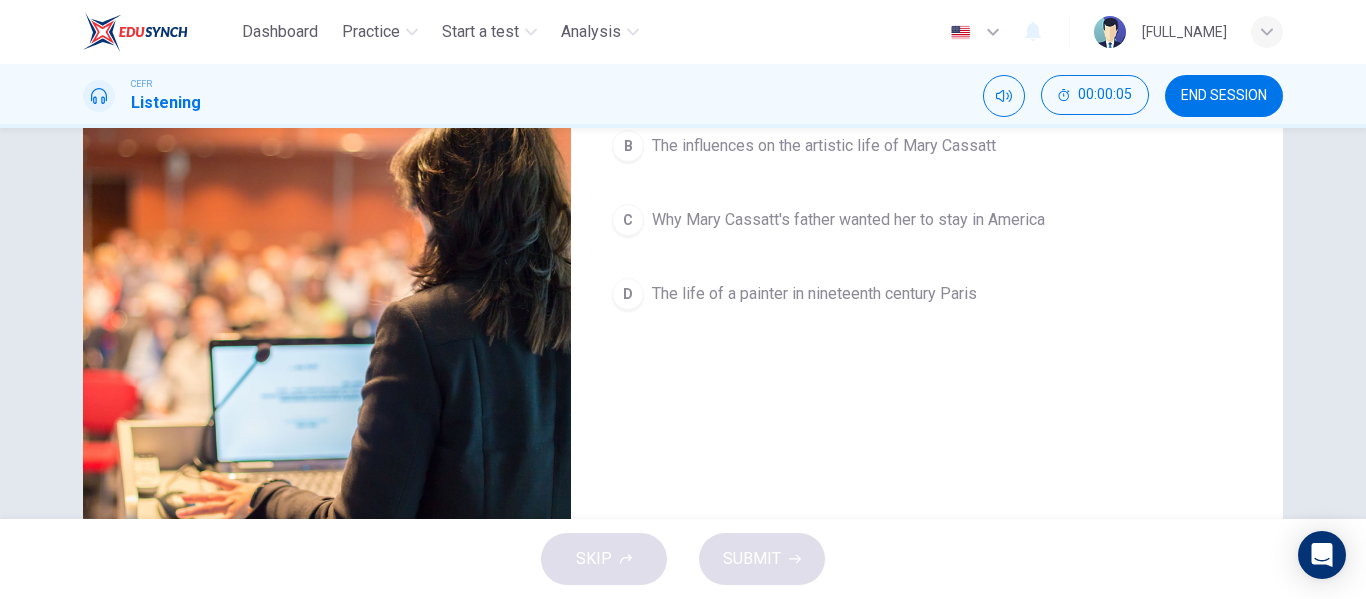 scroll, scrollTop: 384, scrollLeft: 0, axis: vertical 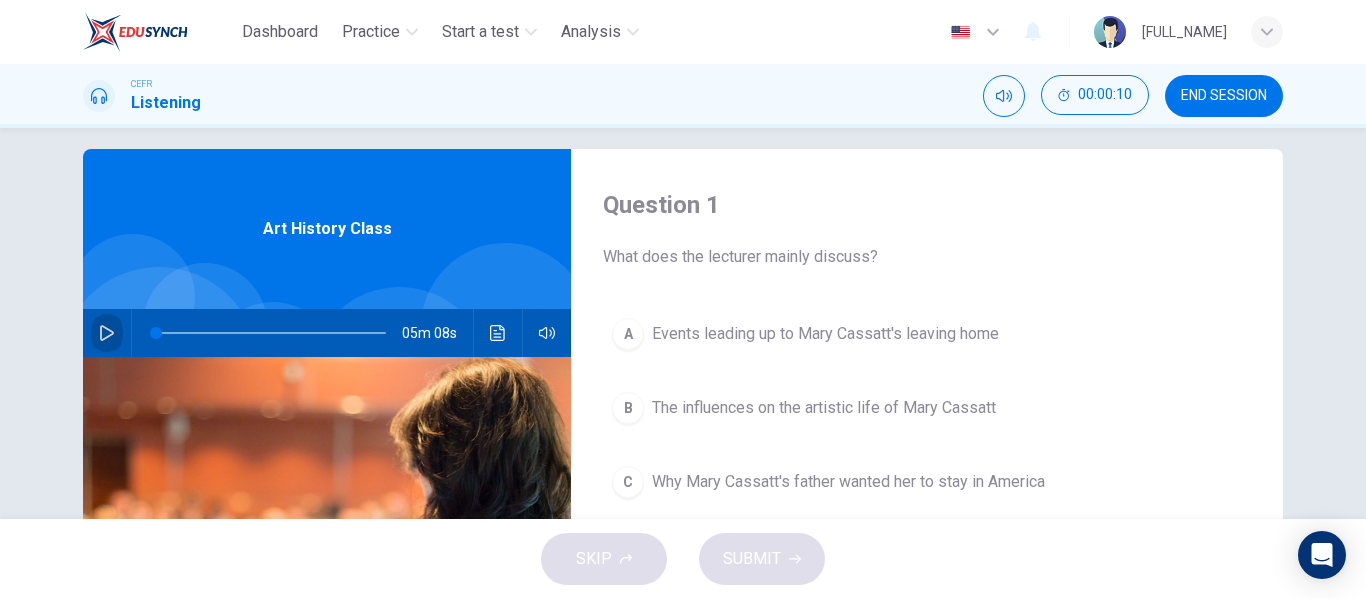 click at bounding box center [107, 333] 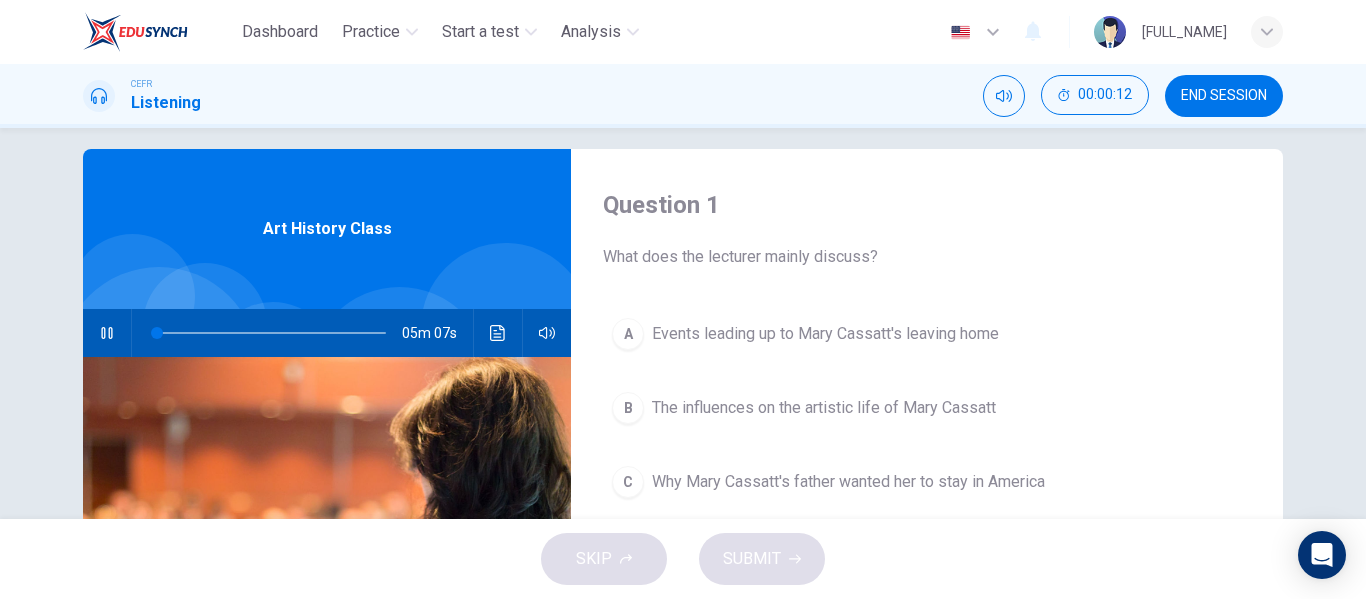 type 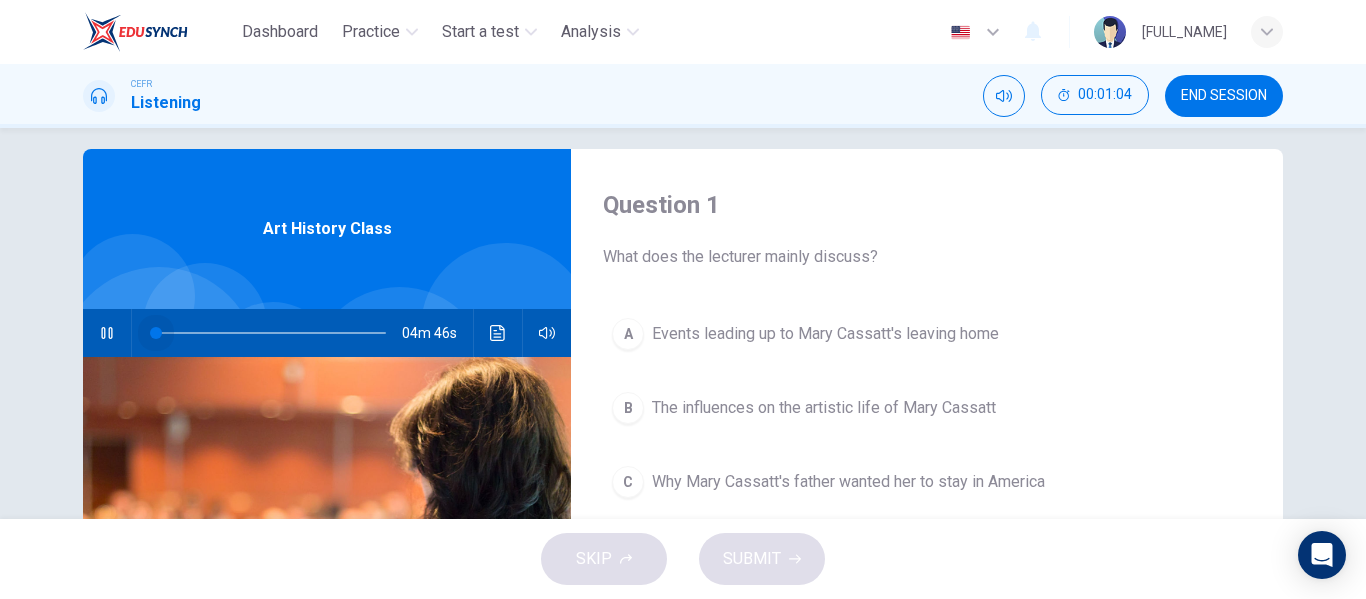 drag, startPoint x: 174, startPoint y: 328, endPoint x: 117, endPoint y: 334, distance: 57.31492 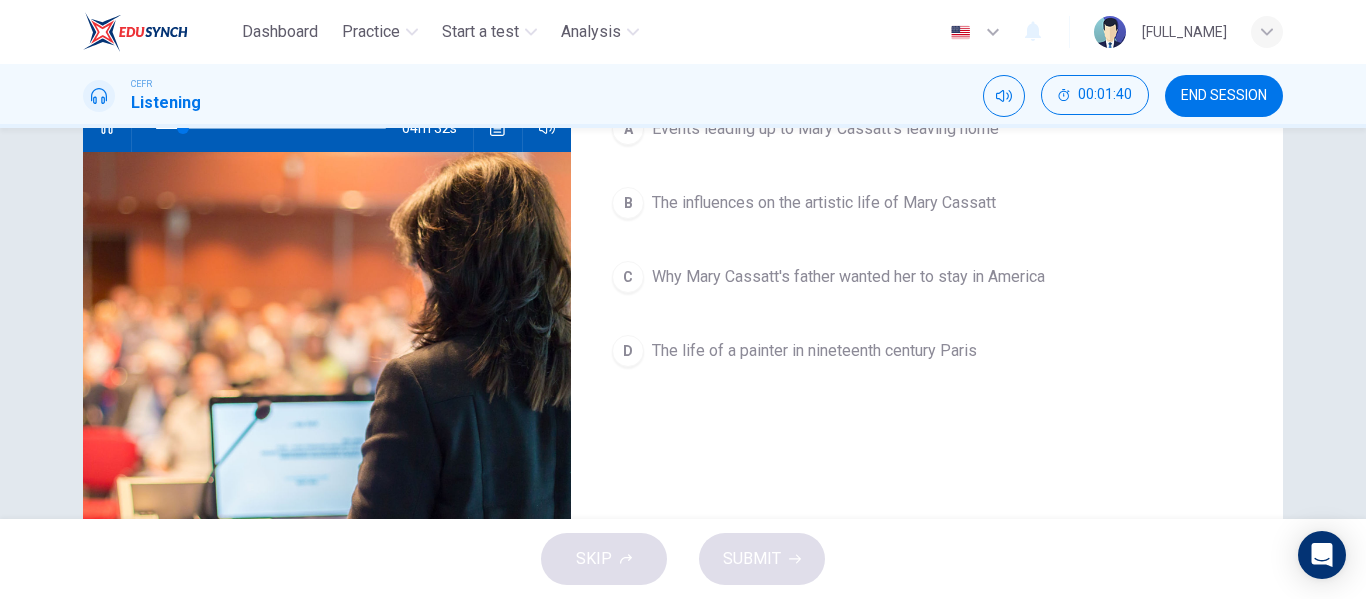 scroll, scrollTop: 226, scrollLeft: 0, axis: vertical 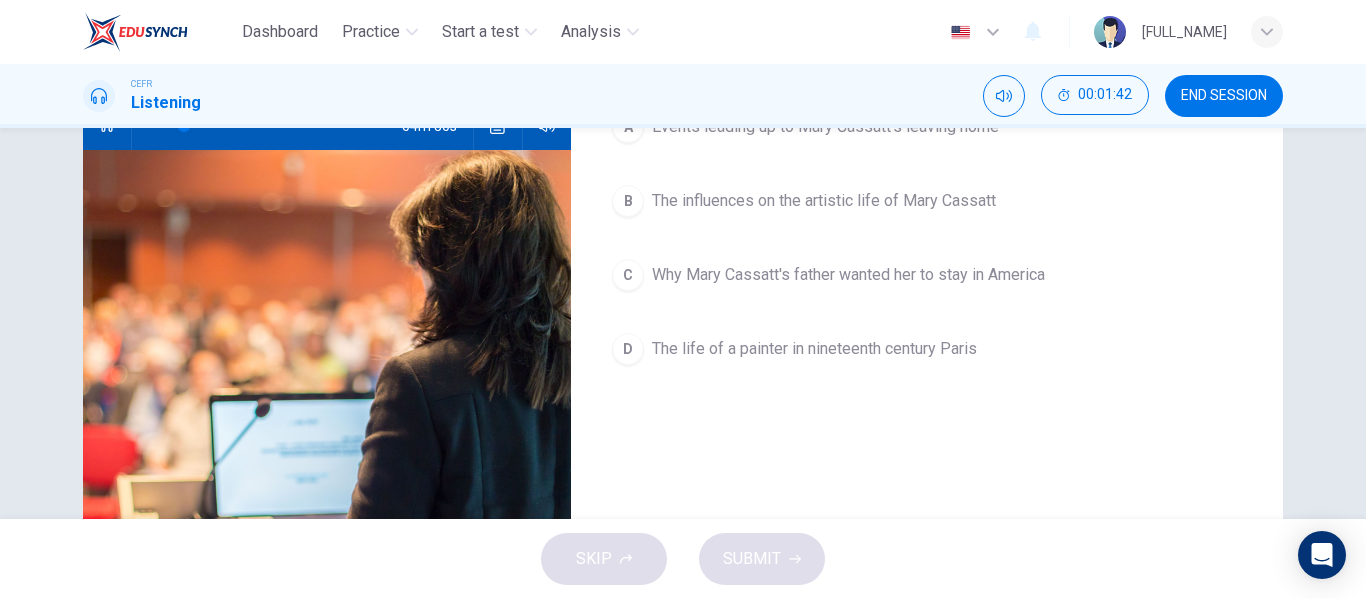 drag, startPoint x: 1348, startPoint y: 373, endPoint x: 1358, endPoint y: 440, distance: 67.74216 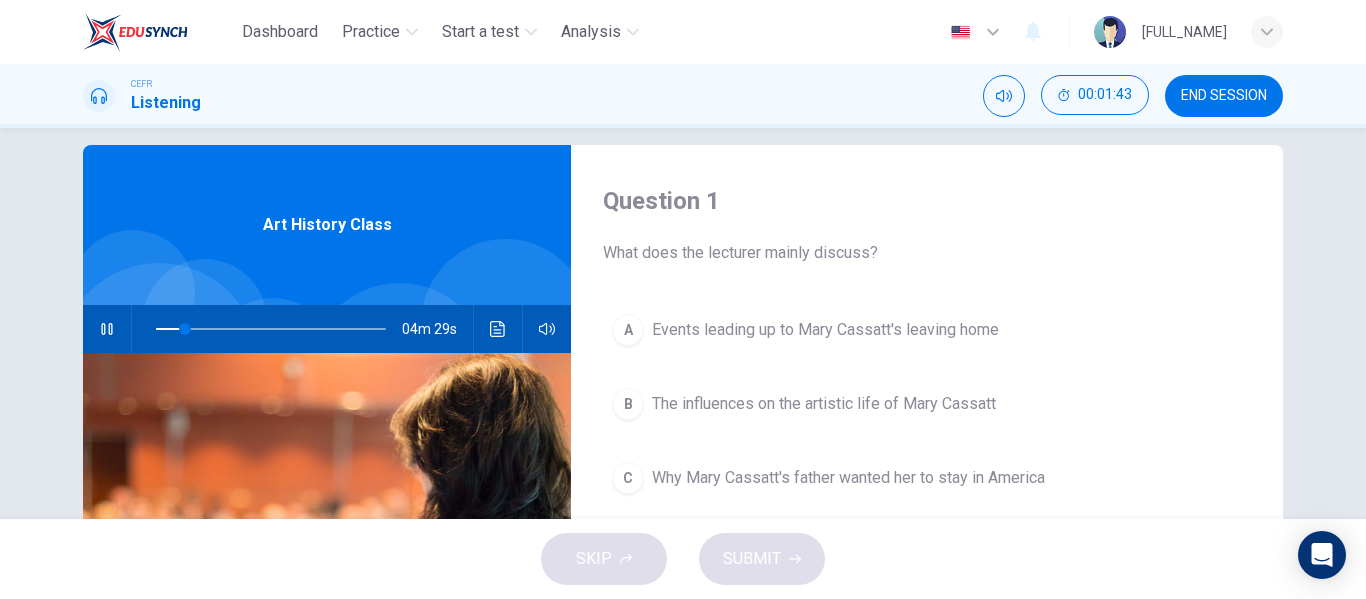 scroll, scrollTop: 17, scrollLeft: 0, axis: vertical 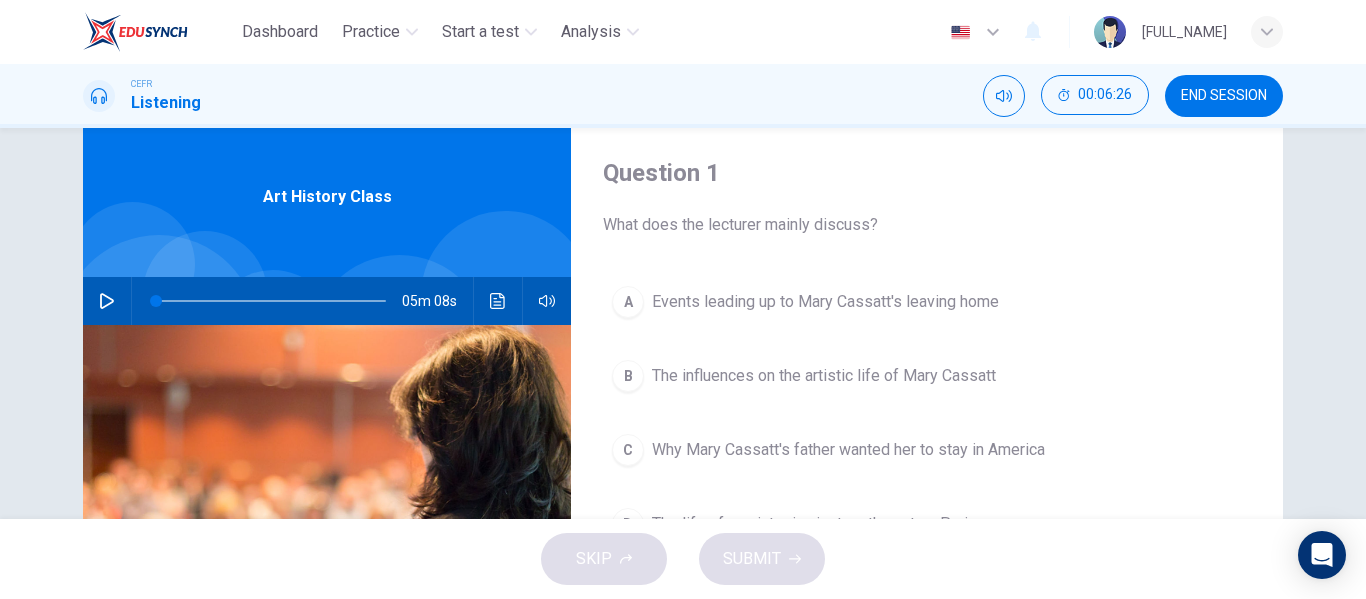 click on "B" at bounding box center (628, 302) 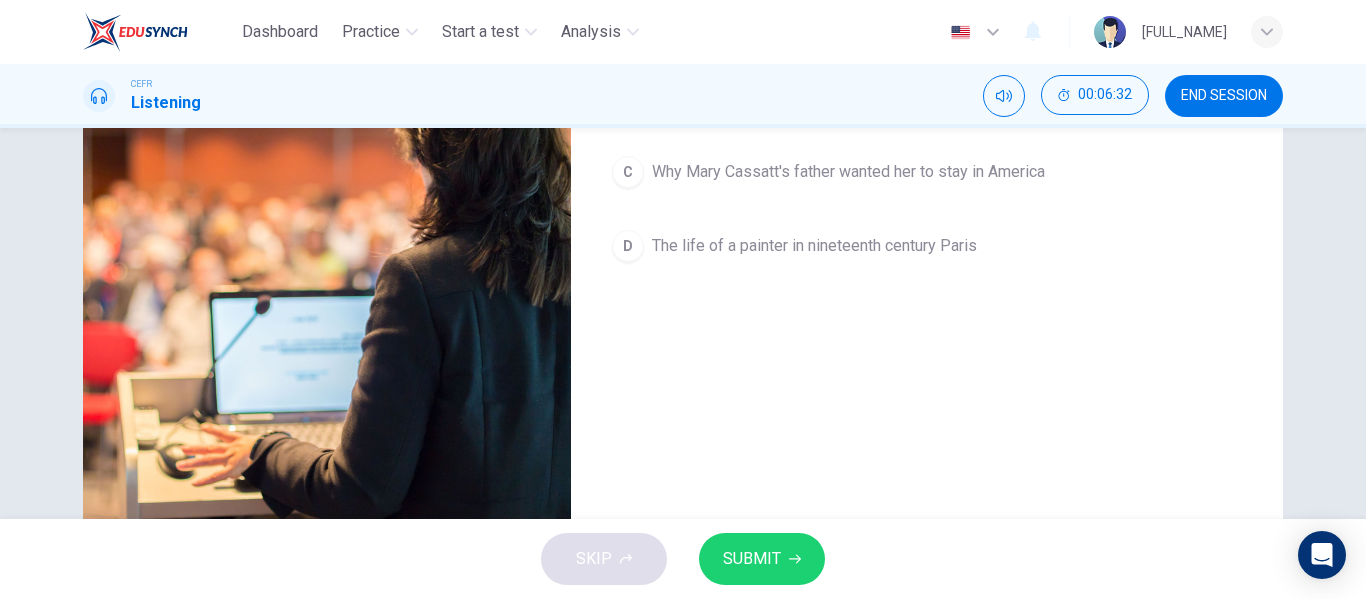 scroll, scrollTop: 384, scrollLeft: 0, axis: vertical 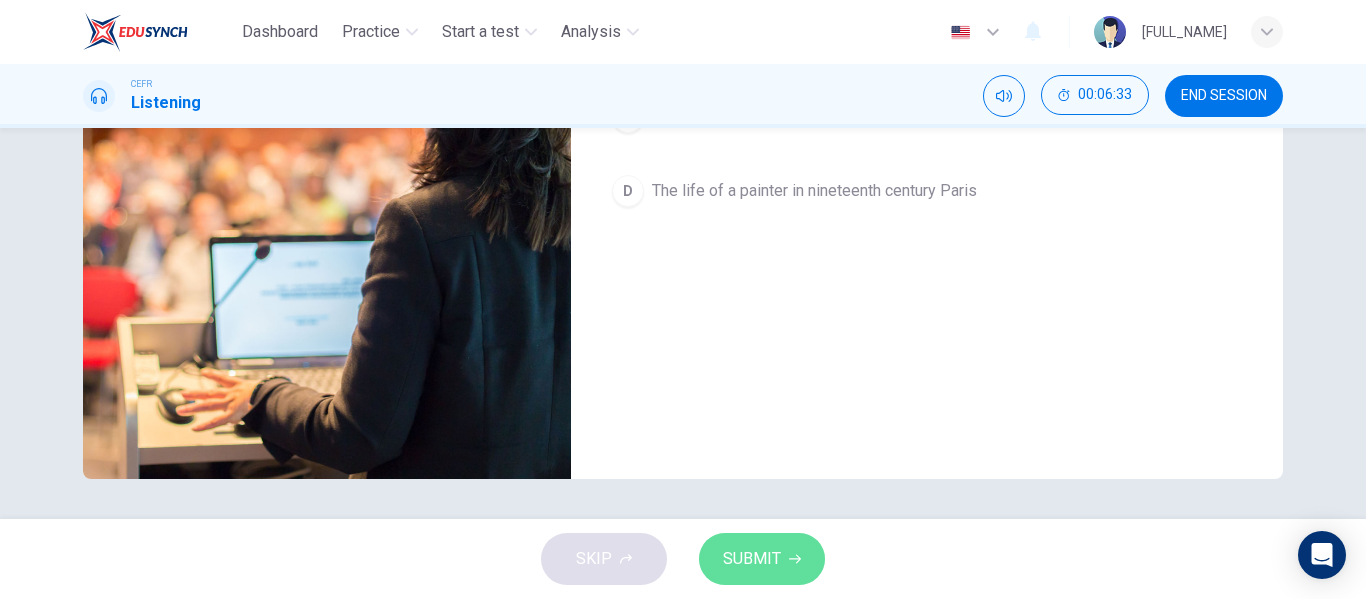 click on "SUBMIT" at bounding box center (752, 559) 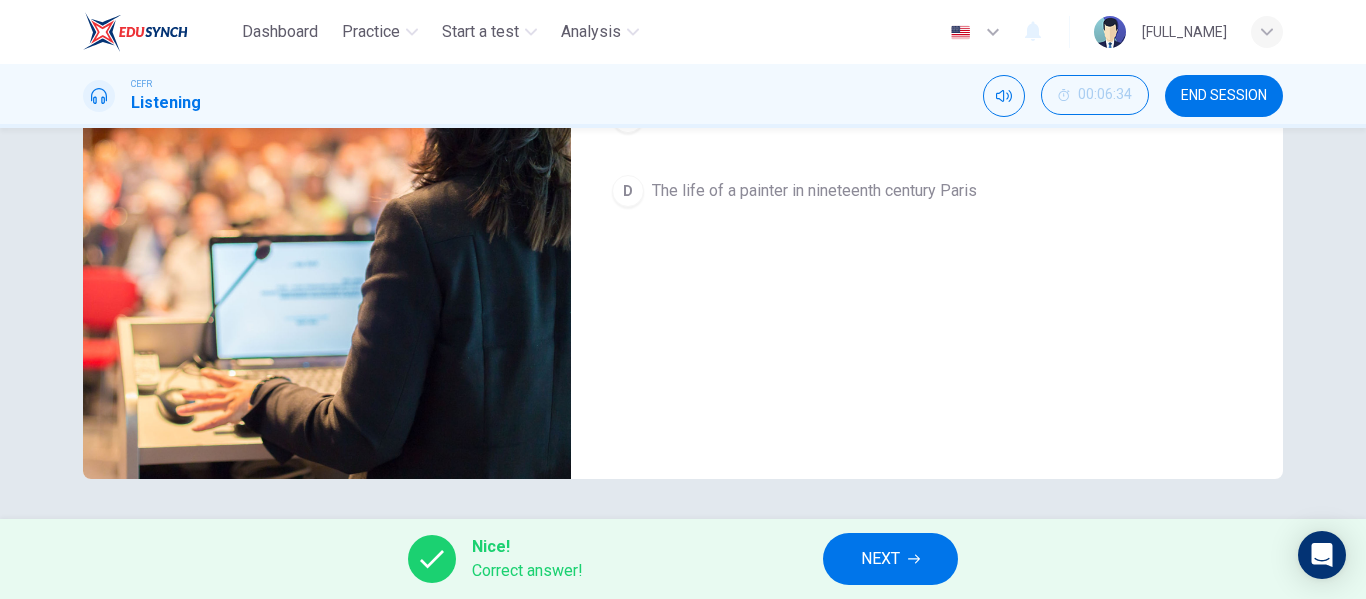 click on "NEXT" at bounding box center [890, 559] 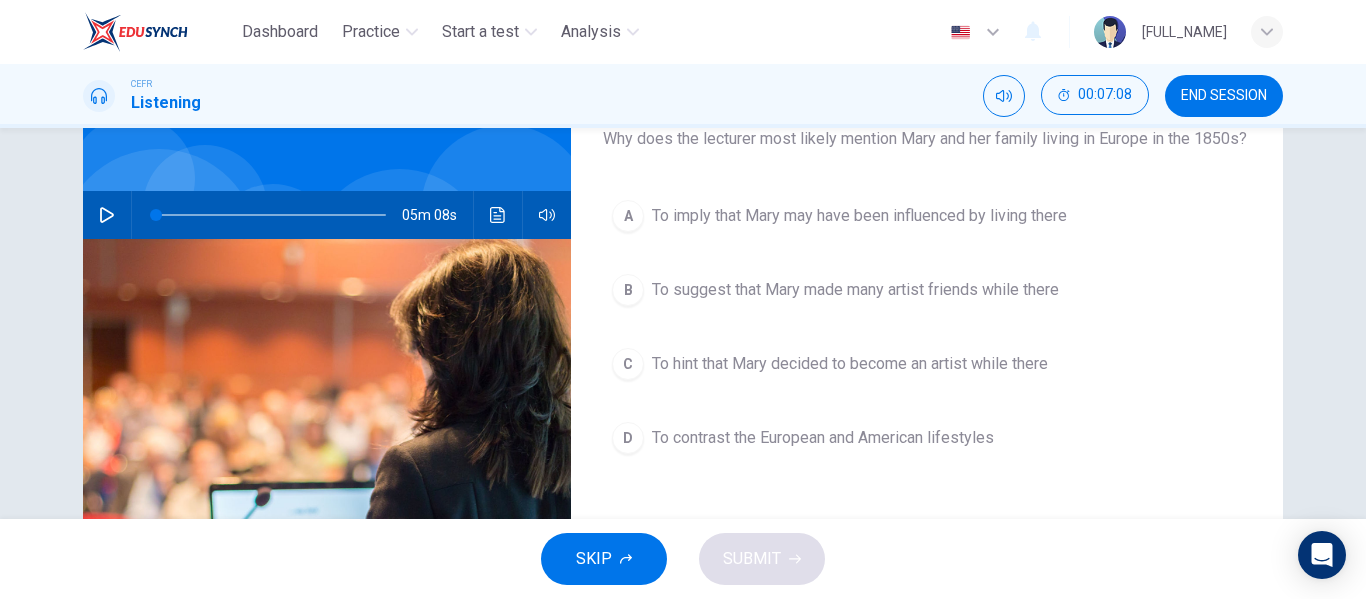 scroll, scrollTop: 173, scrollLeft: 0, axis: vertical 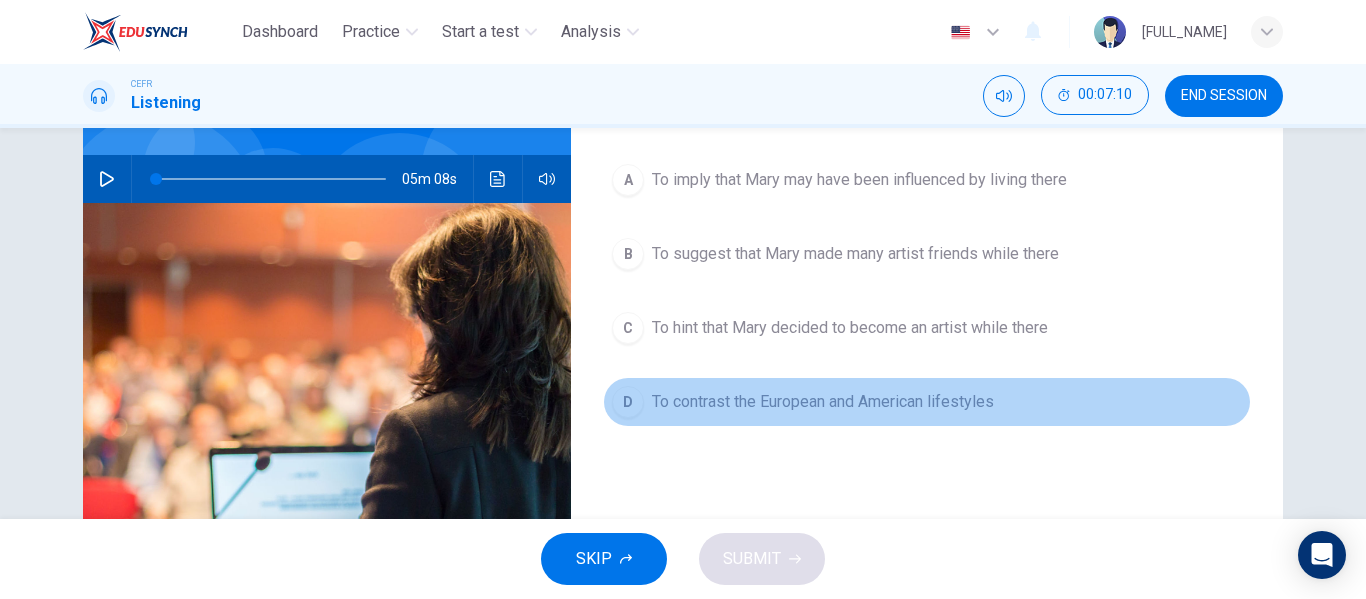 click on "D" at bounding box center [628, 180] 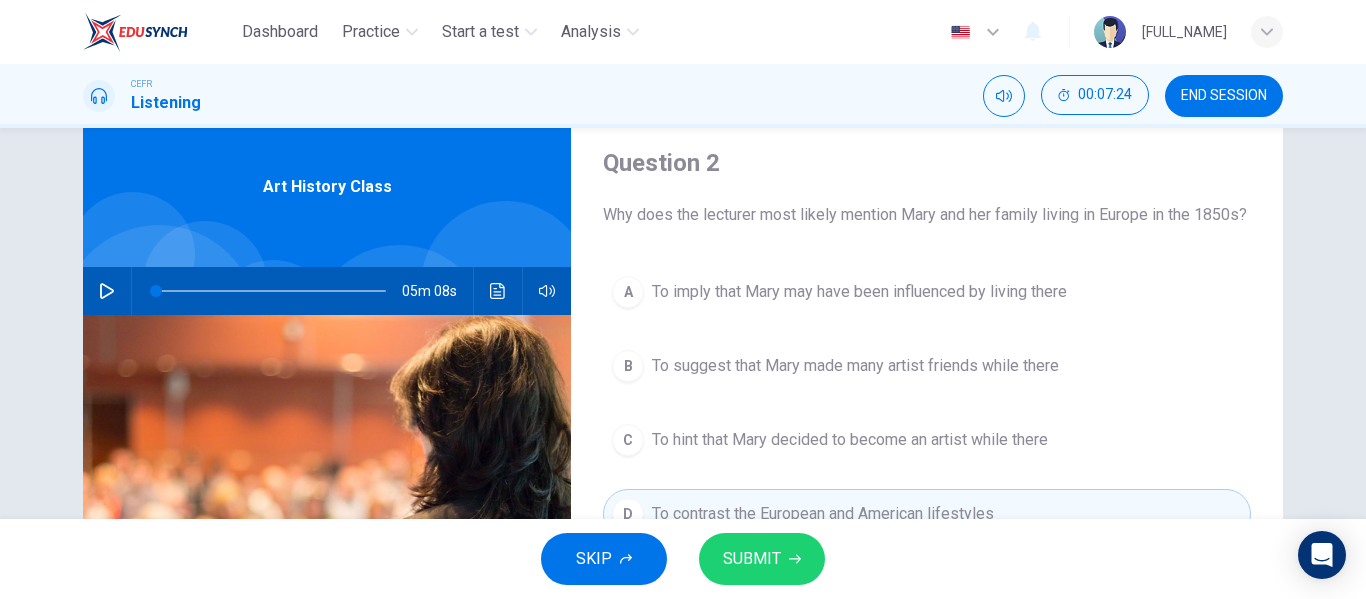 scroll, scrollTop: 53, scrollLeft: 0, axis: vertical 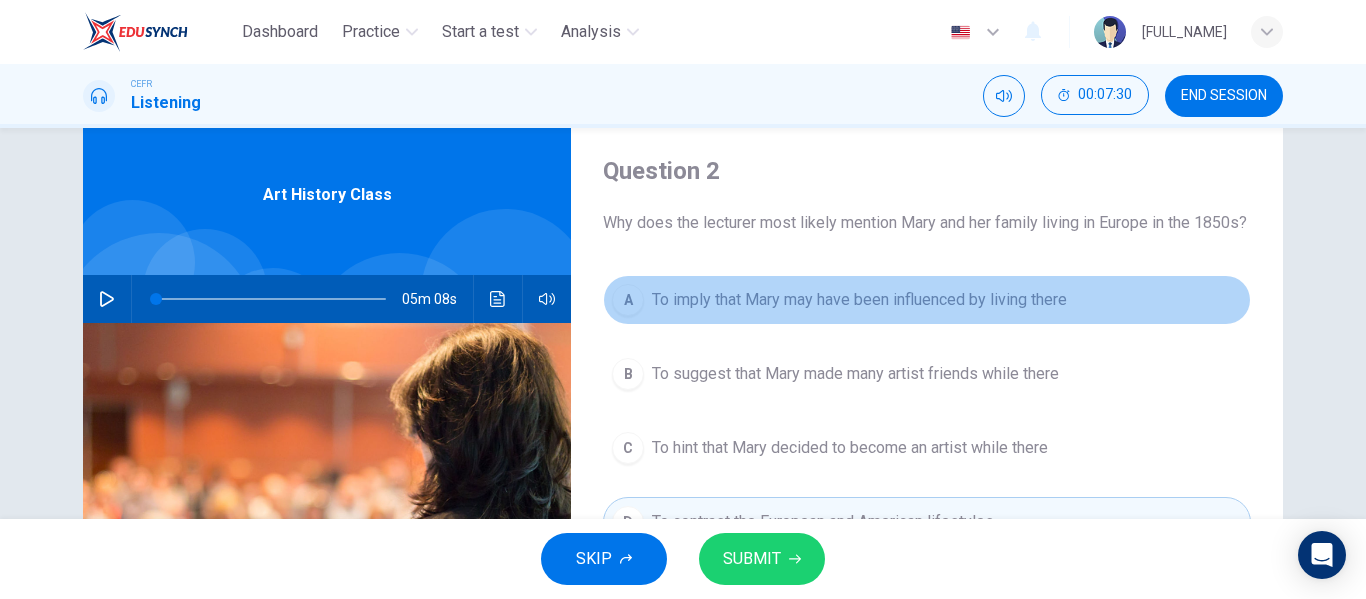 click on "A" at bounding box center [628, 300] 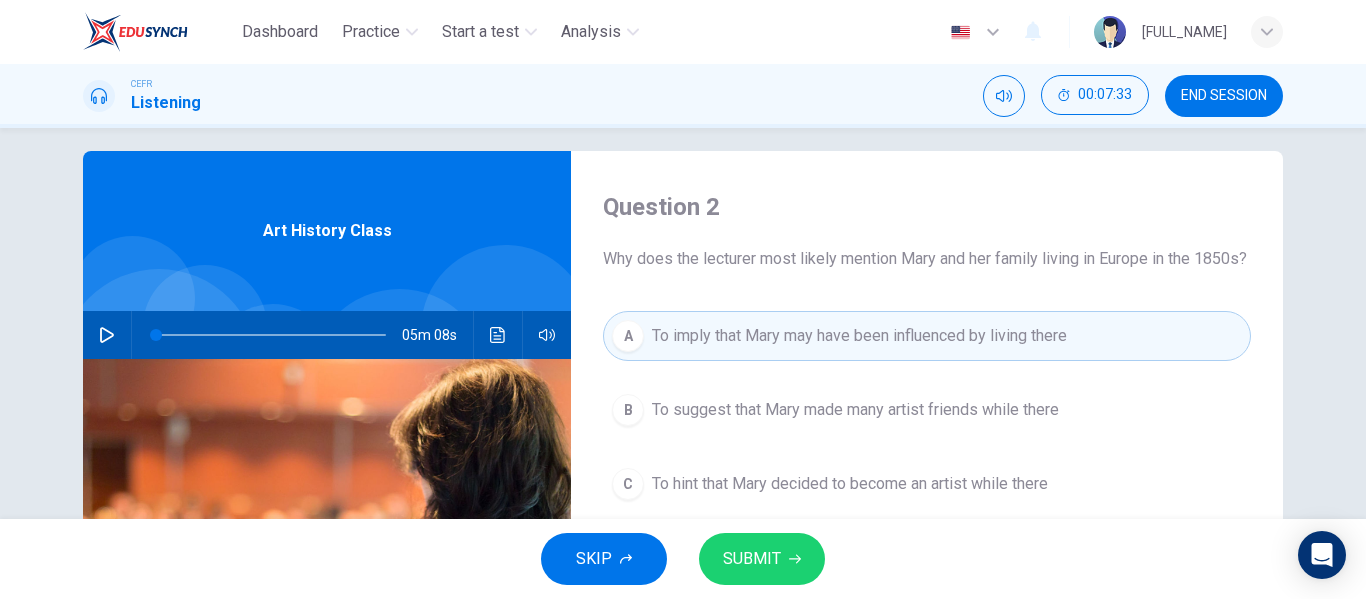 scroll, scrollTop: 0, scrollLeft: 0, axis: both 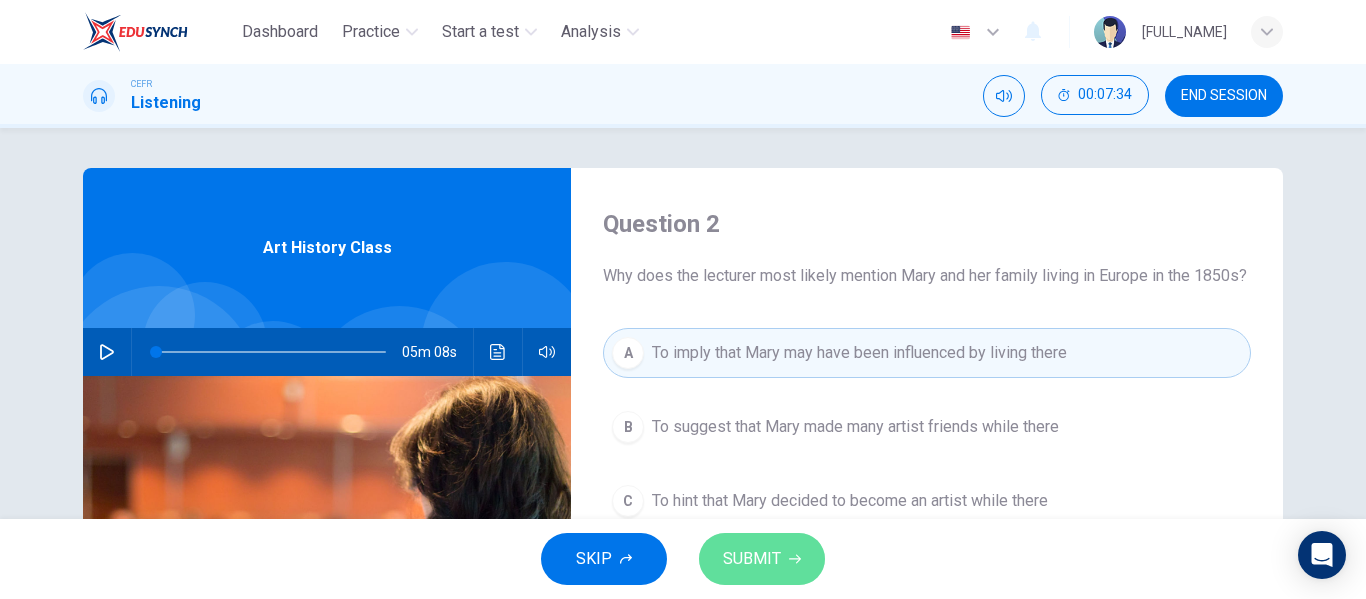 click on "SUBMIT" at bounding box center [752, 559] 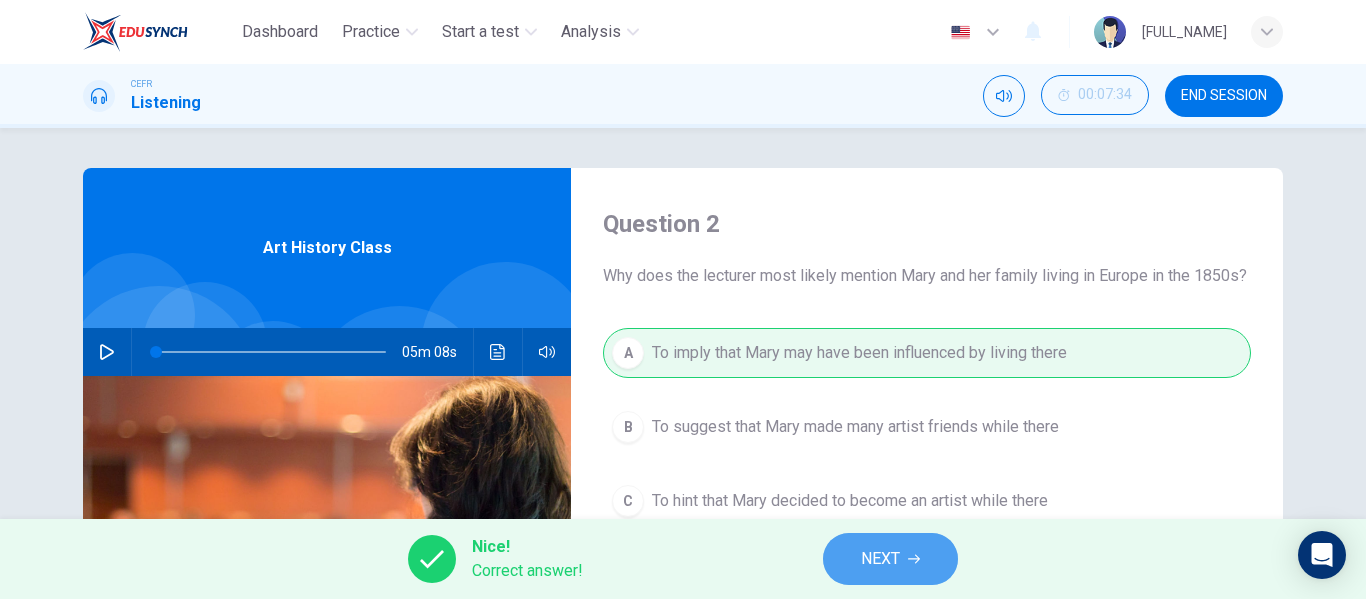 click on "NEXT" at bounding box center (890, 559) 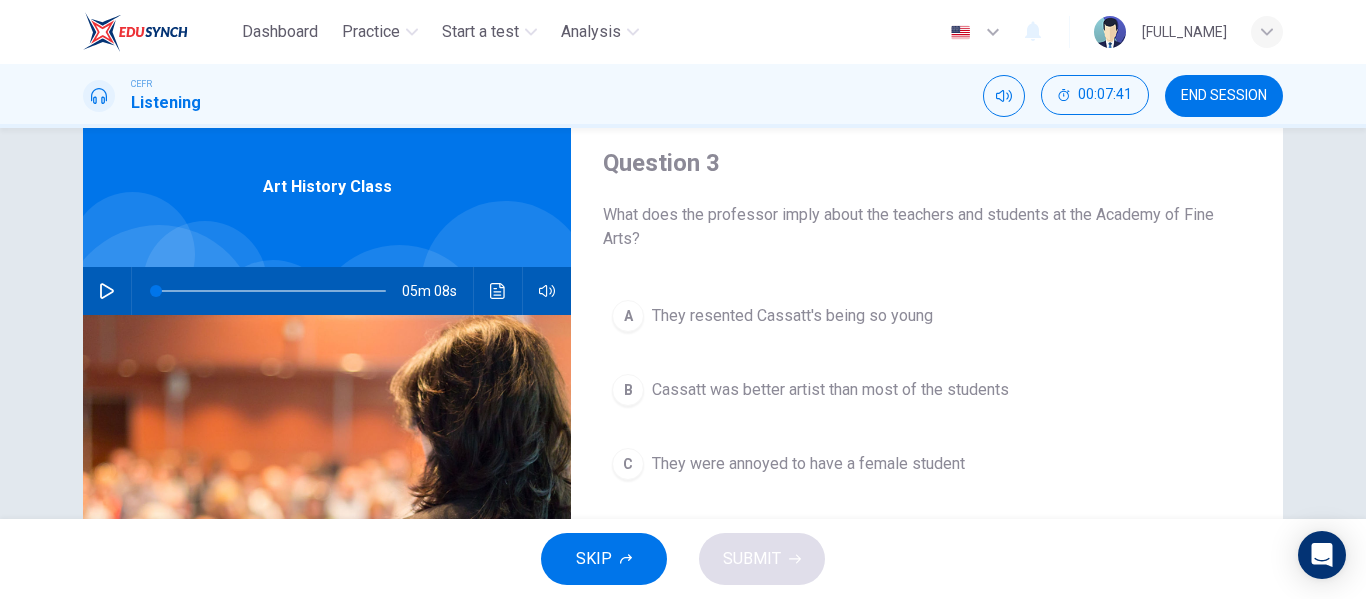 scroll, scrollTop: 63, scrollLeft: 0, axis: vertical 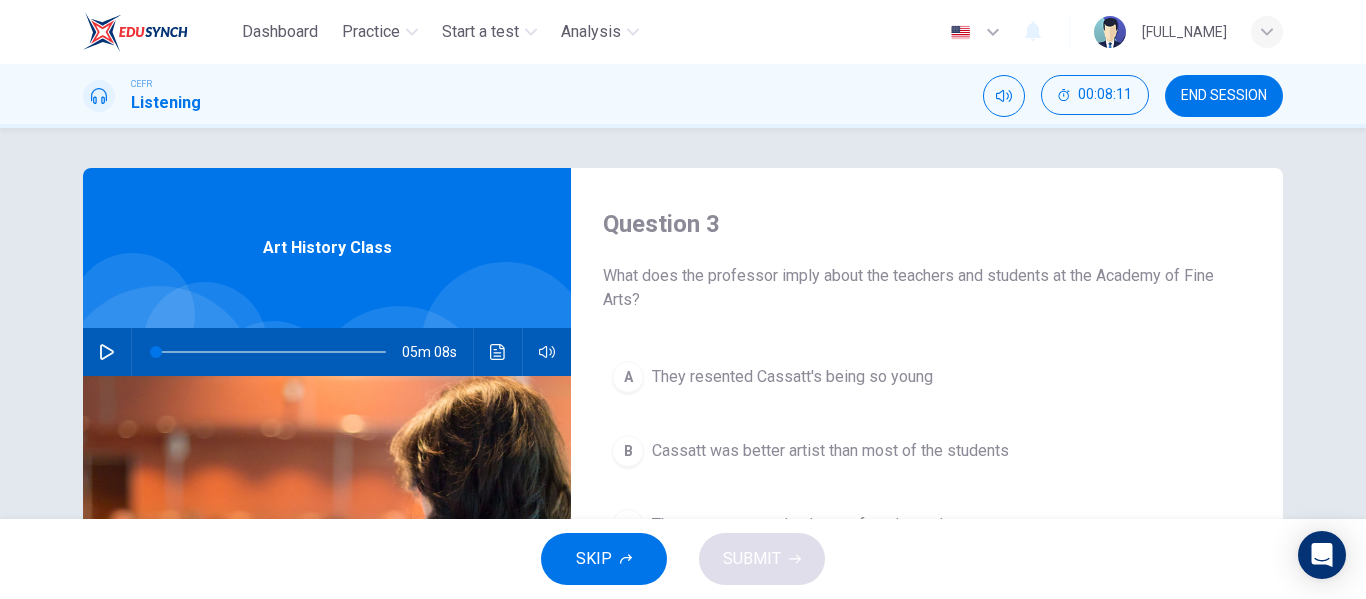 click on "A" at bounding box center (628, 377) 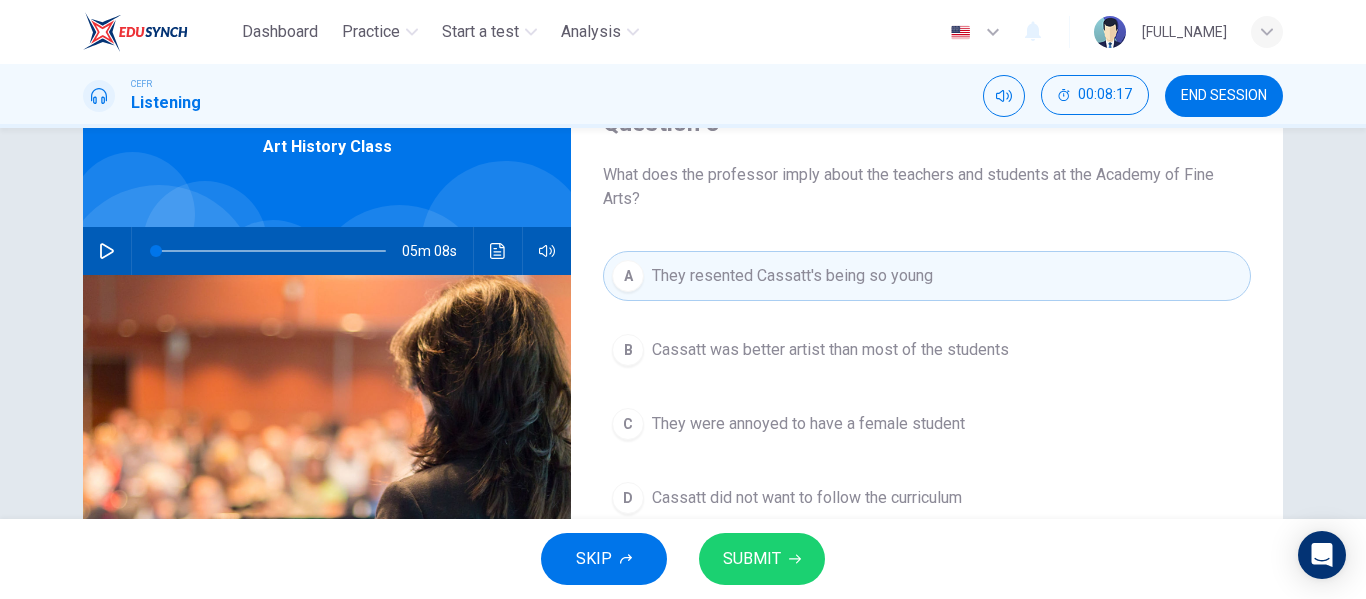 scroll, scrollTop: 112, scrollLeft: 0, axis: vertical 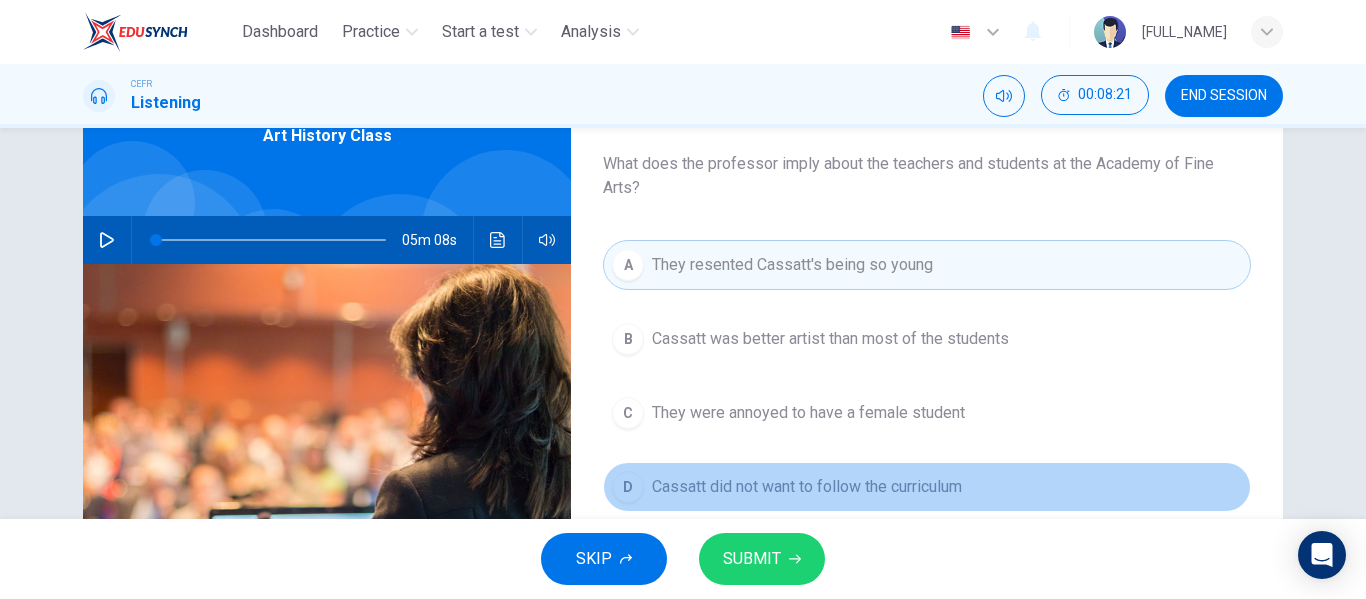 click on "D" at bounding box center [628, 339] 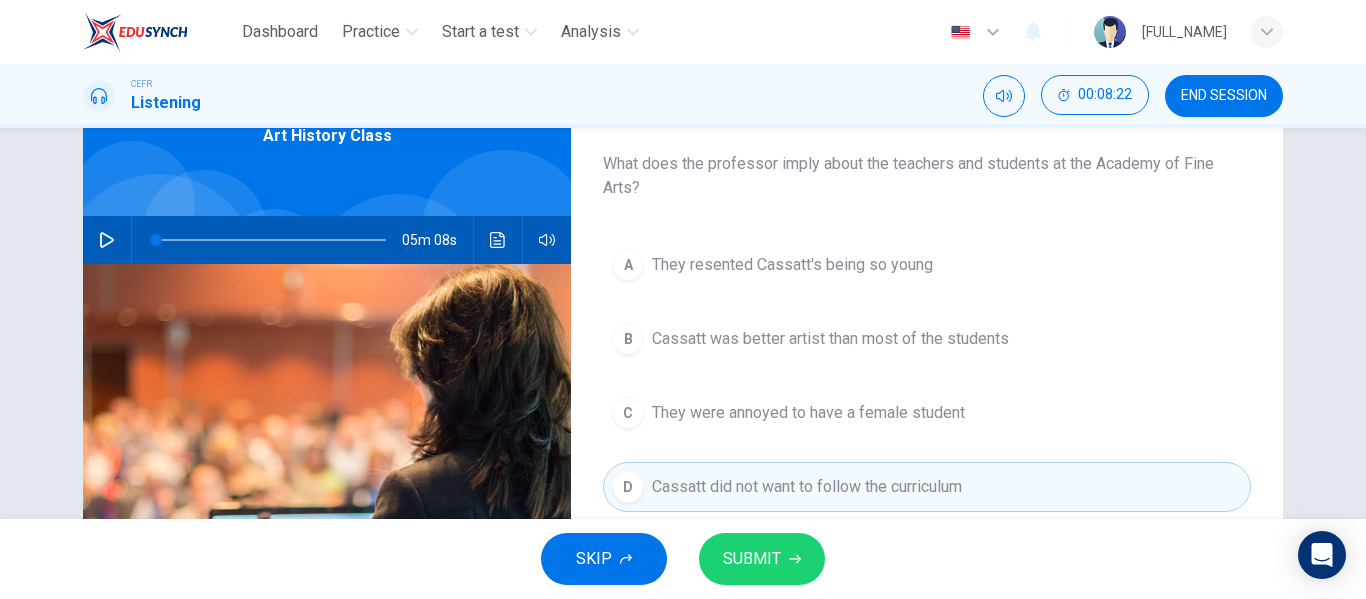 scroll, scrollTop: 110, scrollLeft: 0, axis: vertical 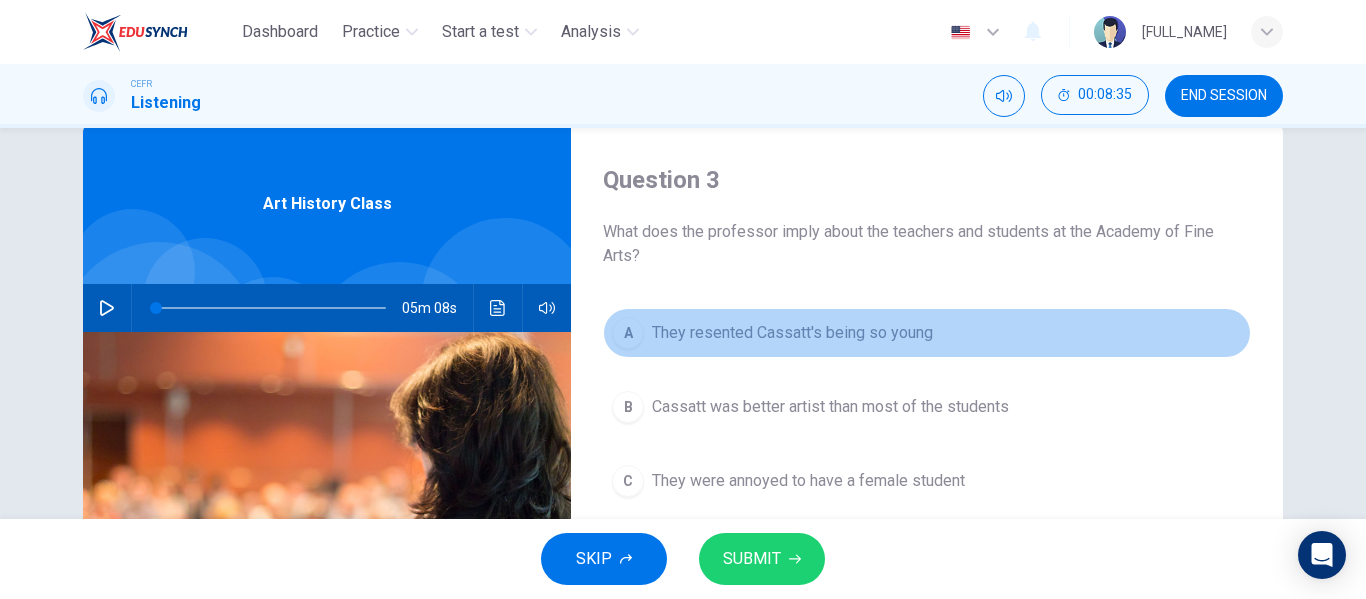 click on "A" at bounding box center [628, 333] 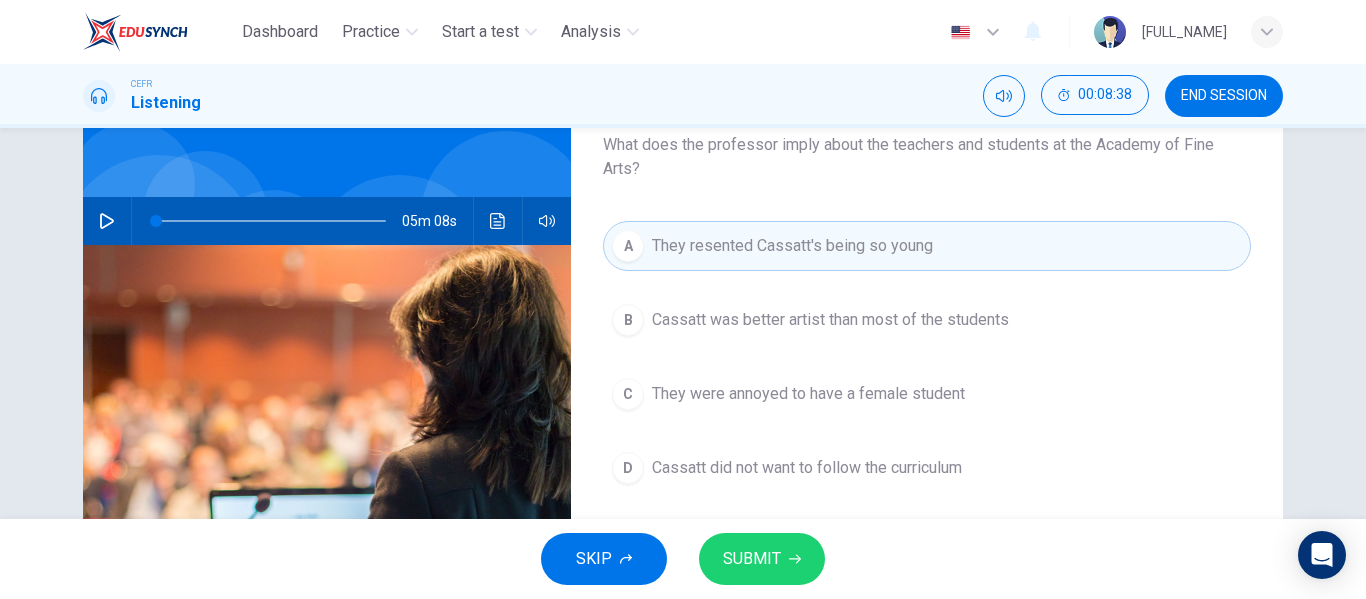 scroll, scrollTop: 108, scrollLeft: 0, axis: vertical 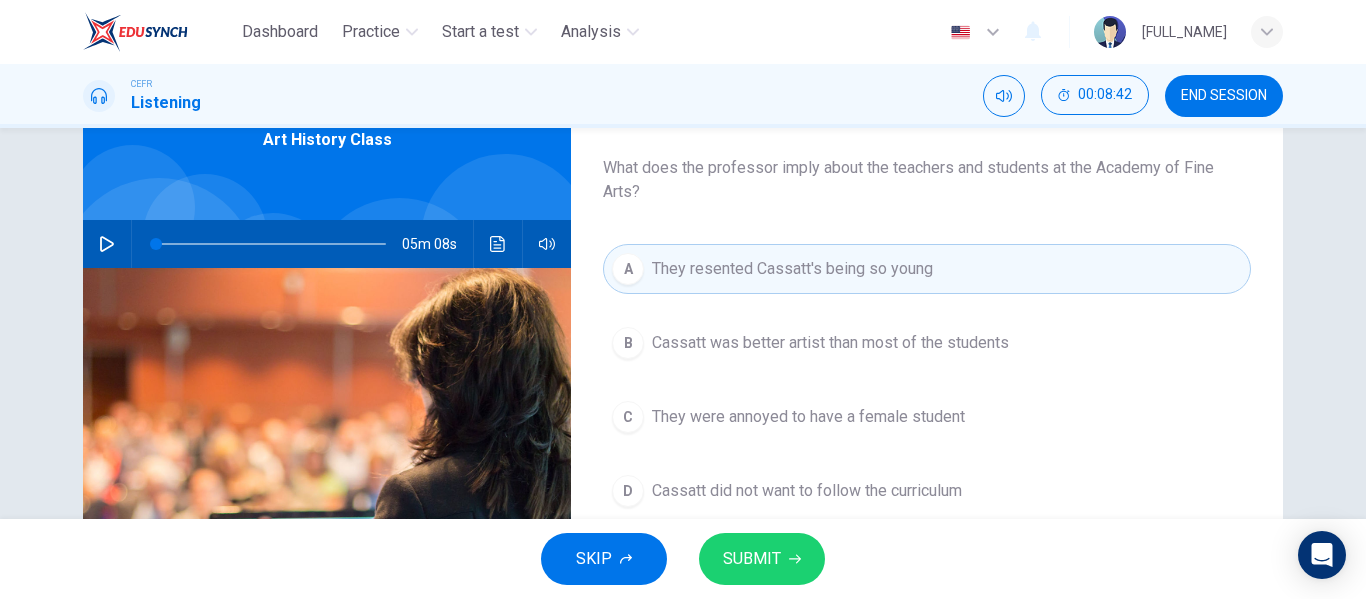 click on "SUBMIT" at bounding box center [762, 559] 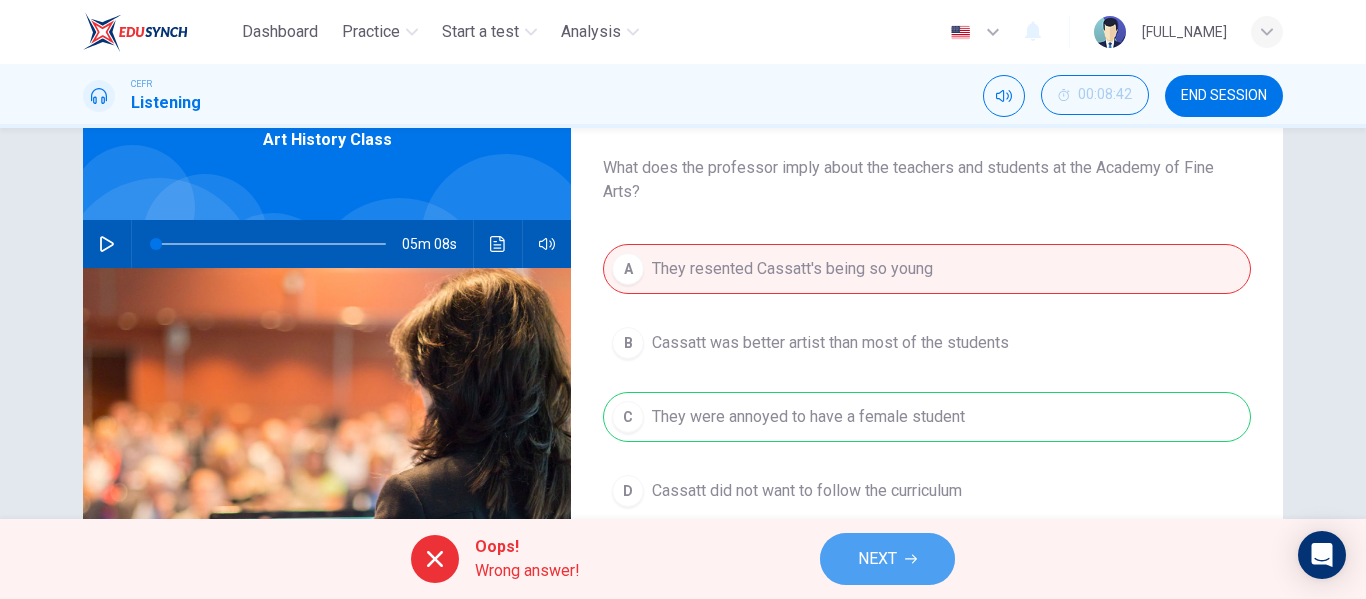click on "NEXT" at bounding box center (887, 559) 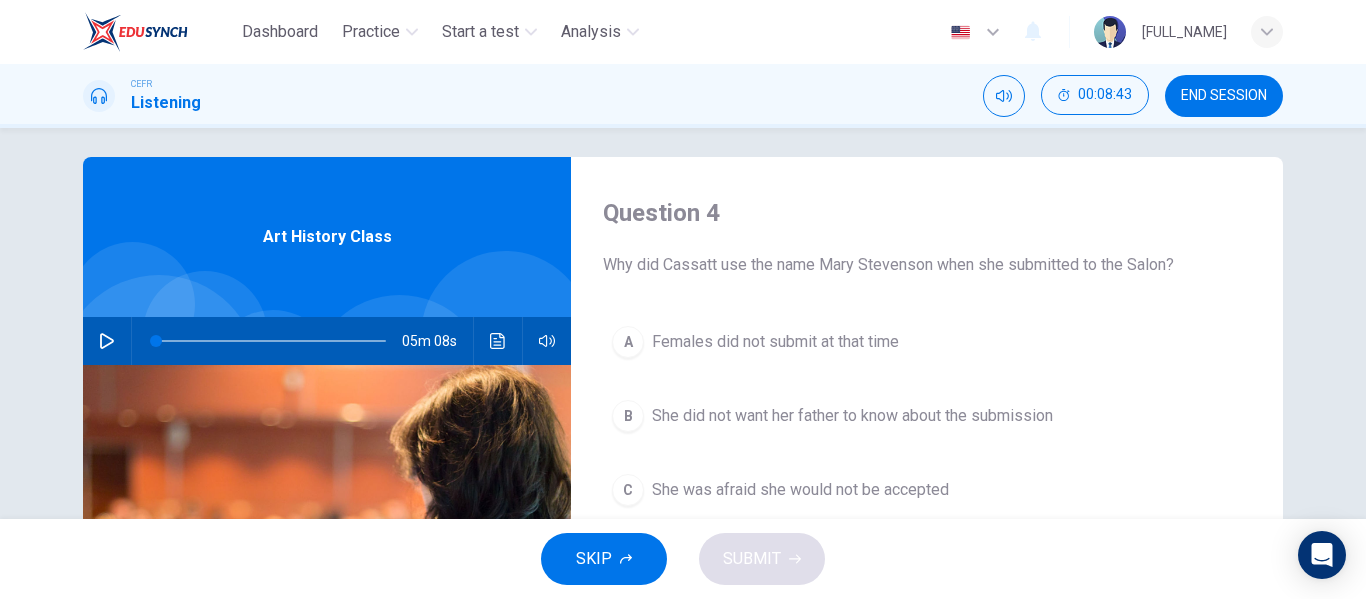 scroll, scrollTop: 0, scrollLeft: 0, axis: both 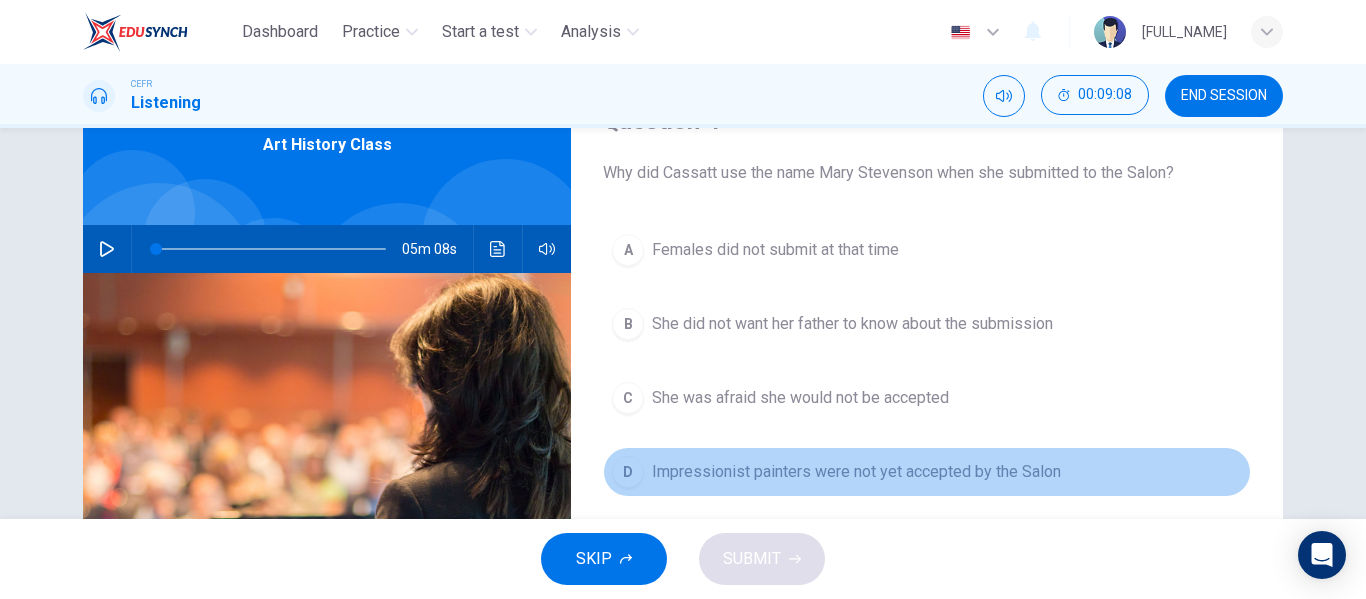 click on "D" at bounding box center [628, 250] 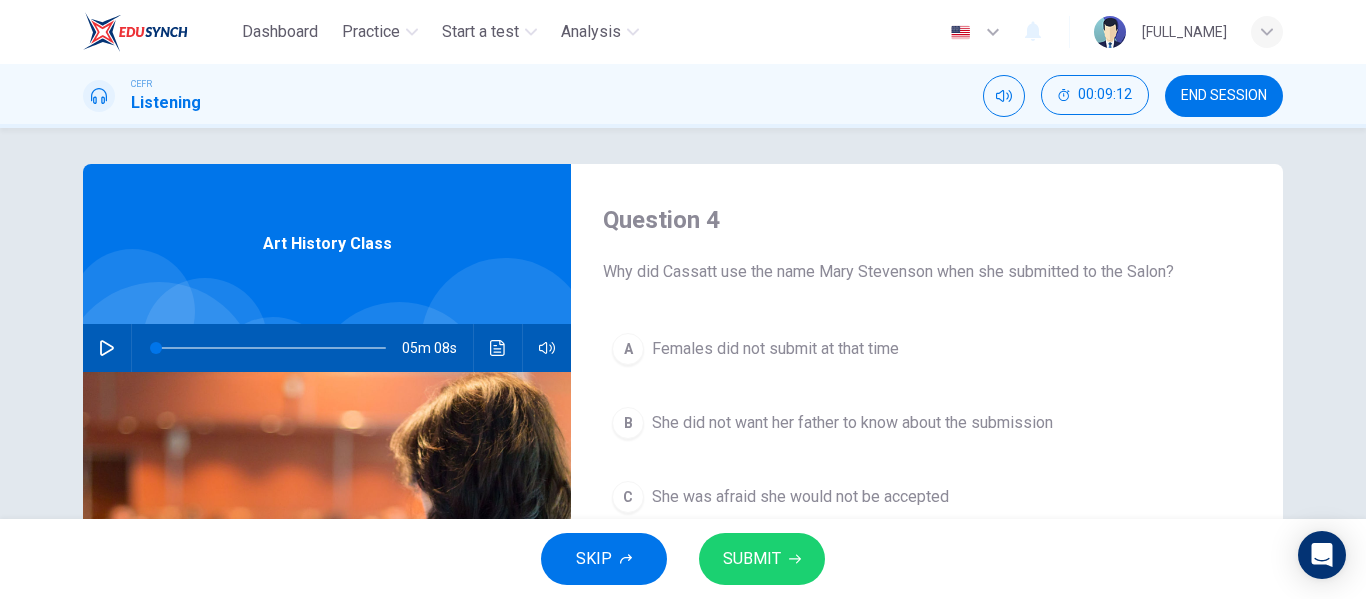 scroll, scrollTop: 0, scrollLeft: 0, axis: both 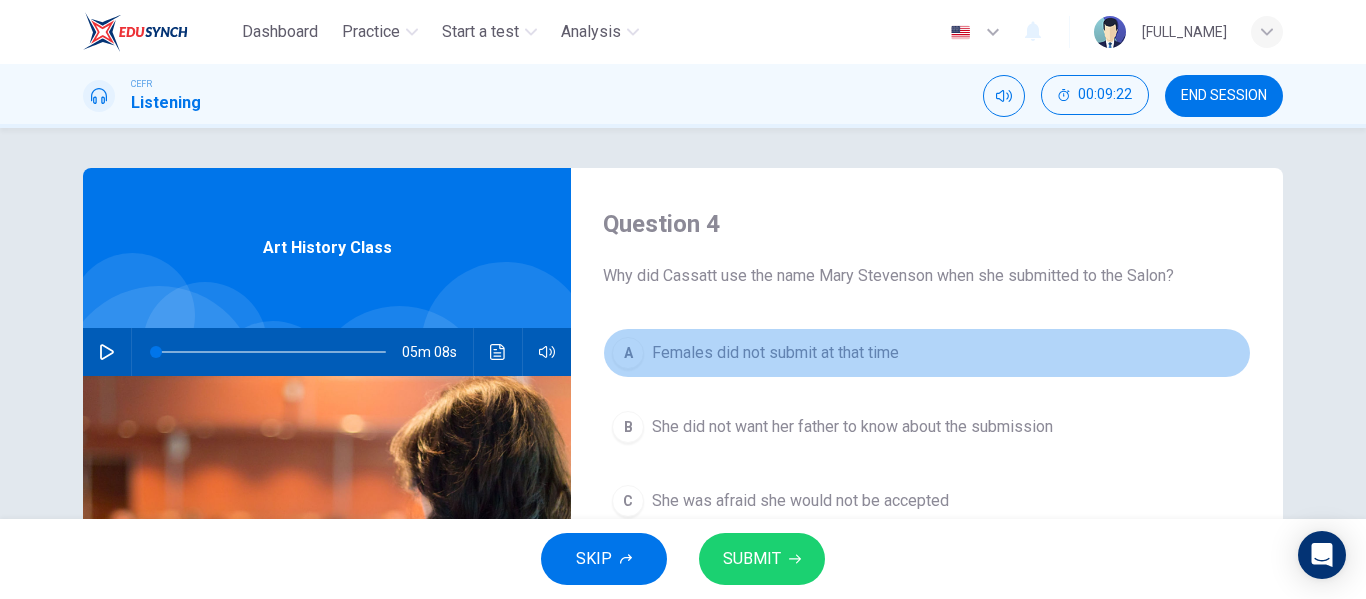 click on "A" at bounding box center (628, 353) 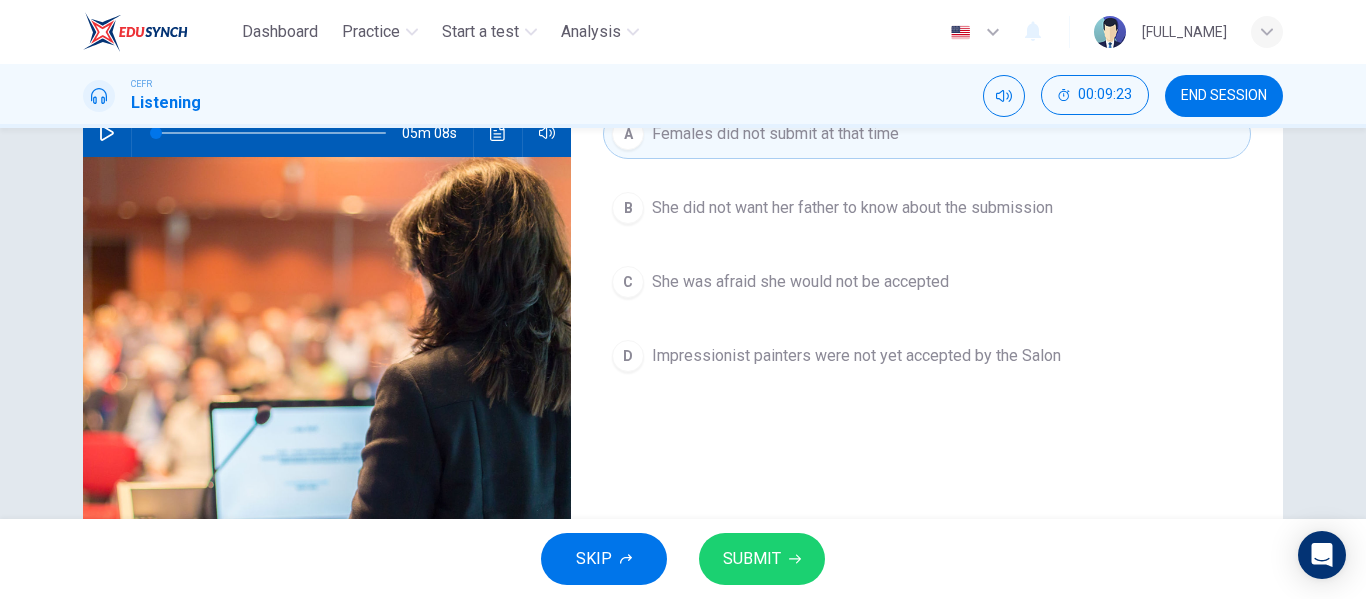 scroll, scrollTop: 230, scrollLeft: 0, axis: vertical 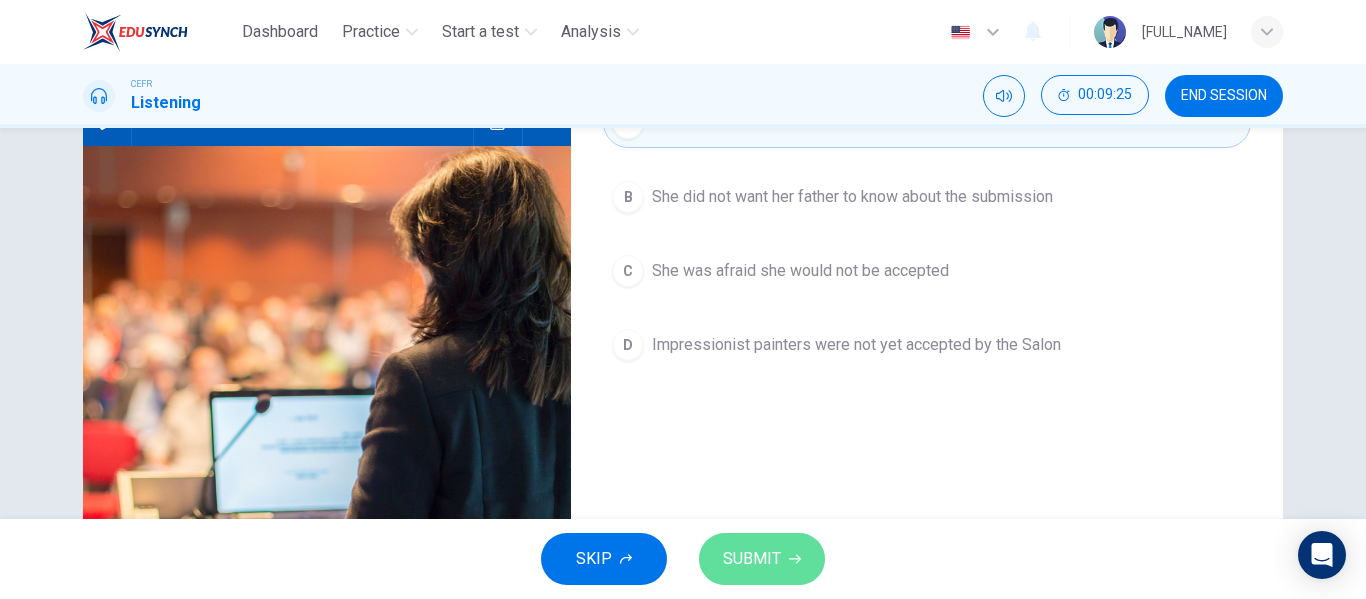 click on "SUBMIT" at bounding box center [752, 559] 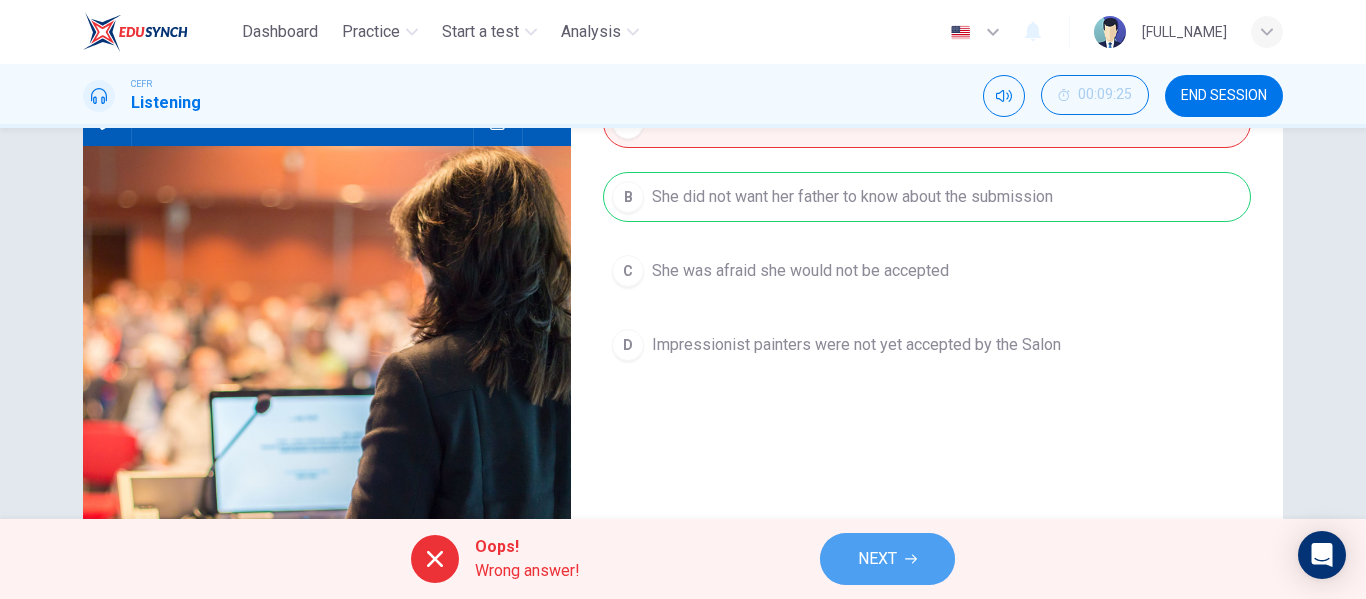 click on "NEXT" at bounding box center (877, 559) 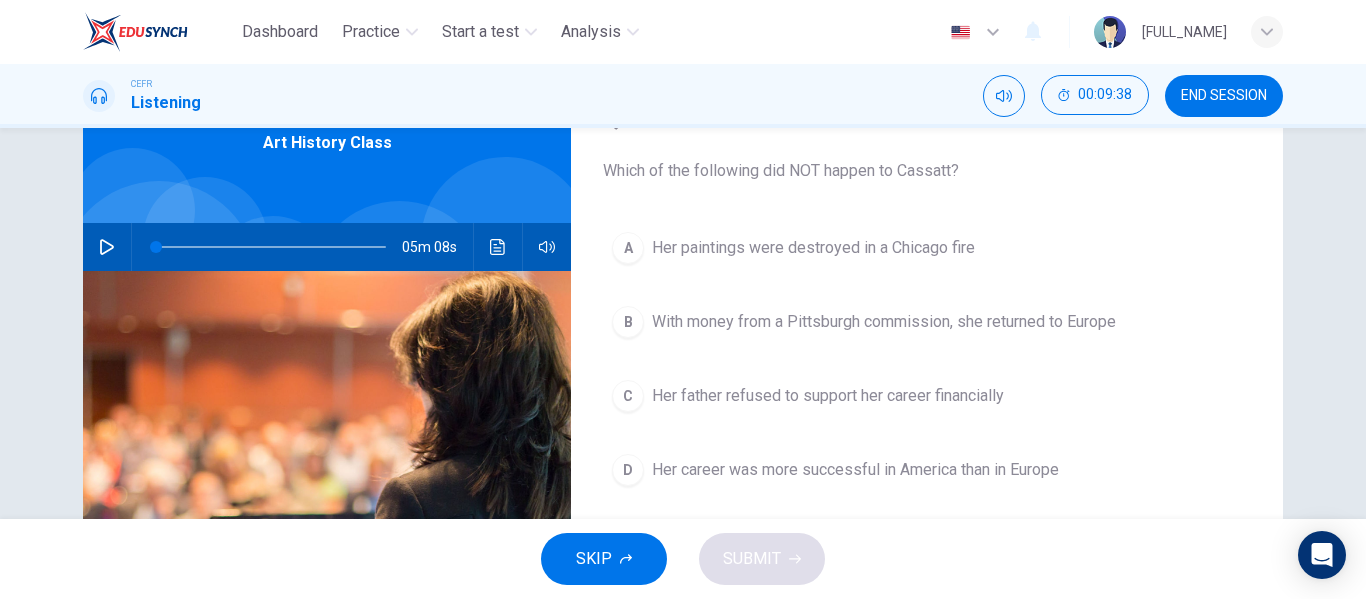 scroll, scrollTop: 108, scrollLeft: 0, axis: vertical 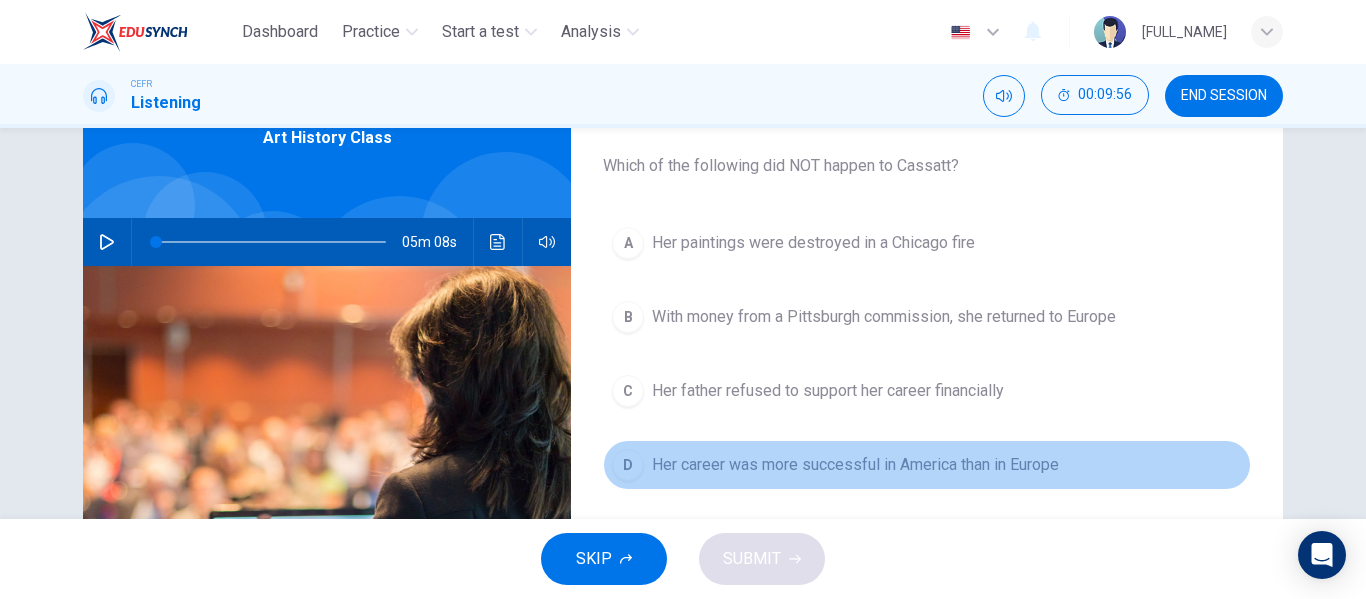 click on "D" at bounding box center (628, 243) 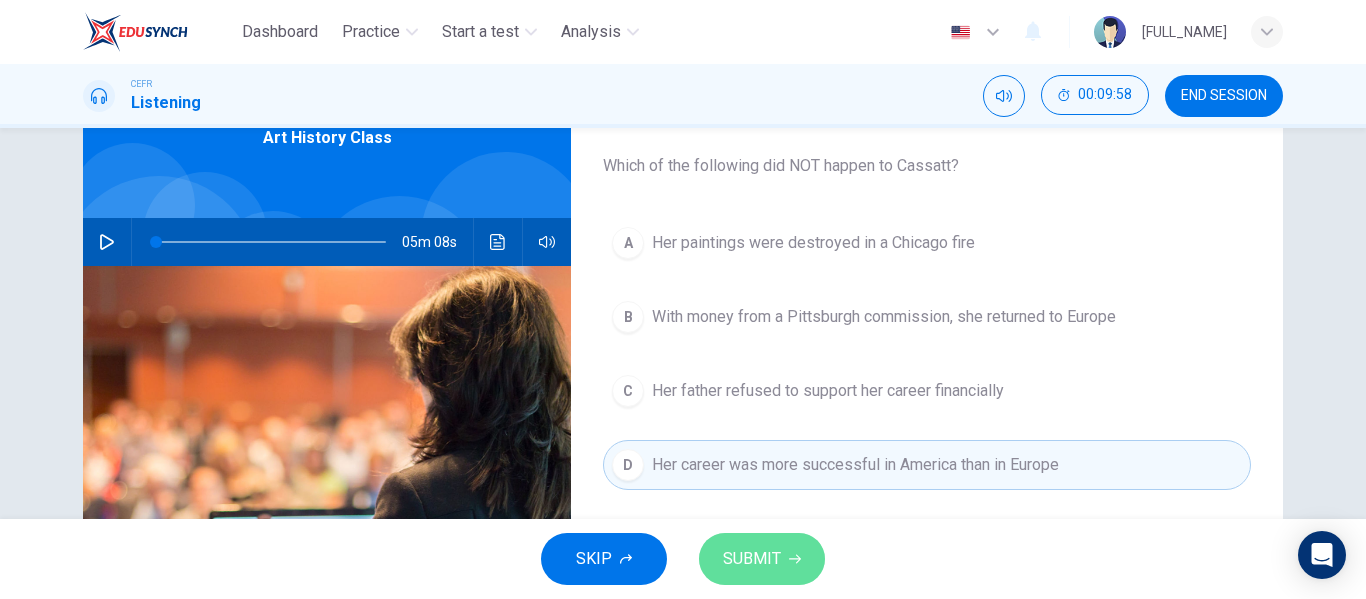 click on "SUBMIT" at bounding box center [752, 559] 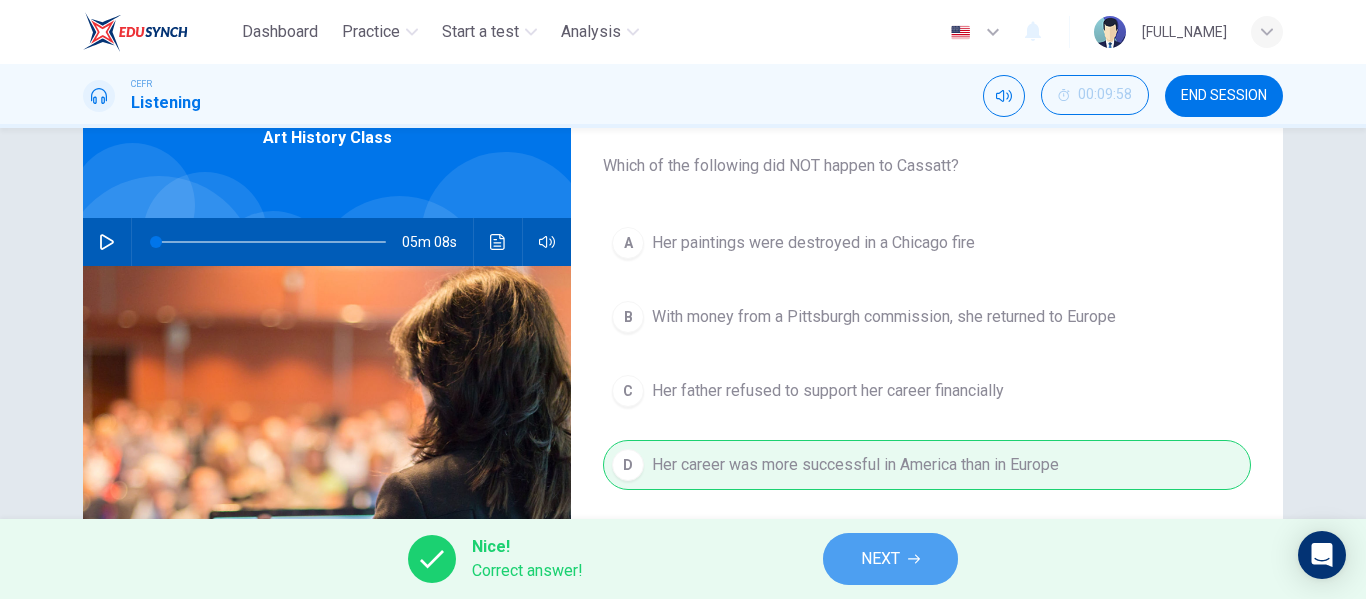 click on "NEXT" at bounding box center [880, 559] 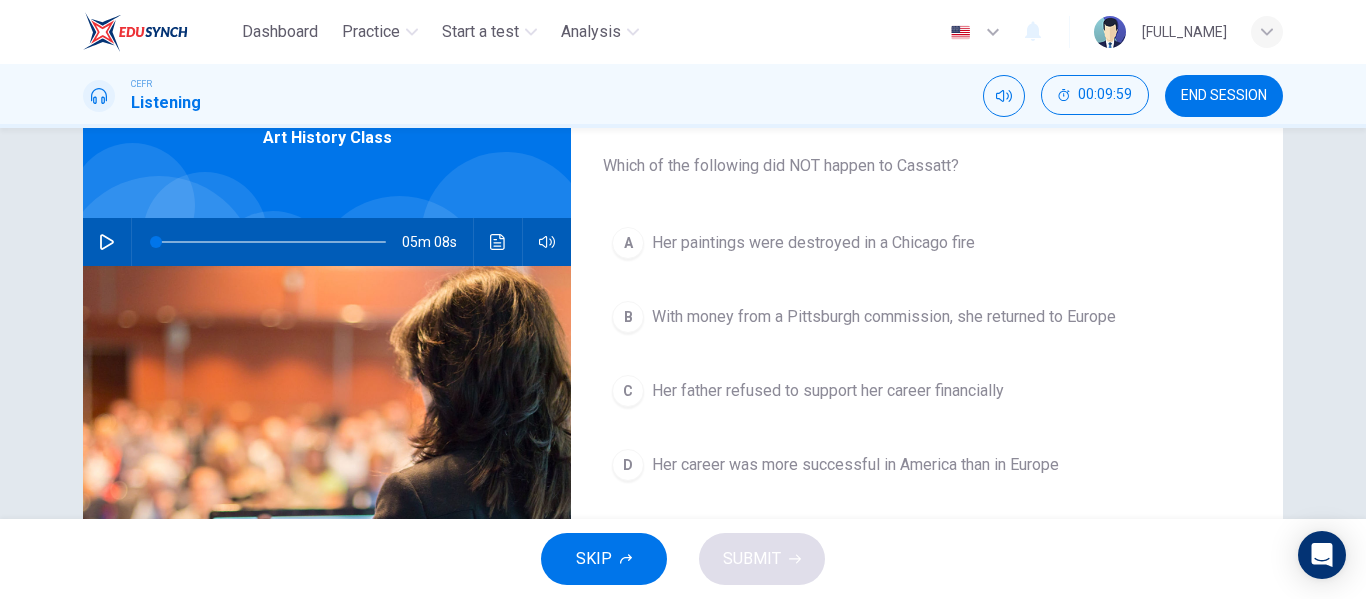 scroll, scrollTop: 0, scrollLeft: 0, axis: both 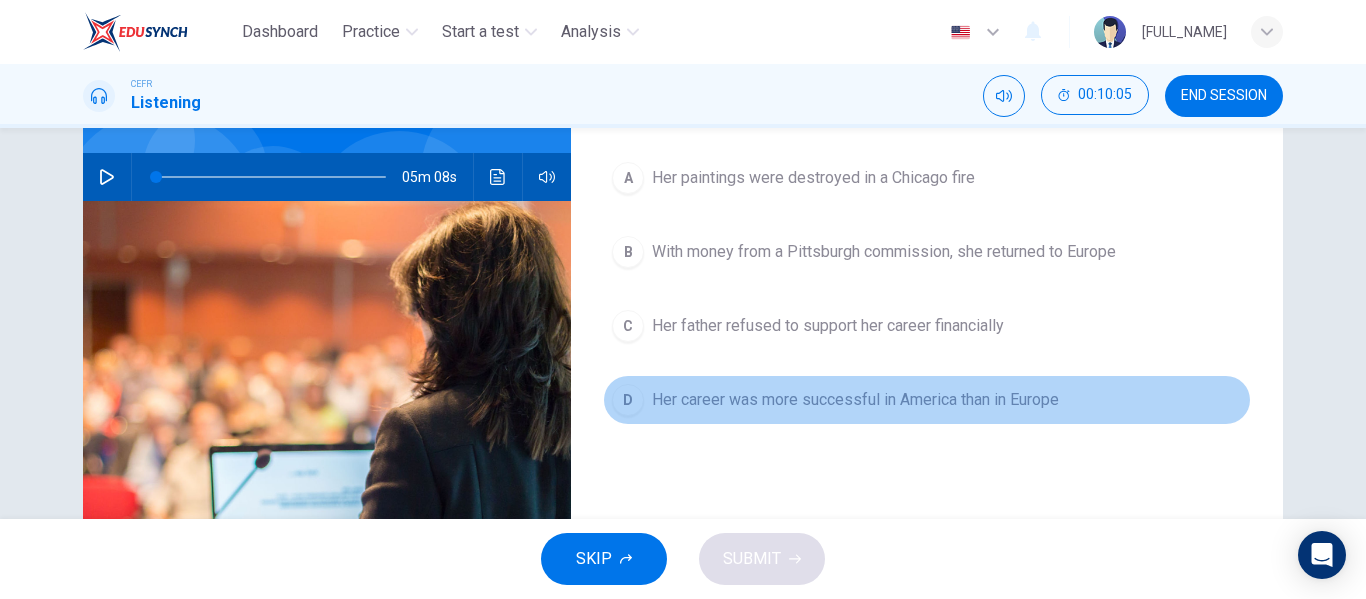 click on "D" at bounding box center (628, 178) 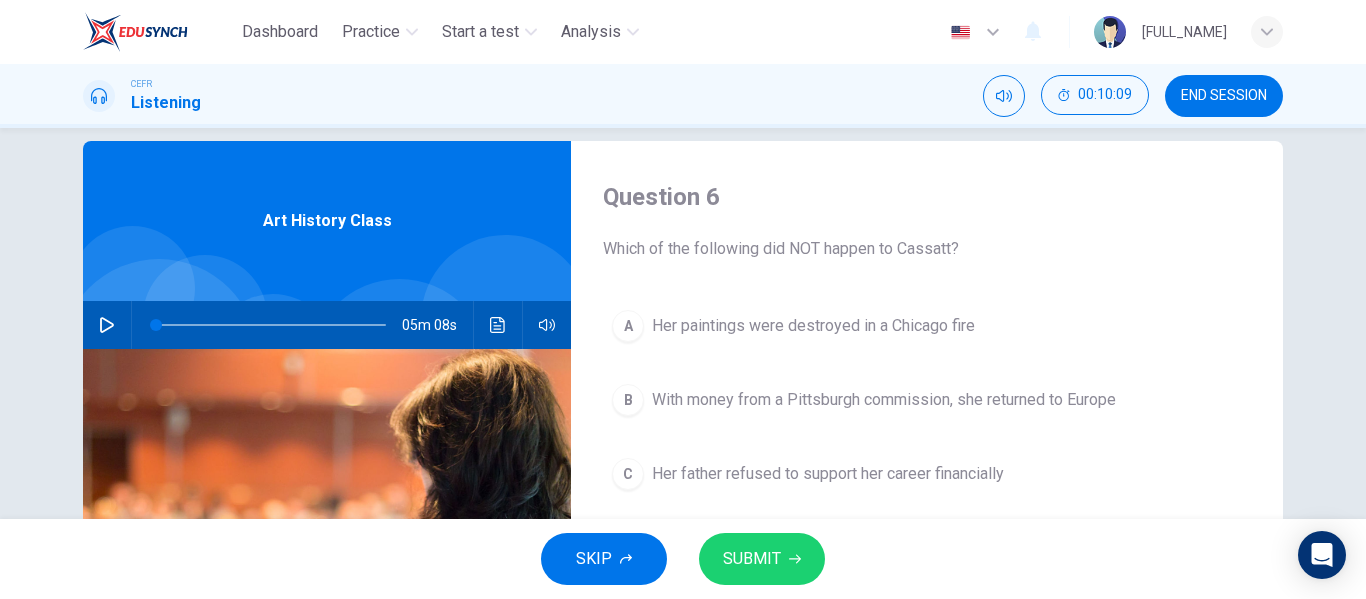 scroll, scrollTop: 21, scrollLeft: 0, axis: vertical 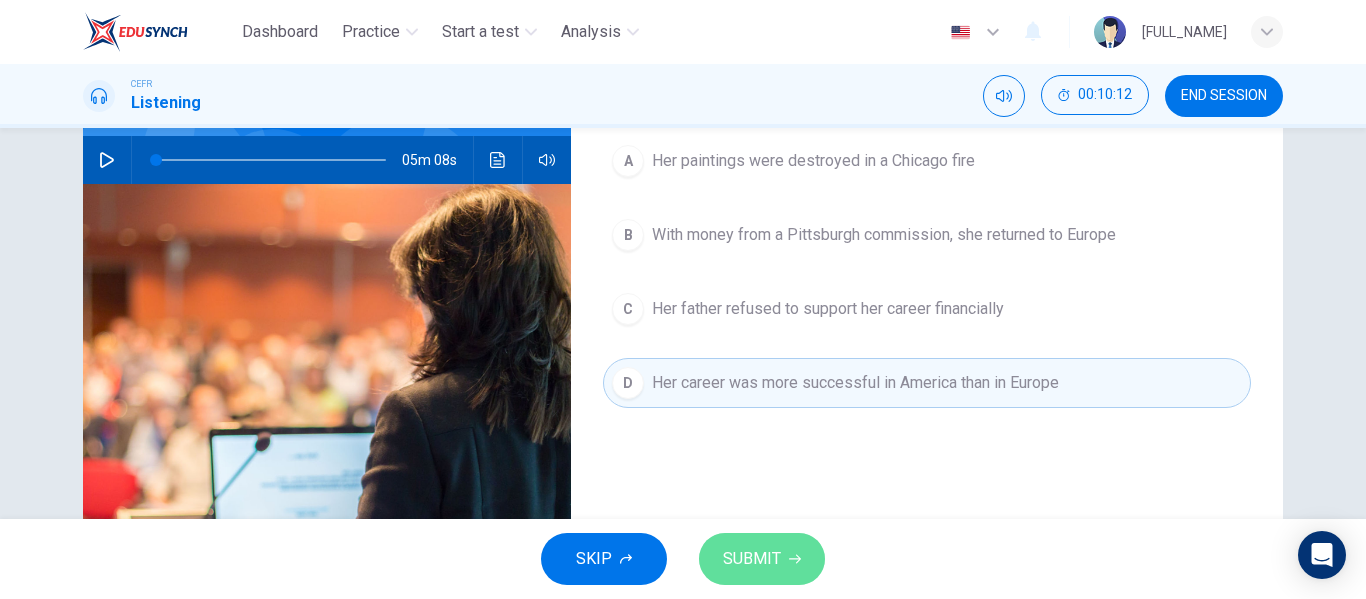 click on "SUBMIT" at bounding box center [762, 559] 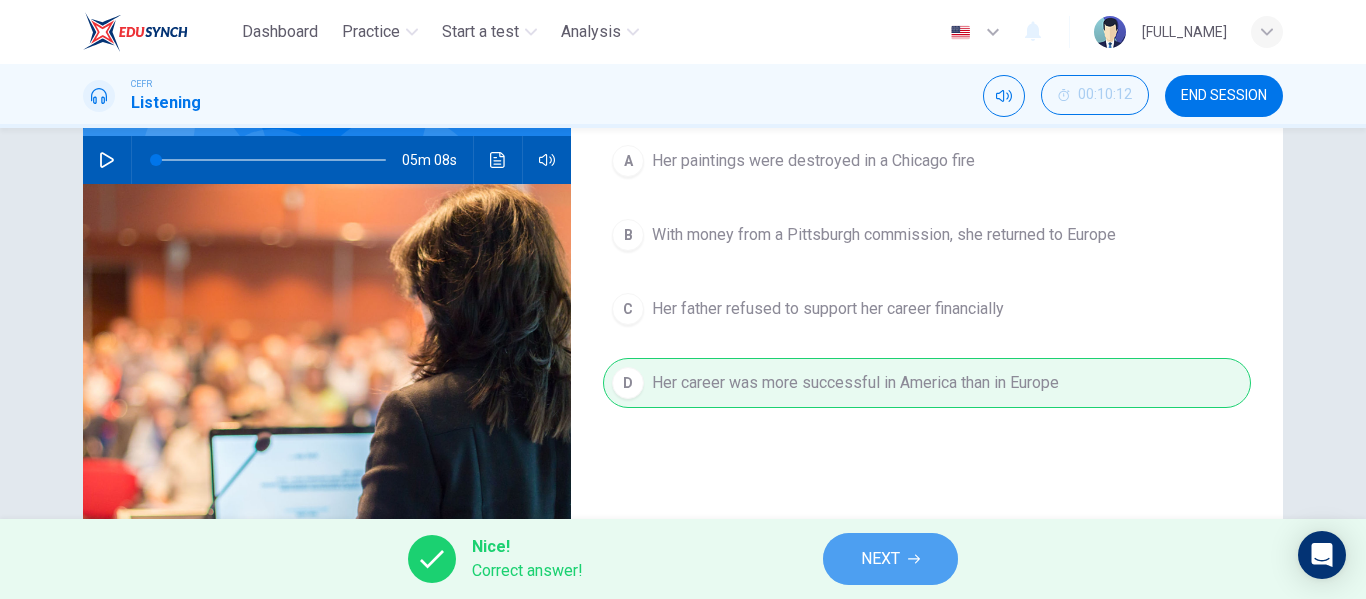 click on "NEXT" at bounding box center [880, 559] 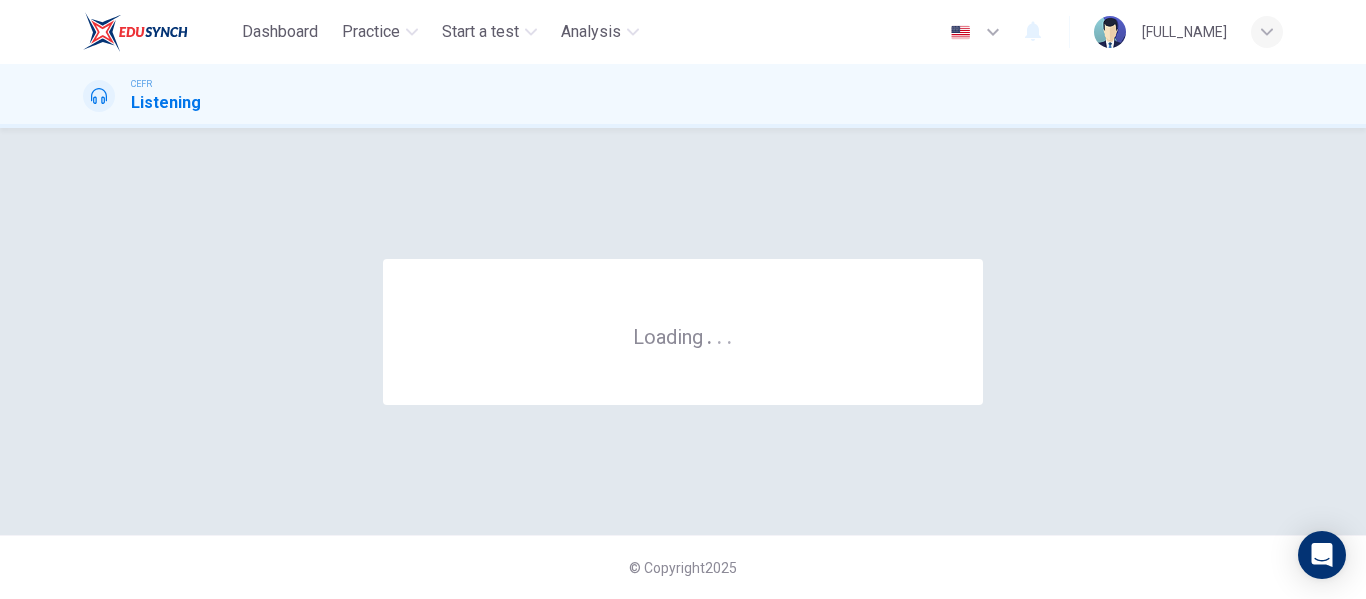 scroll, scrollTop: 0, scrollLeft: 0, axis: both 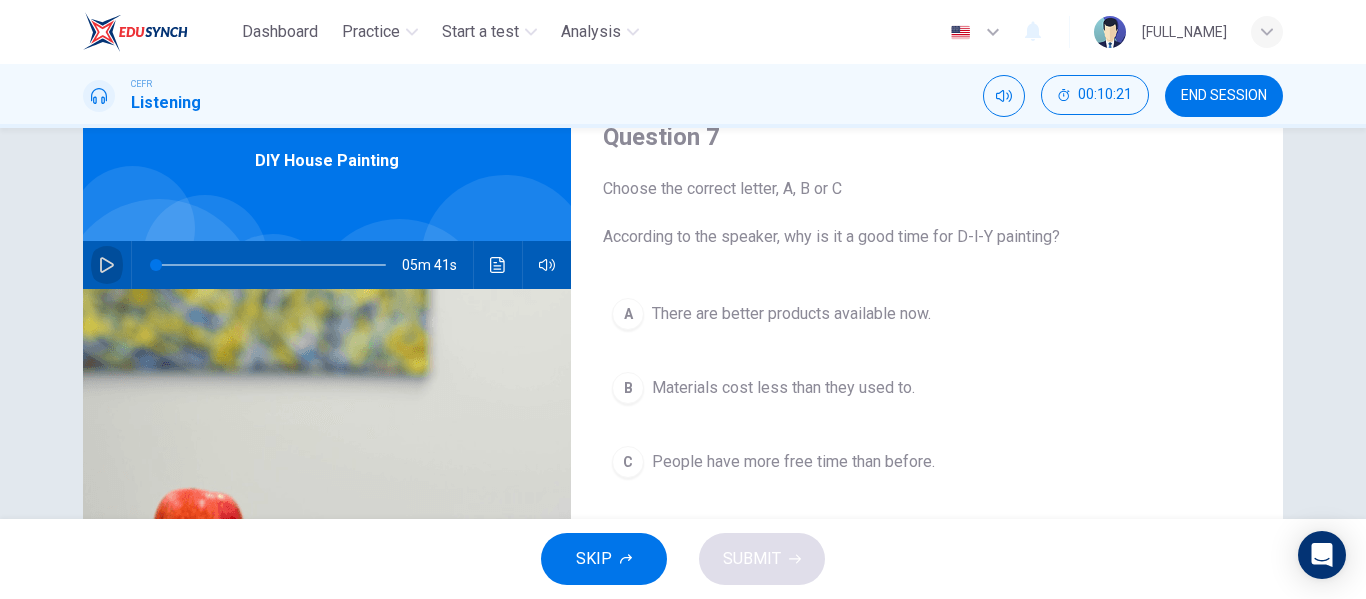 click at bounding box center (107, 265) 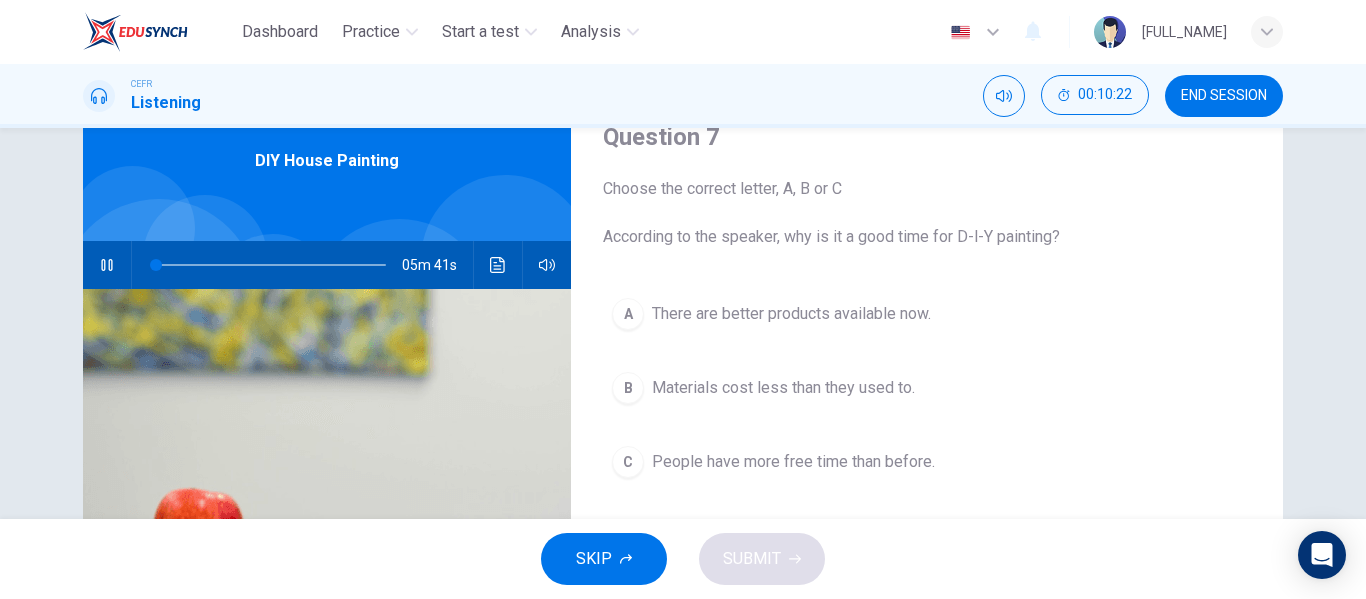 type 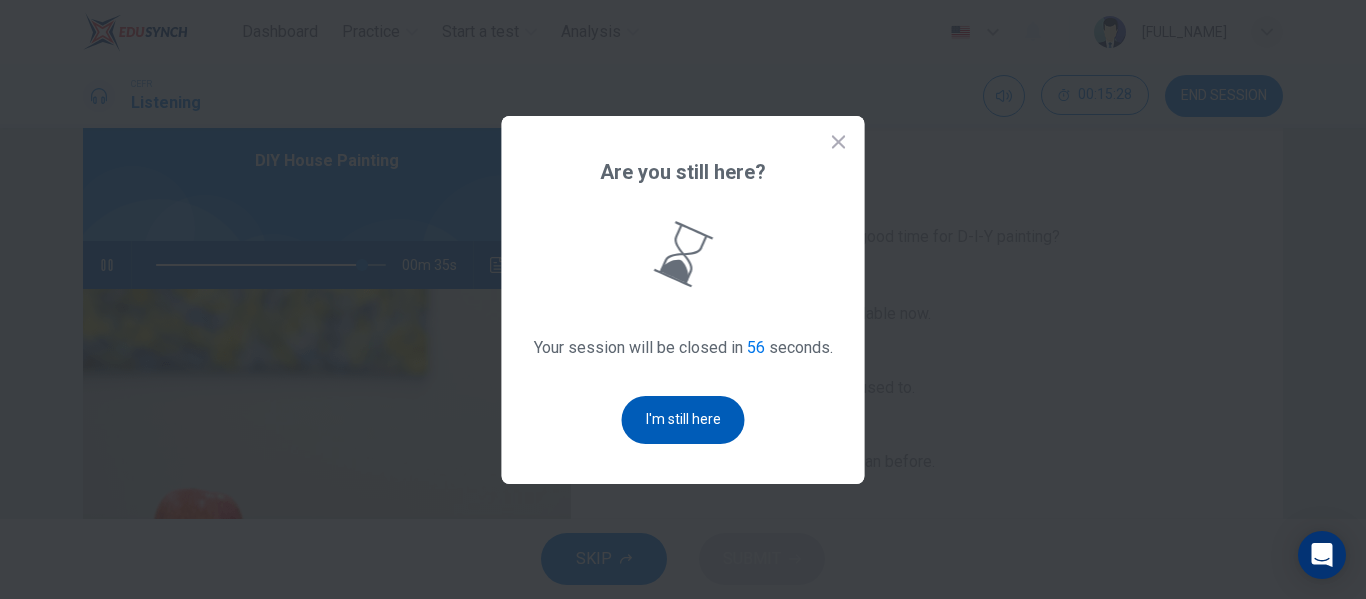 click on "I'm still here" at bounding box center [683, 420] 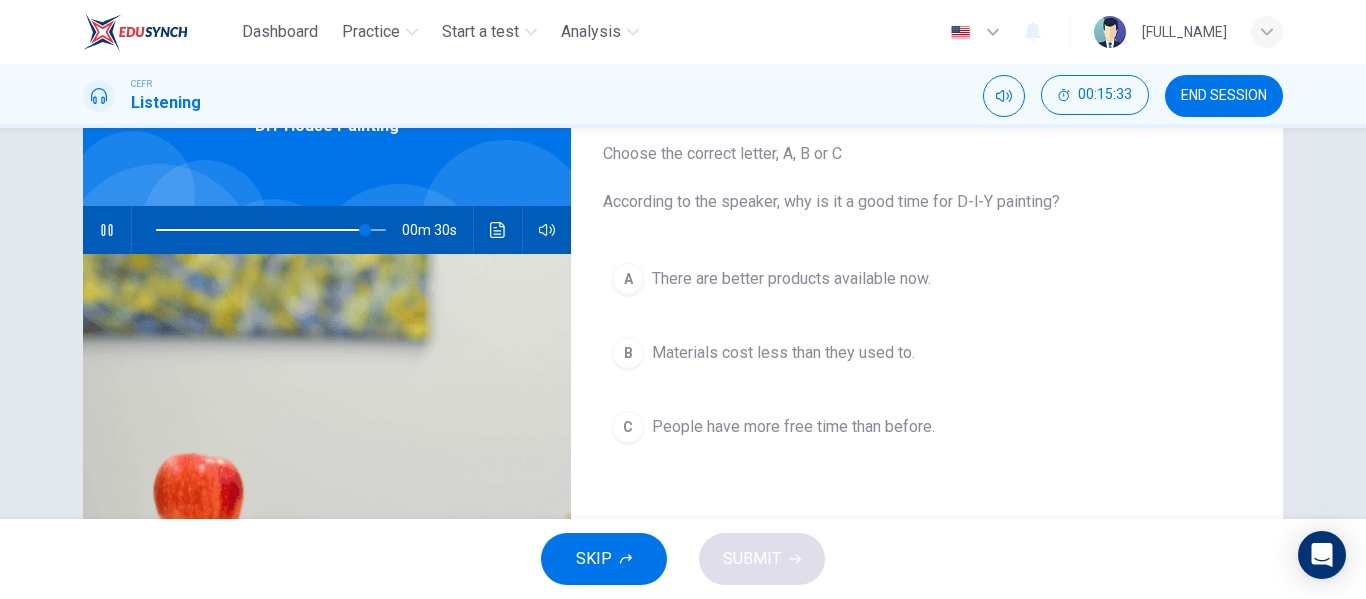 scroll, scrollTop: 112, scrollLeft: 0, axis: vertical 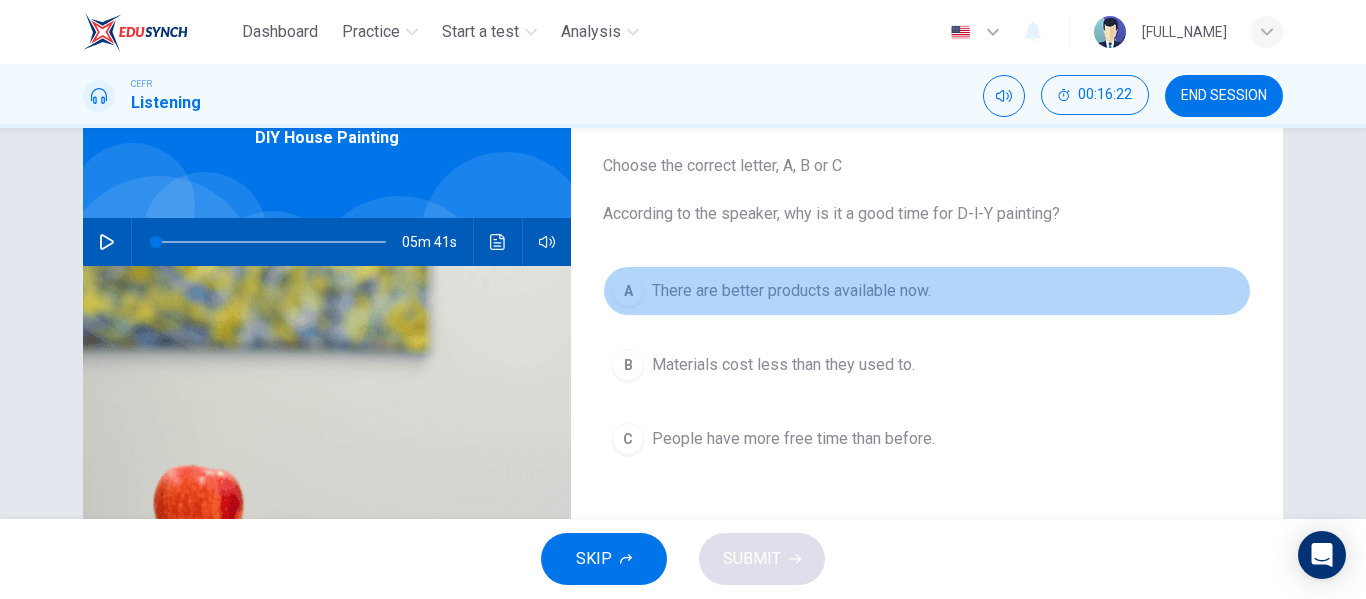 click on "A" at bounding box center (628, 291) 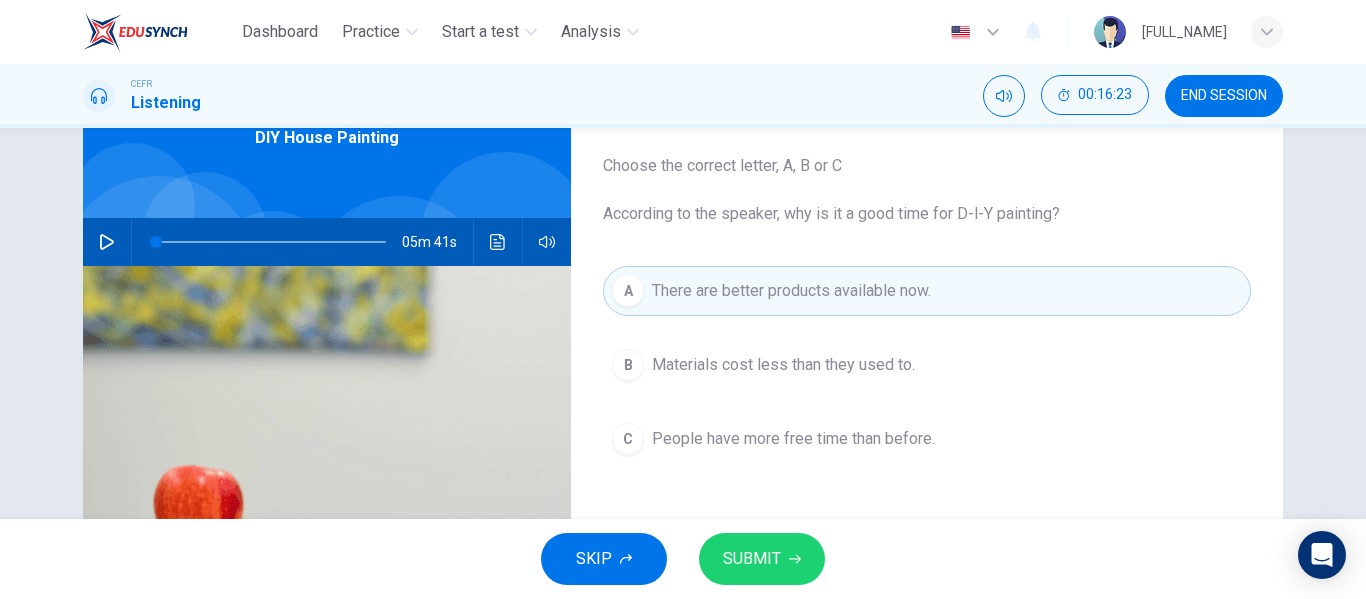 scroll, scrollTop: 306, scrollLeft: 0, axis: vertical 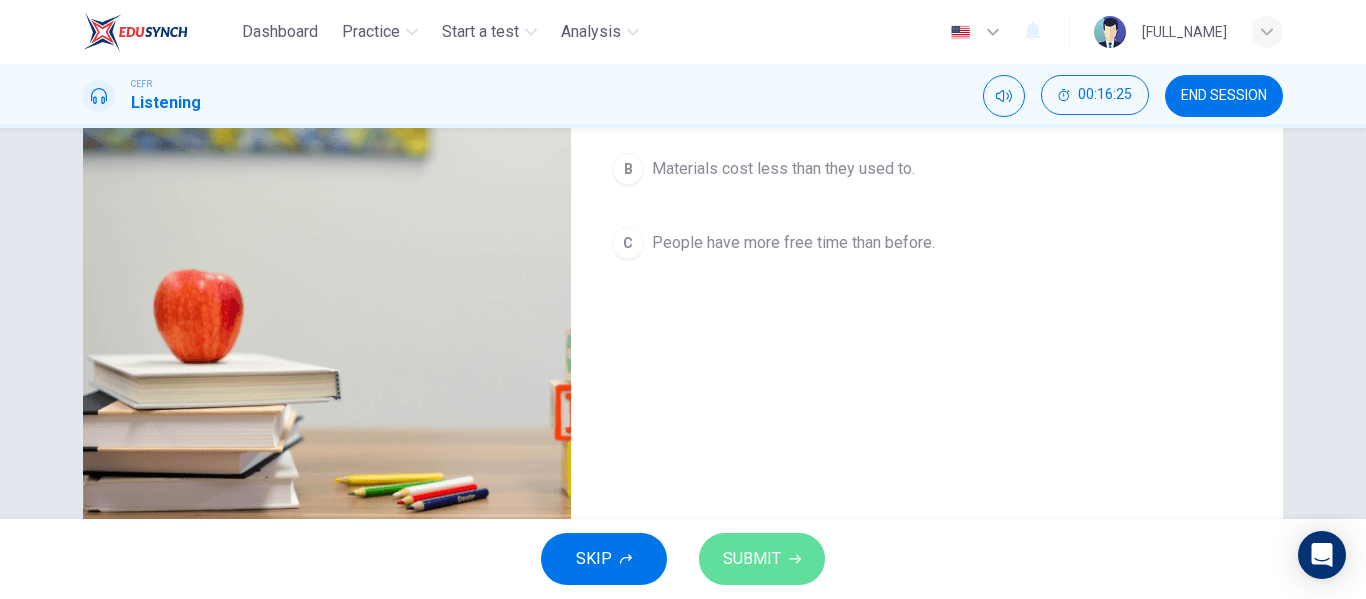 click on "SUBMIT" at bounding box center [762, 559] 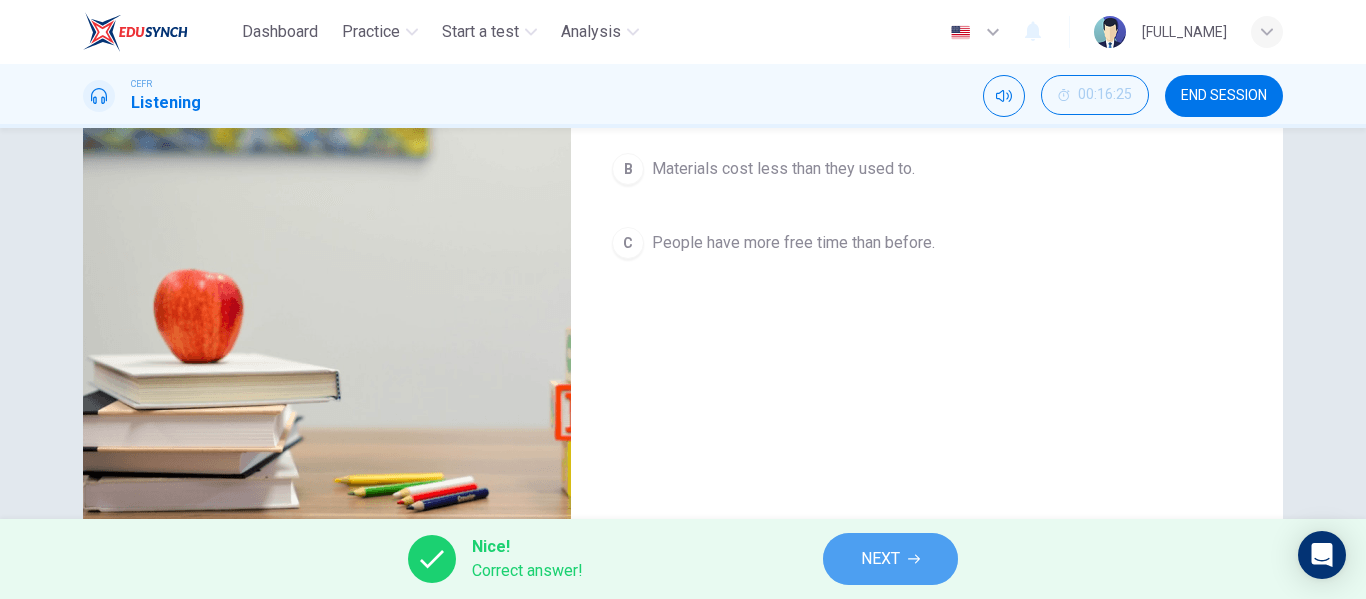 click on "NEXT" at bounding box center [880, 559] 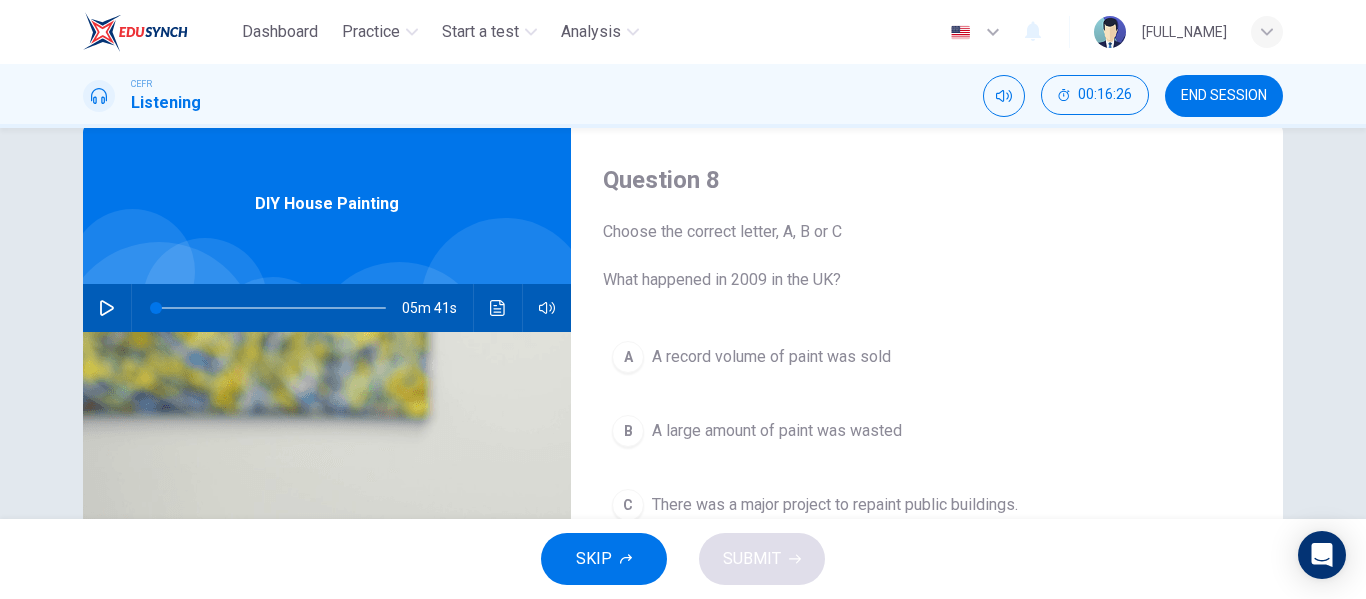 scroll, scrollTop: 40, scrollLeft: 0, axis: vertical 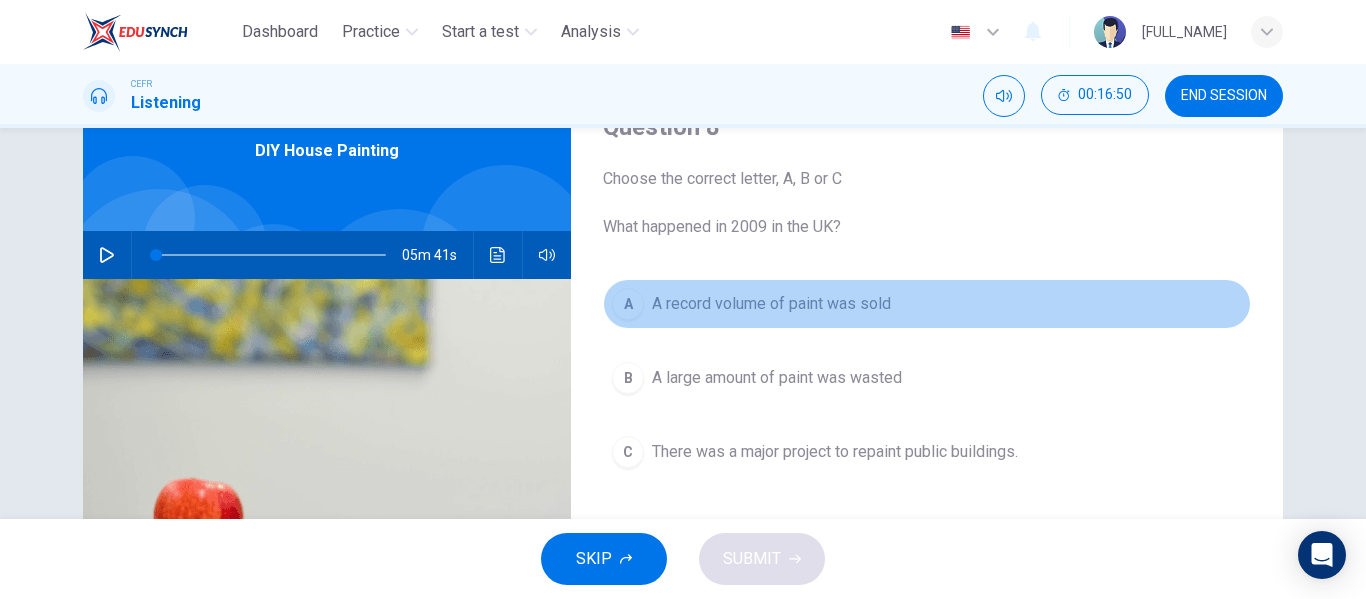 click on "A" at bounding box center (628, 304) 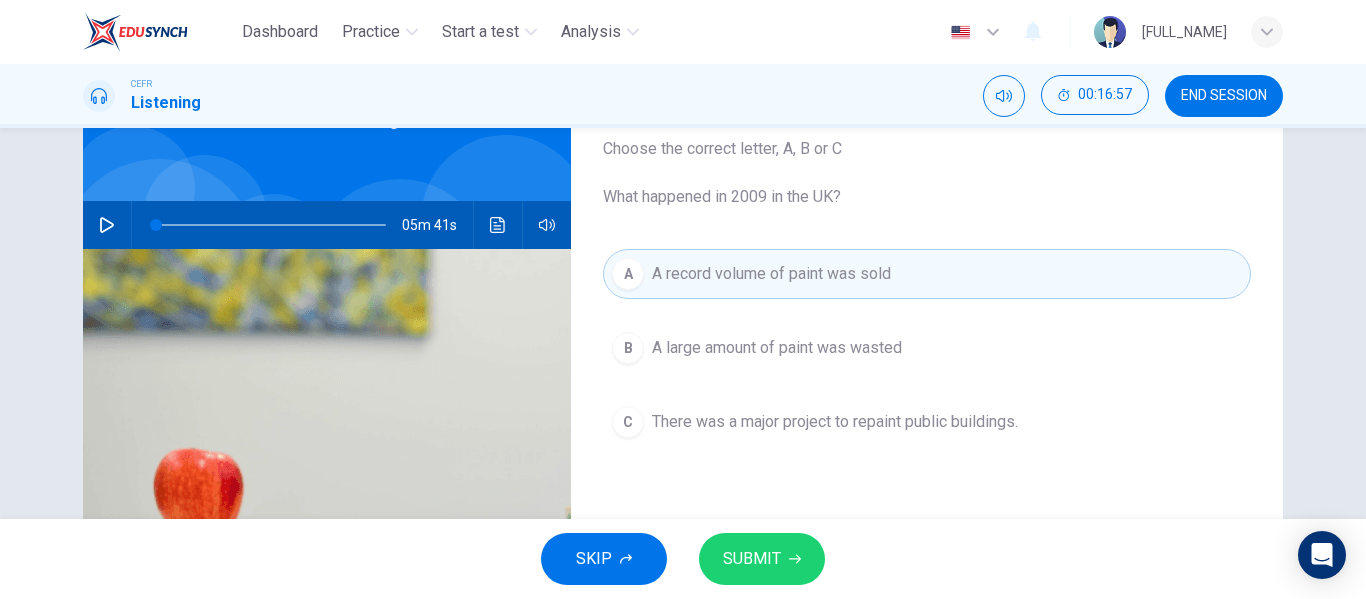 scroll, scrollTop: 150, scrollLeft: 0, axis: vertical 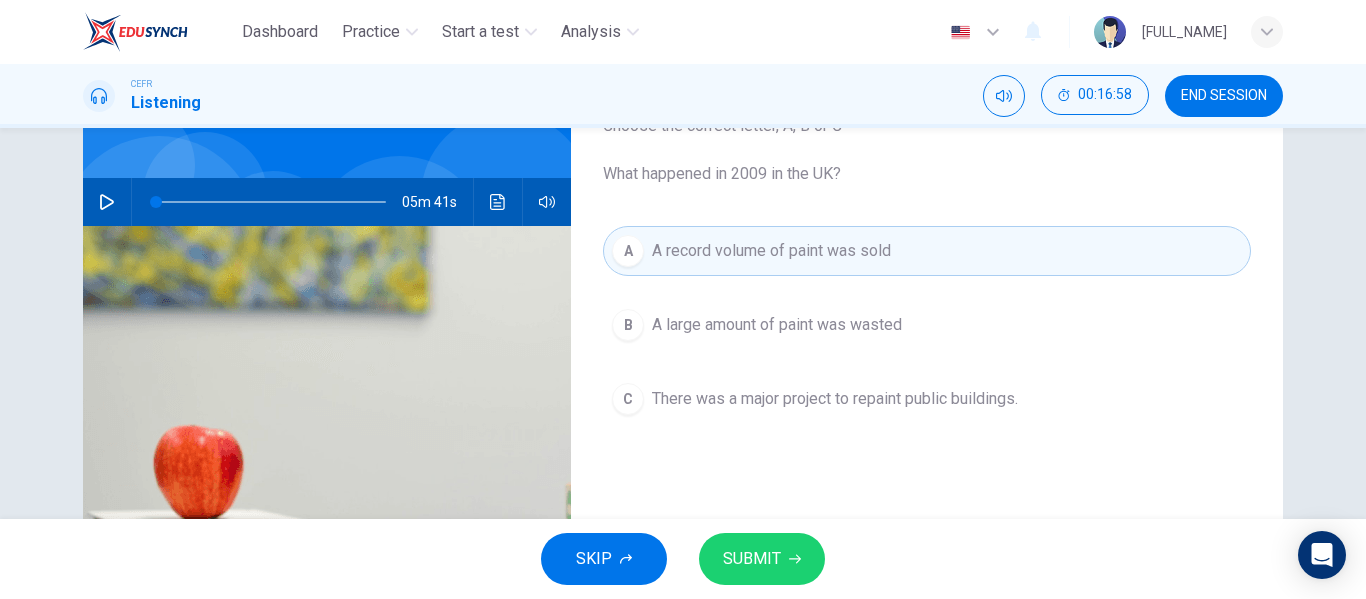 click on "SUBMIT" at bounding box center (752, 559) 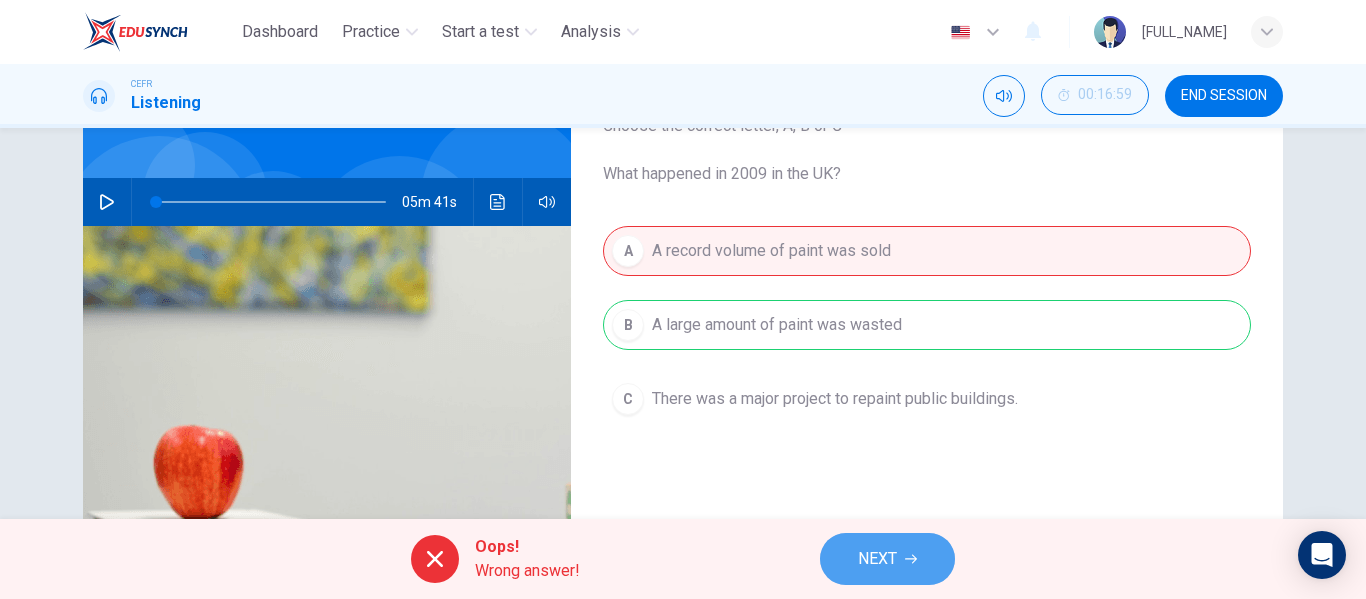 click on "NEXT" at bounding box center [877, 559] 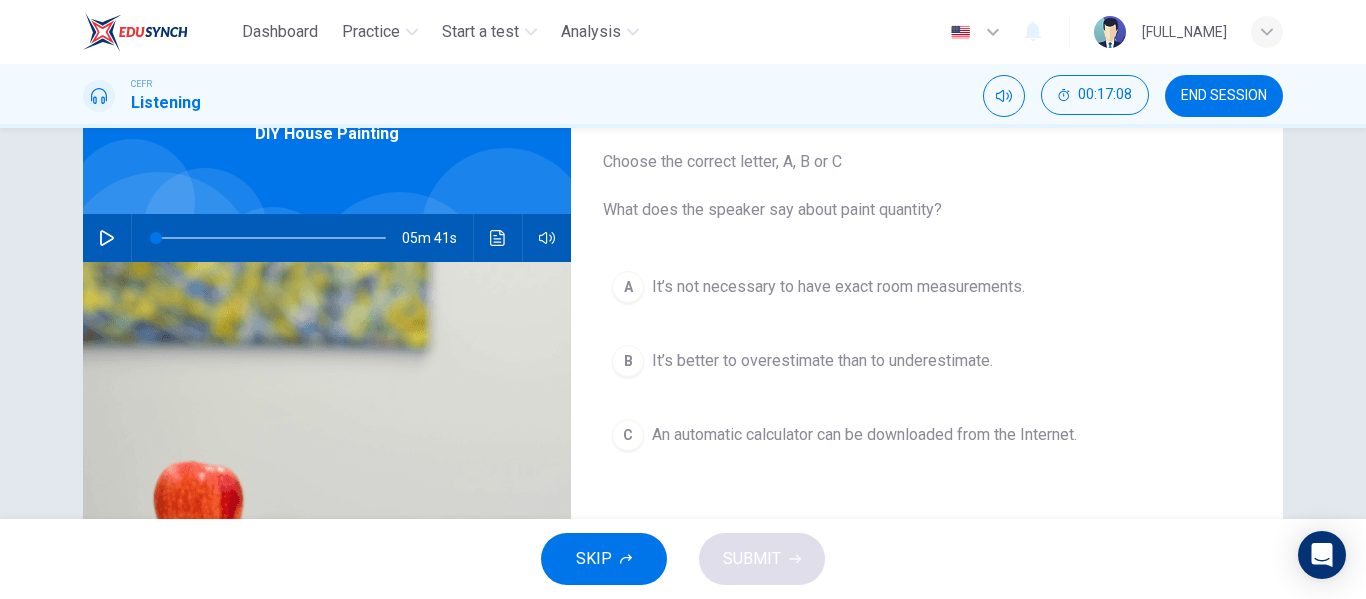 scroll, scrollTop: 112, scrollLeft: 0, axis: vertical 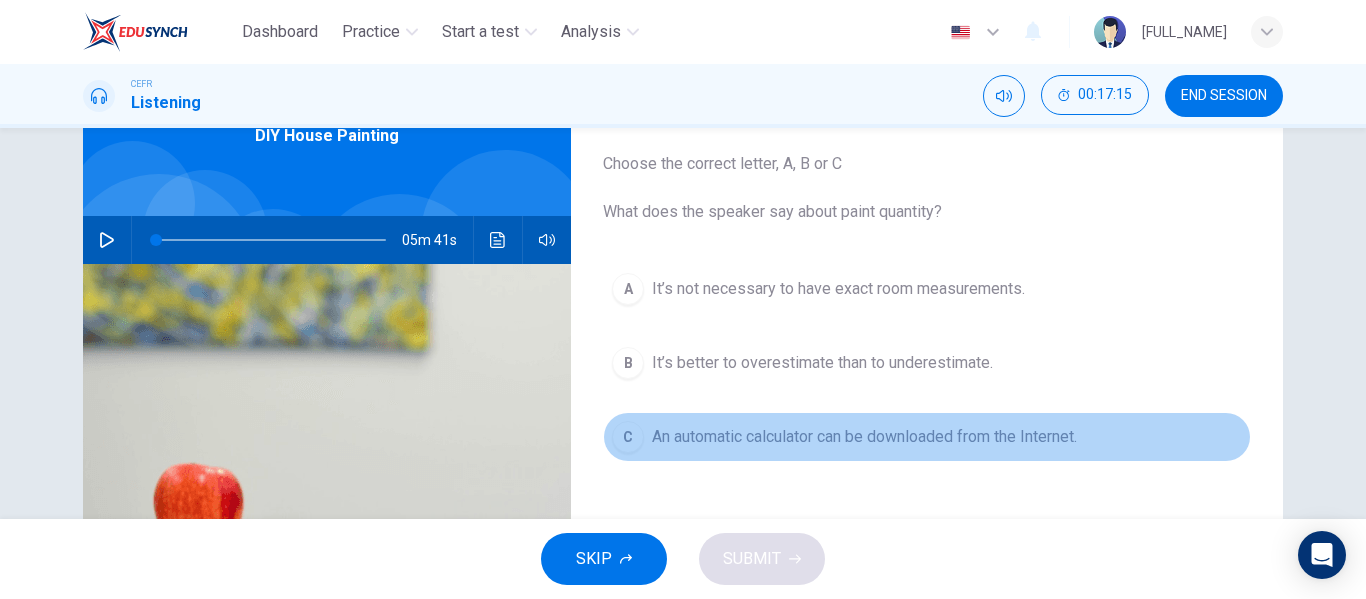 click on "C" at bounding box center [628, 289] 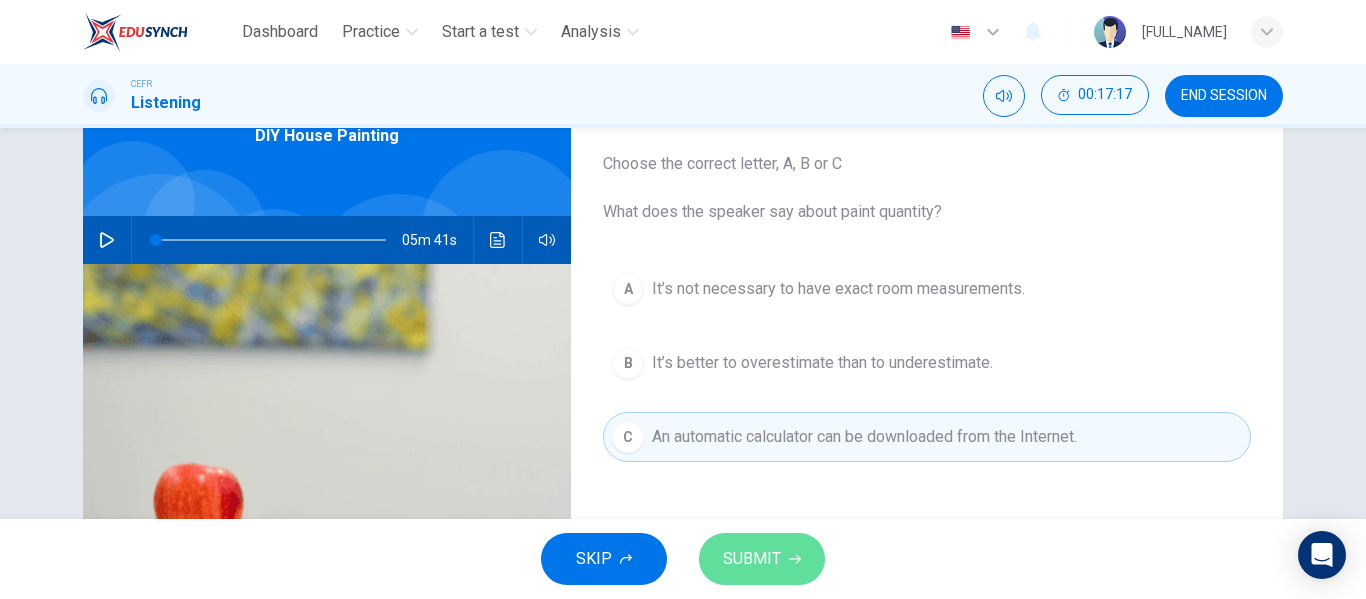 click on "SUBMIT" at bounding box center [762, 559] 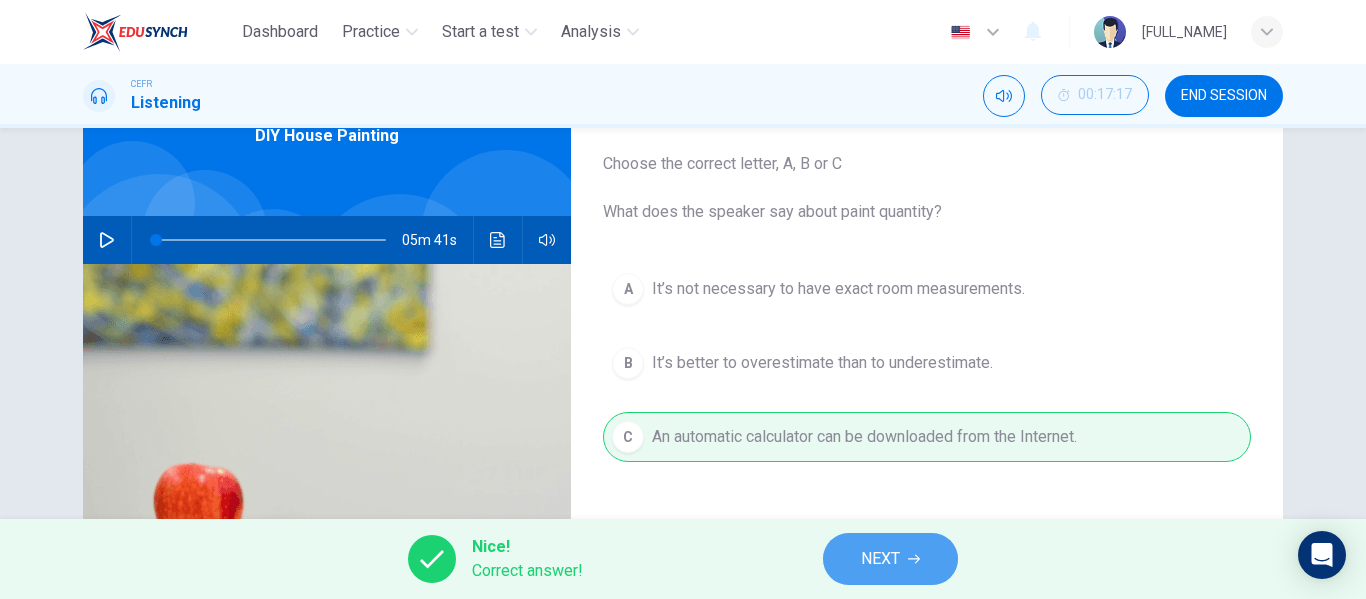 click on "NEXT" at bounding box center [890, 559] 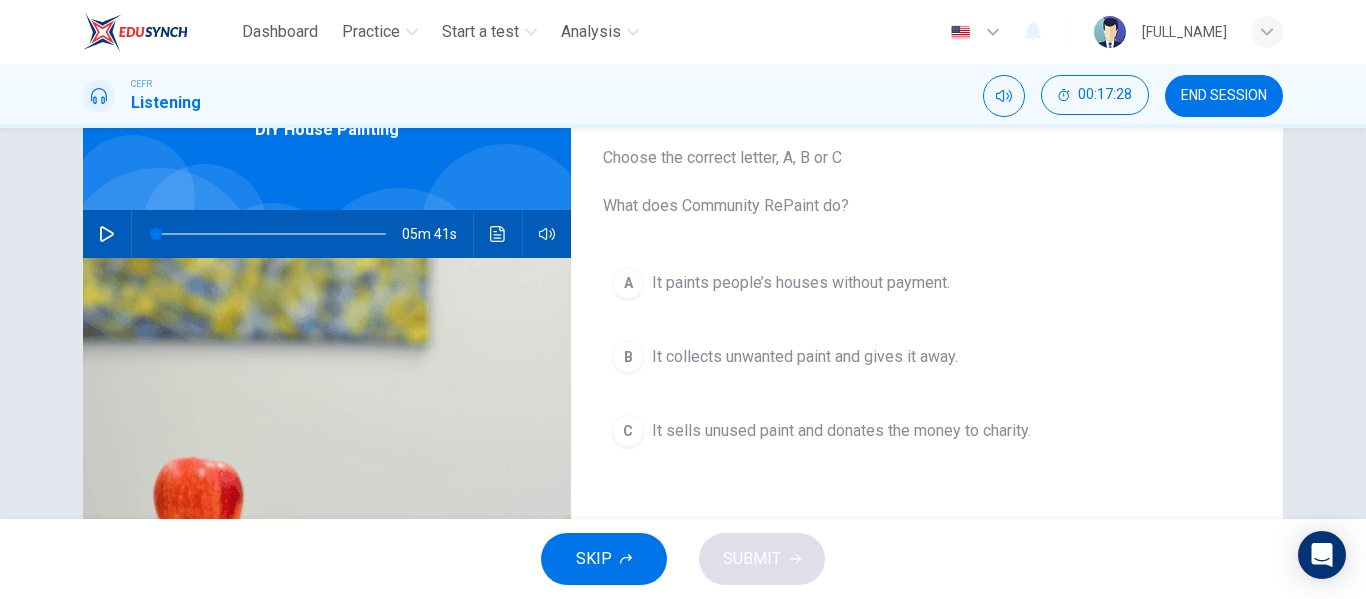 scroll, scrollTop: 120, scrollLeft: 0, axis: vertical 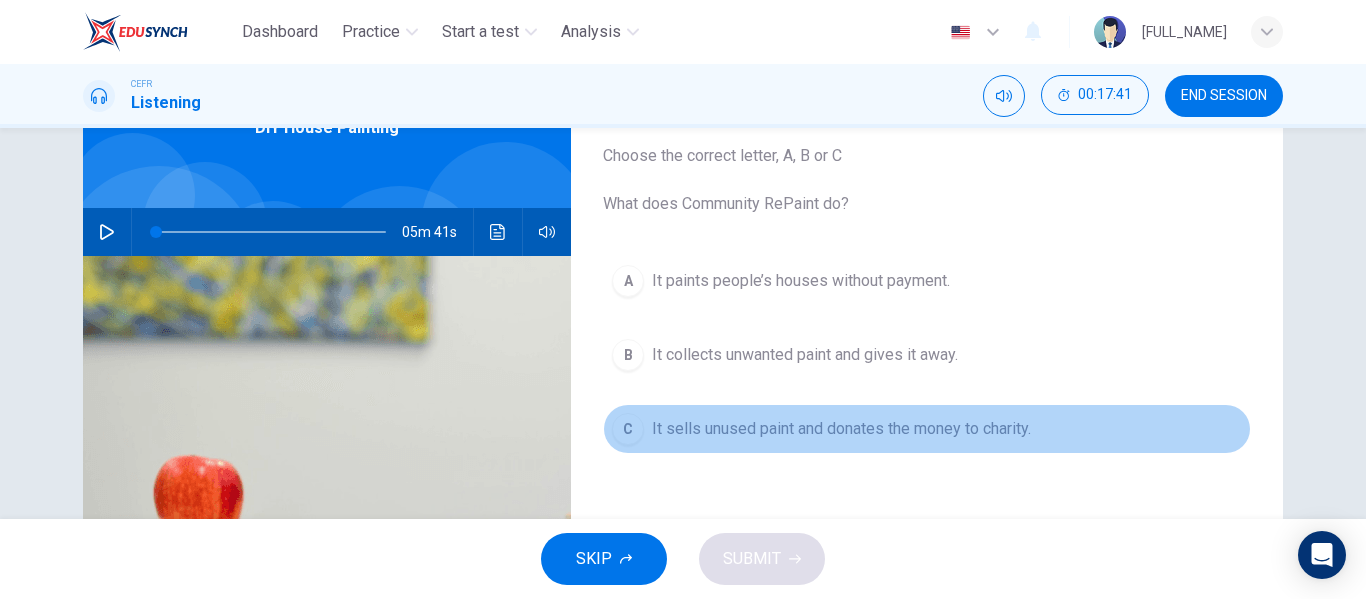 click on "C" at bounding box center (628, 281) 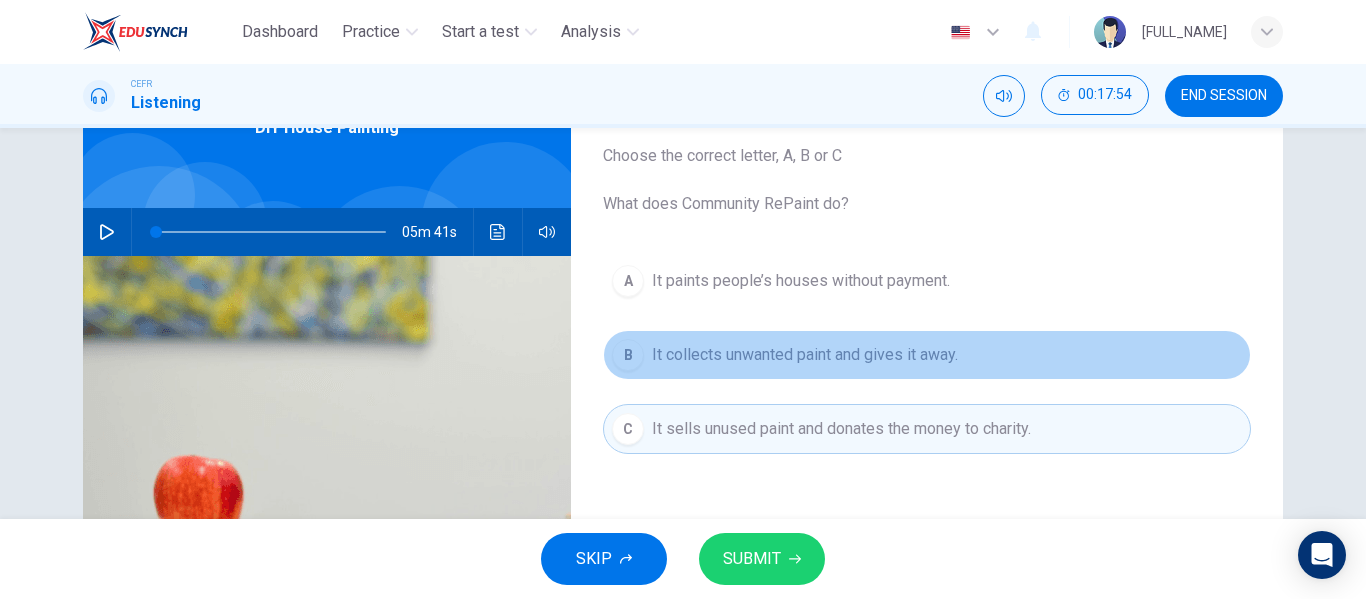 click on "B" at bounding box center [628, 281] 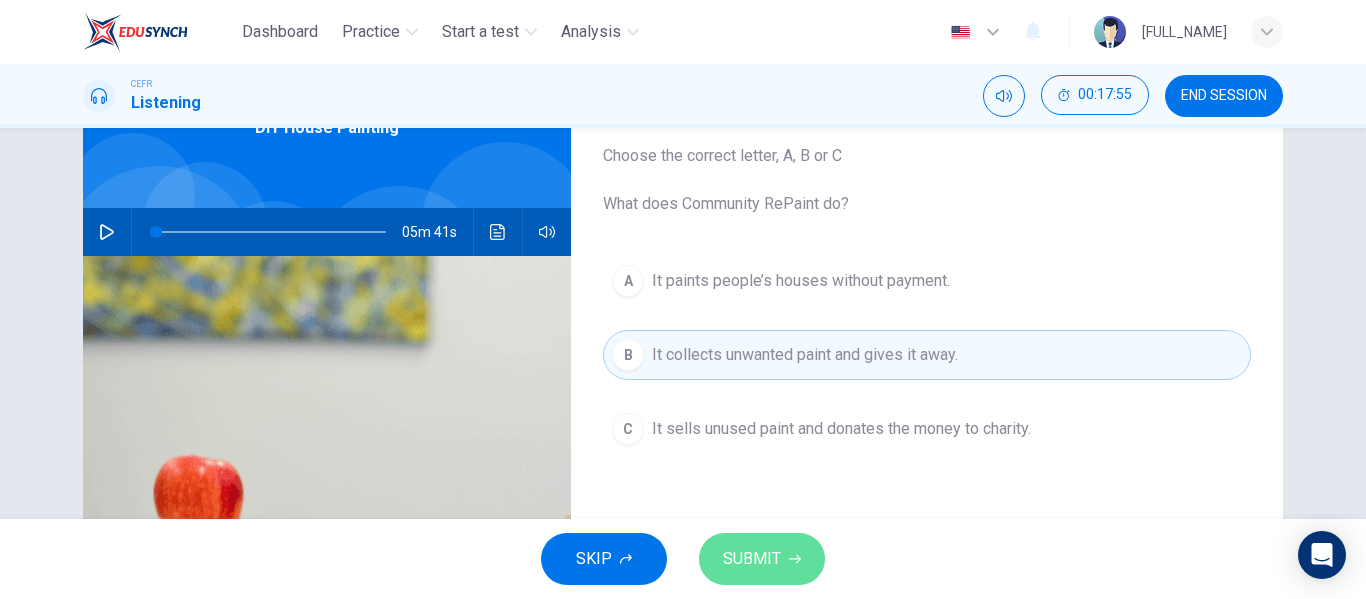 click on "SUBMIT" at bounding box center (752, 559) 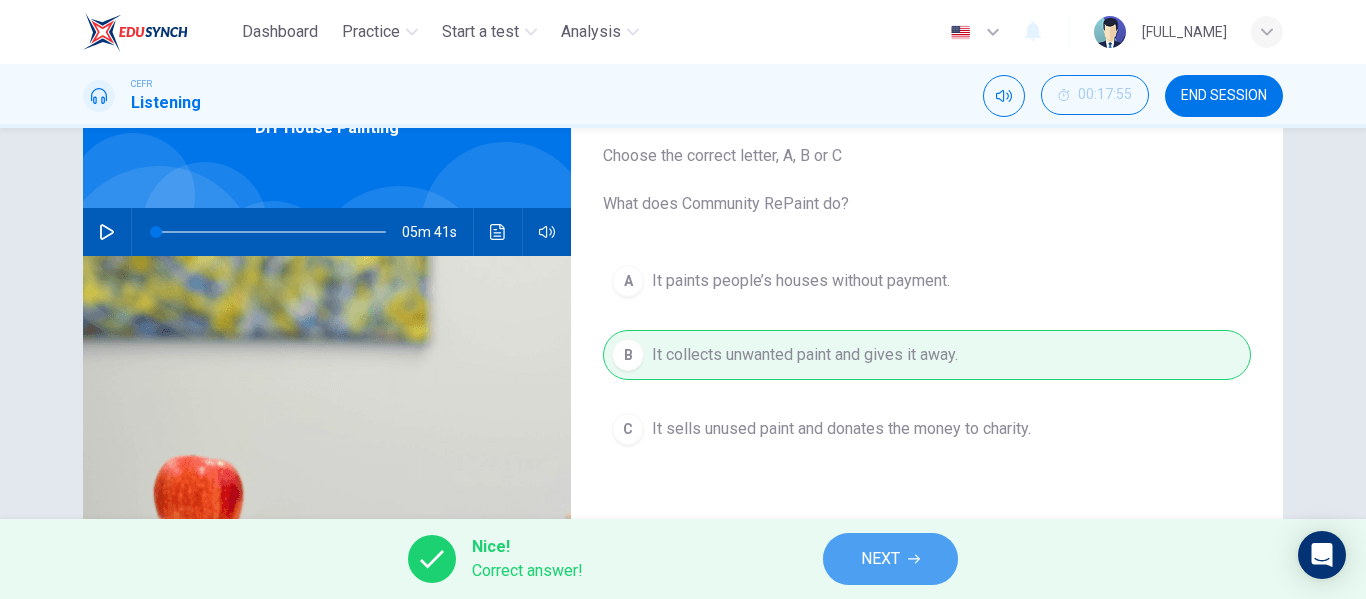 click at bounding box center [914, 559] 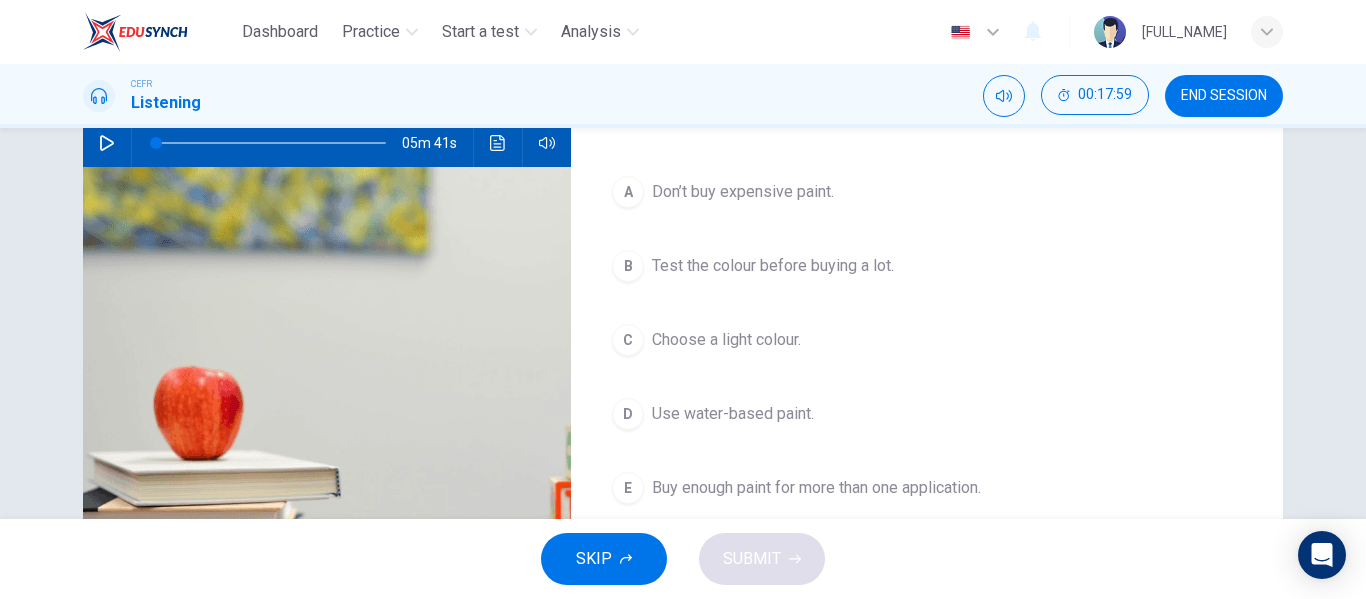 scroll, scrollTop: 211, scrollLeft: 0, axis: vertical 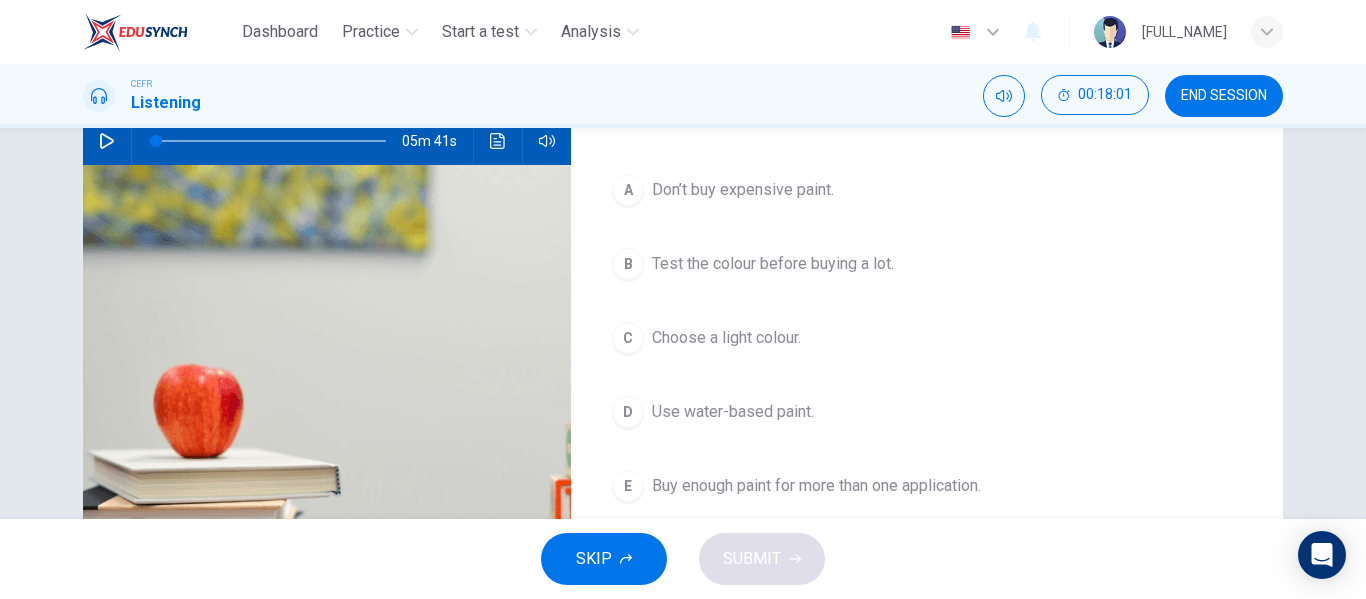 drag, startPoint x: 1347, startPoint y: 413, endPoint x: 1352, endPoint y: 442, distance: 29.427877 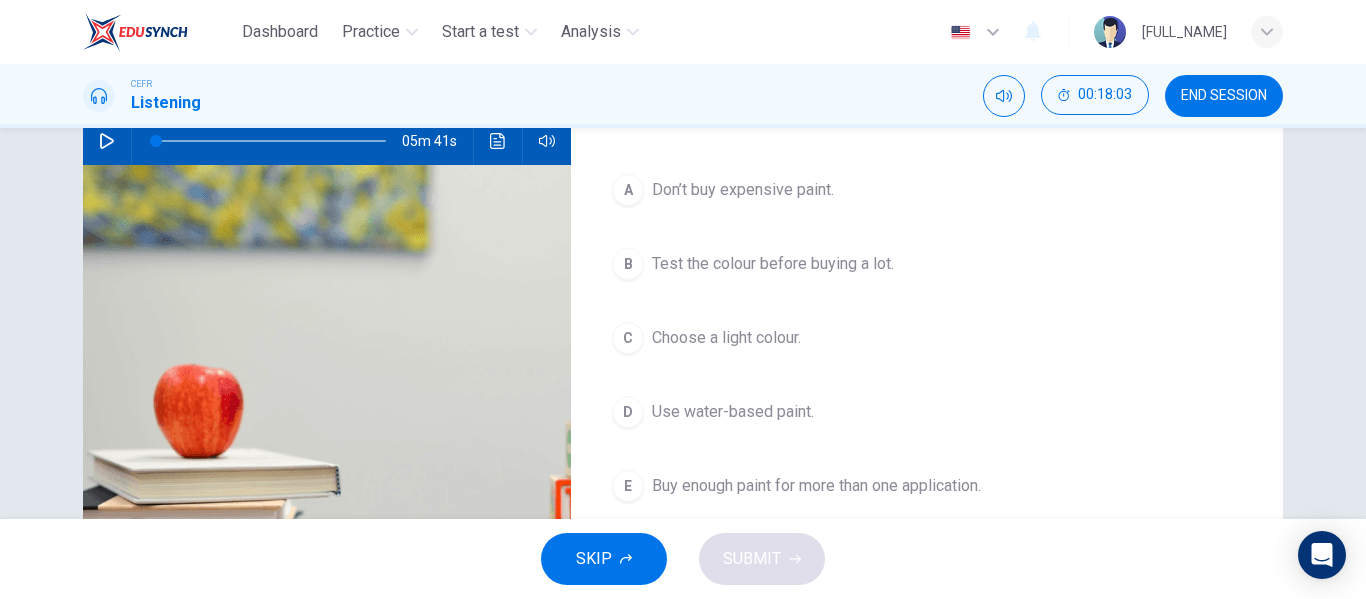 click on "D" at bounding box center [628, 190] 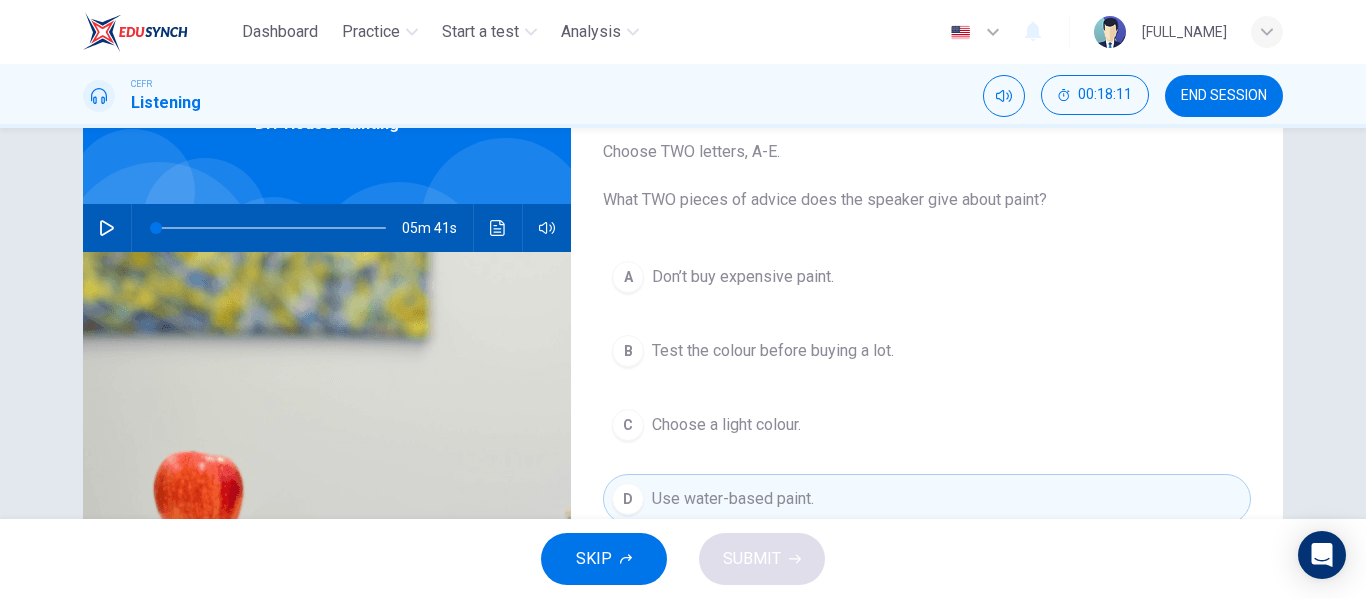scroll, scrollTop: 145, scrollLeft: 0, axis: vertical 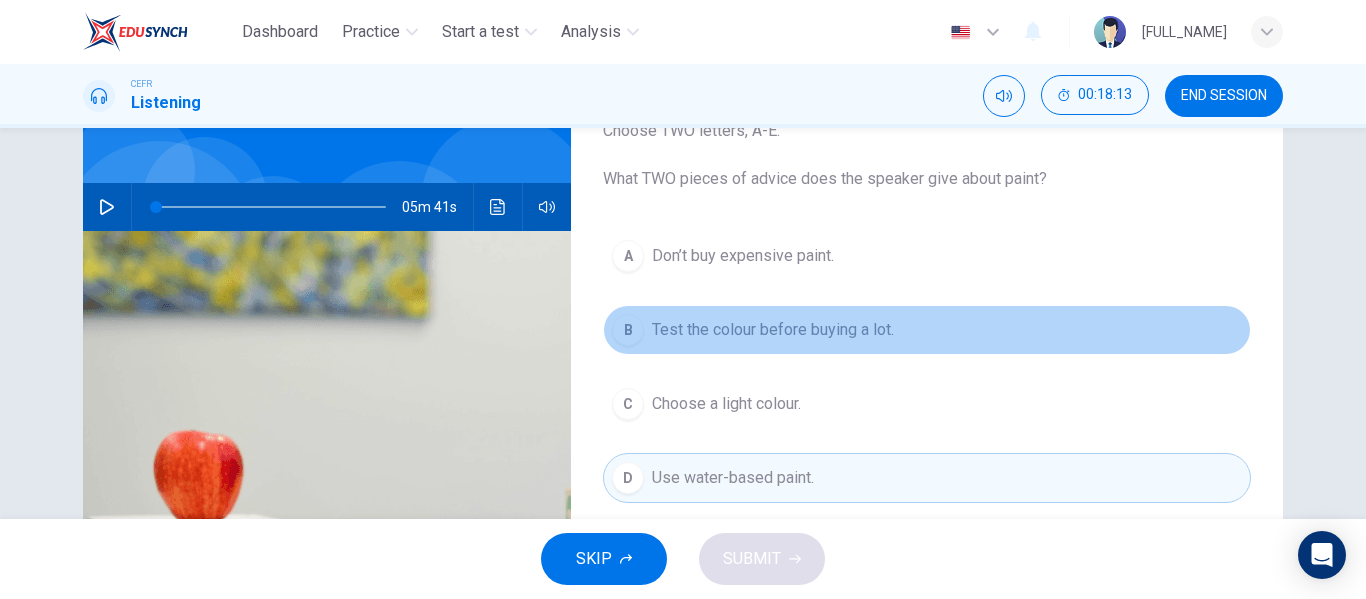 click on "B" at bounding box center (628, 256) 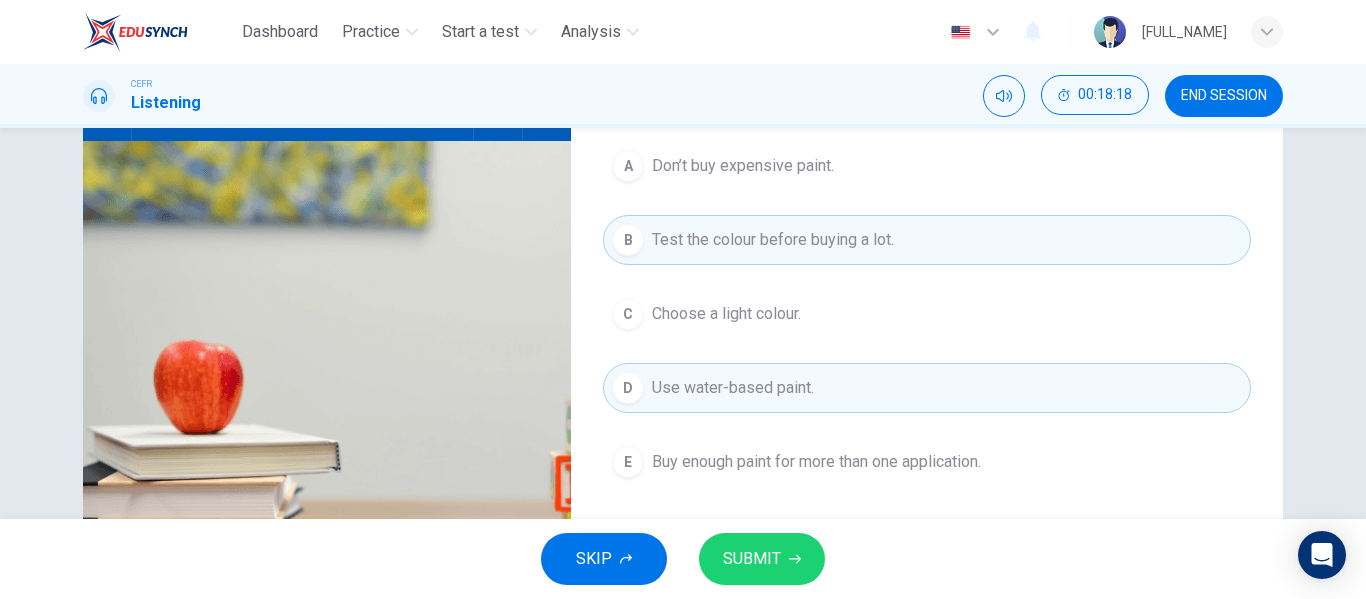 scroll, scrollTop: 233, scrollLeft: 0, axis: vertical 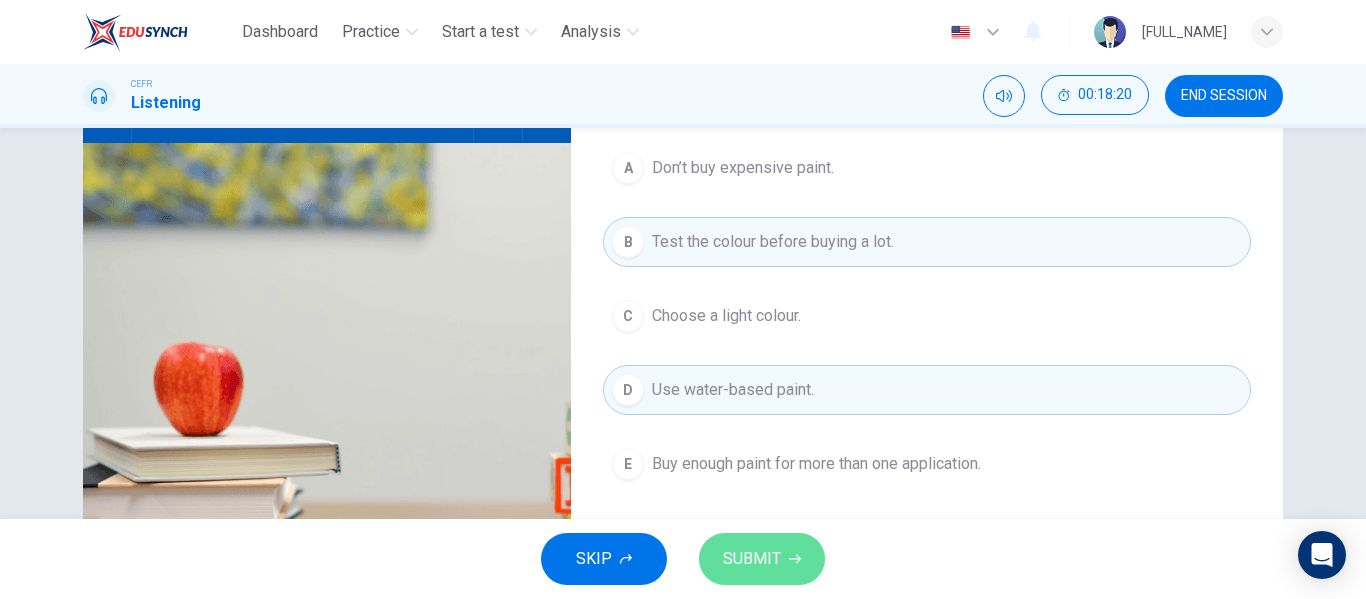 click on "SUBMIT" at bounding box center [762, 559] 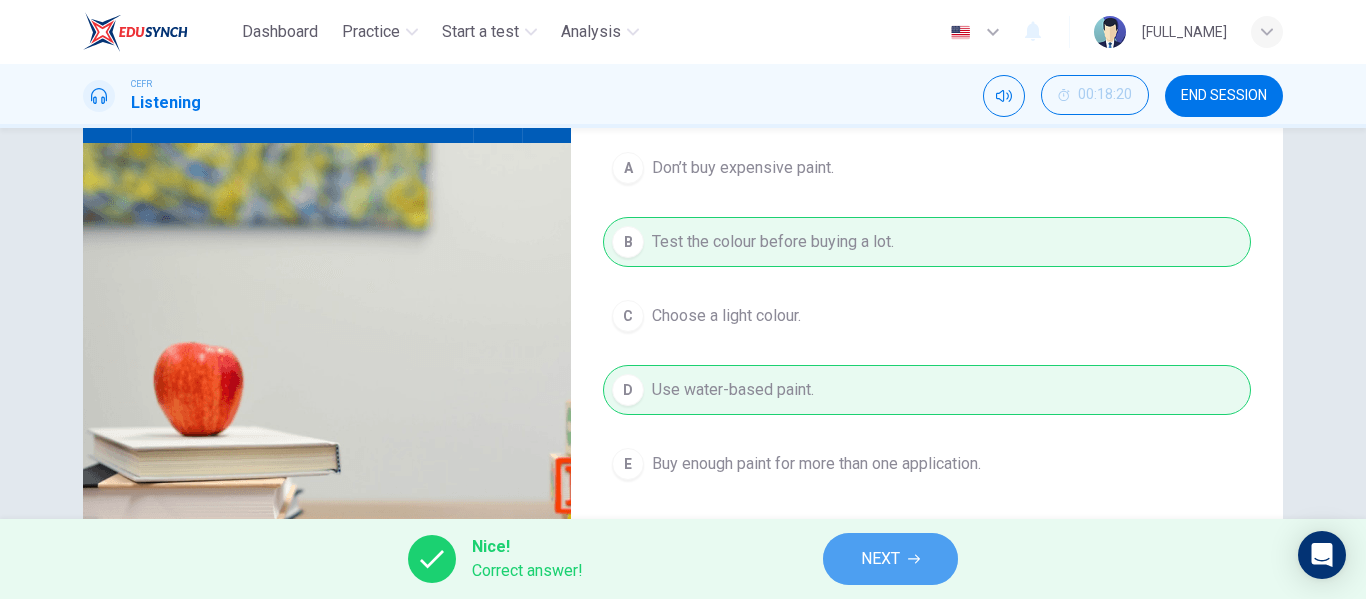 click on "NEXT" at bounding box center [880, 559] 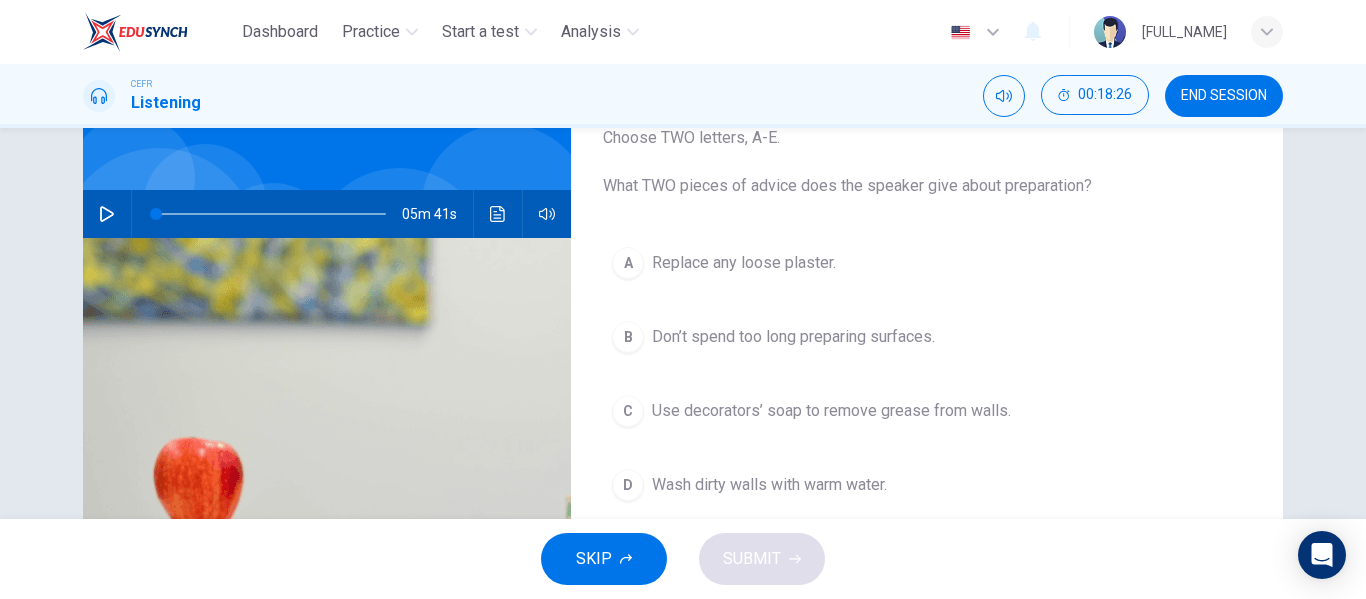 scroll, scrollTop: 168, scrollLeft: 0, axis: vertical 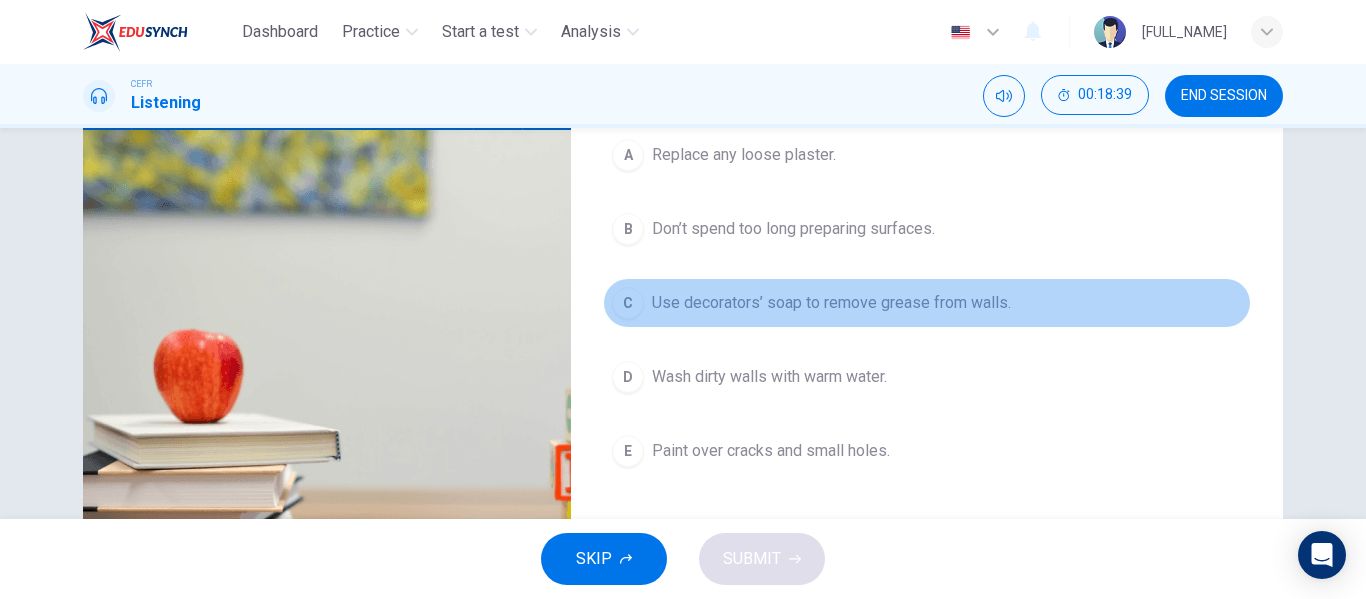 click on "C" at bounding box center (628, 155) 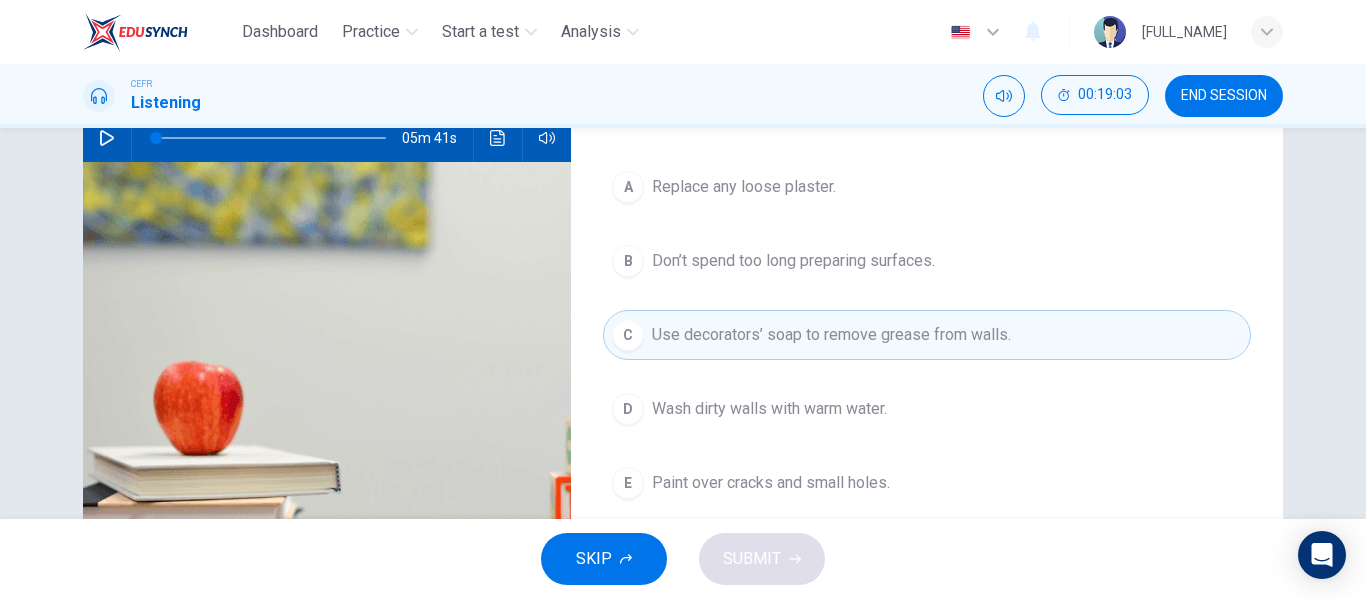 scroll, scrollTop: 219, scrollLeft: 0, axis: vertical 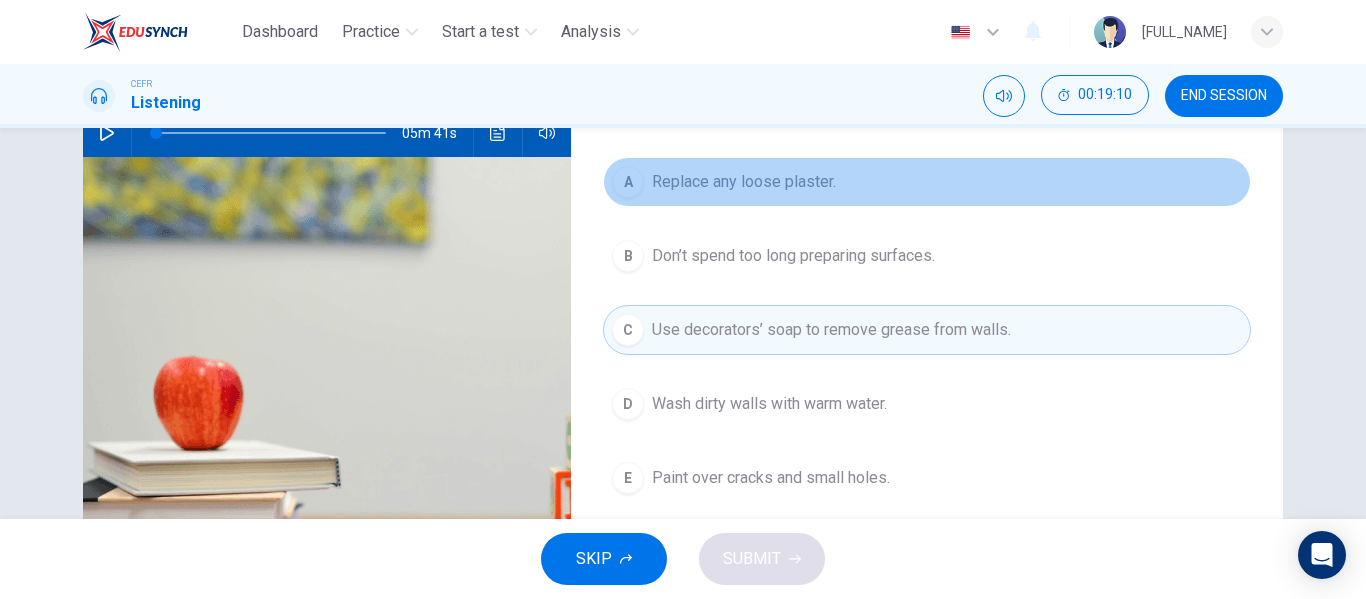 click on "A" at bounding box center [628, 182] 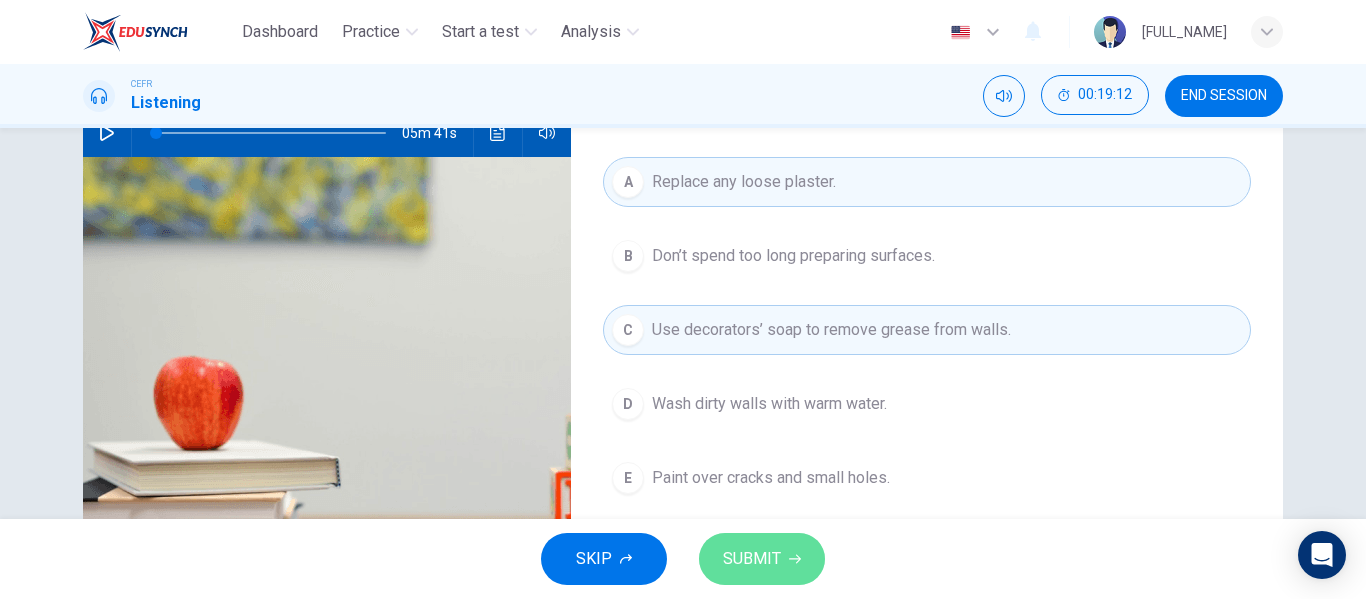 click on "SUBMIT" at bounding box center (752, 559) 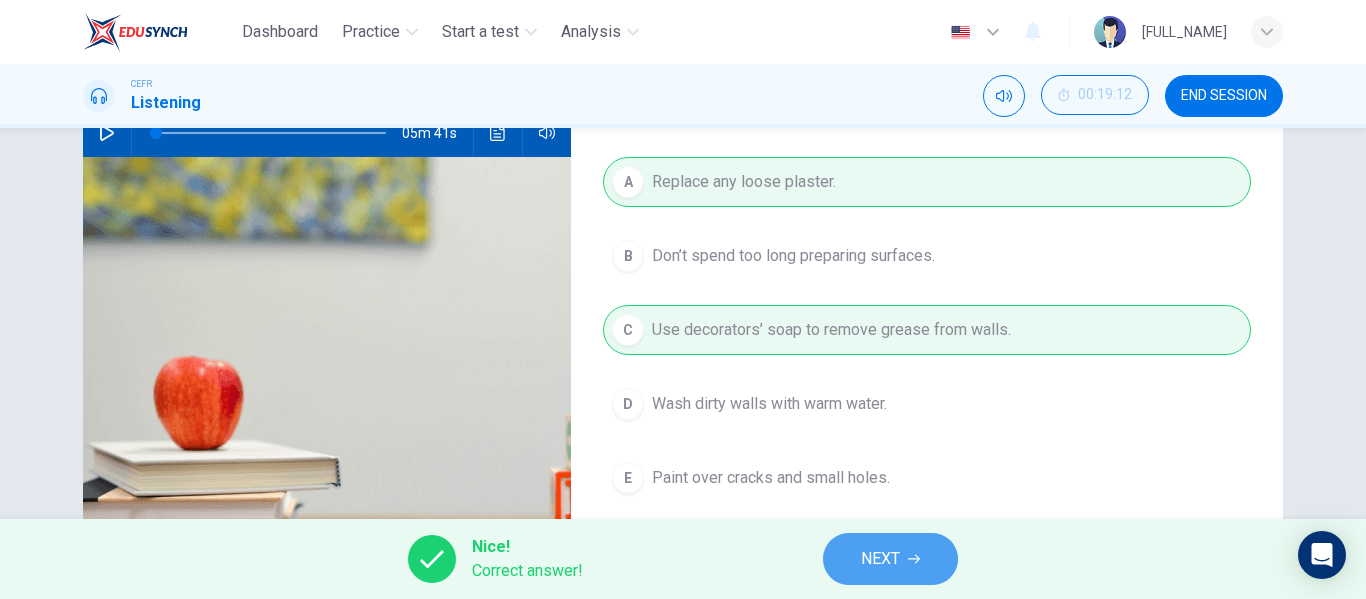 click at bounding box center [914, 559] 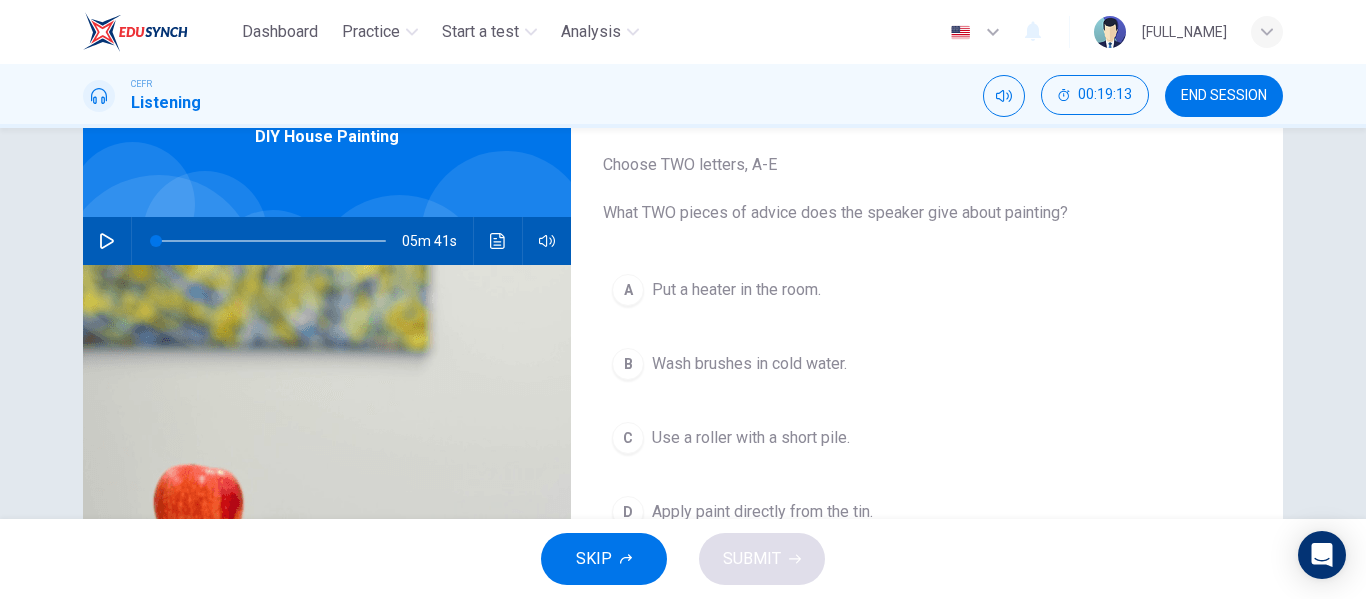 scroll, scrollTop: 71, scrollLeft: 0, axis: vertical 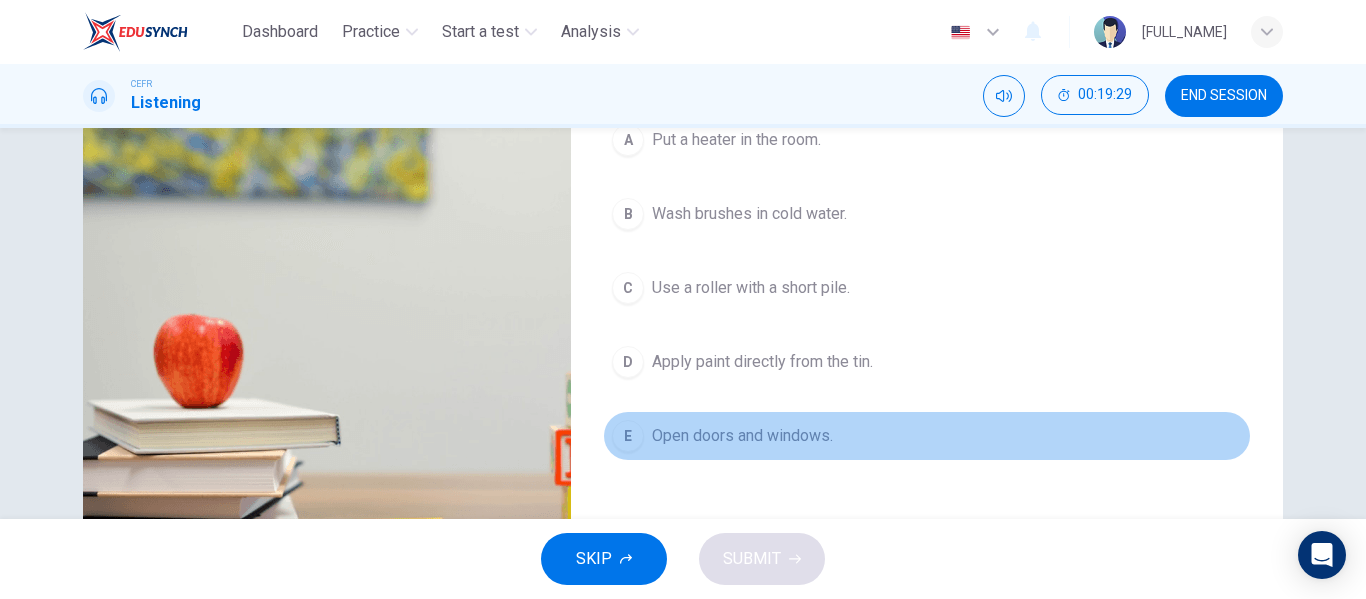click on "E" at bounding box center (628, 140) 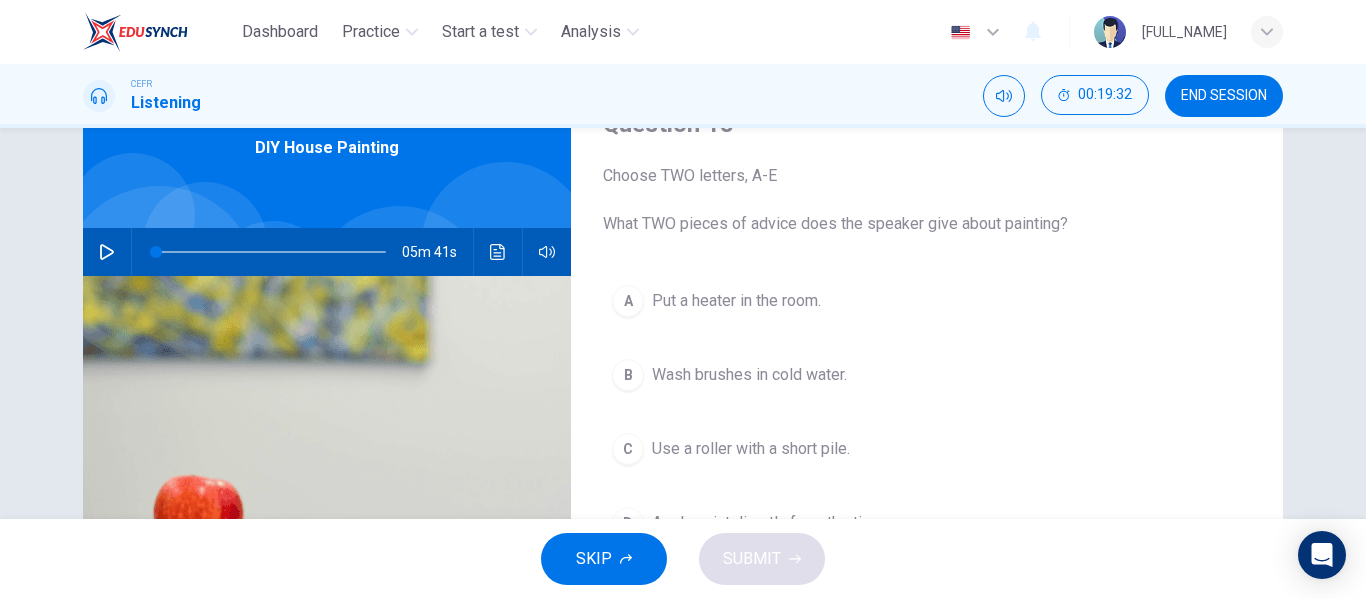 scroll, scrollTop: 98, scrollLeft: 0, axis: vertical 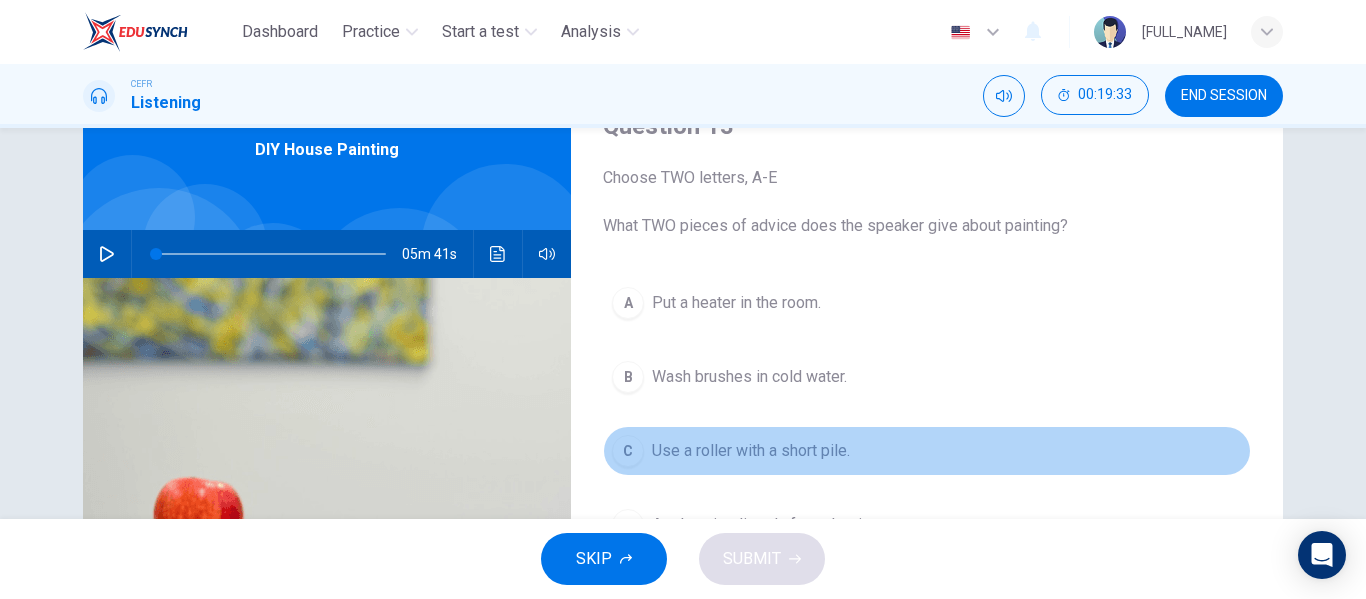 click on "C" at bounding box center [628, 303] 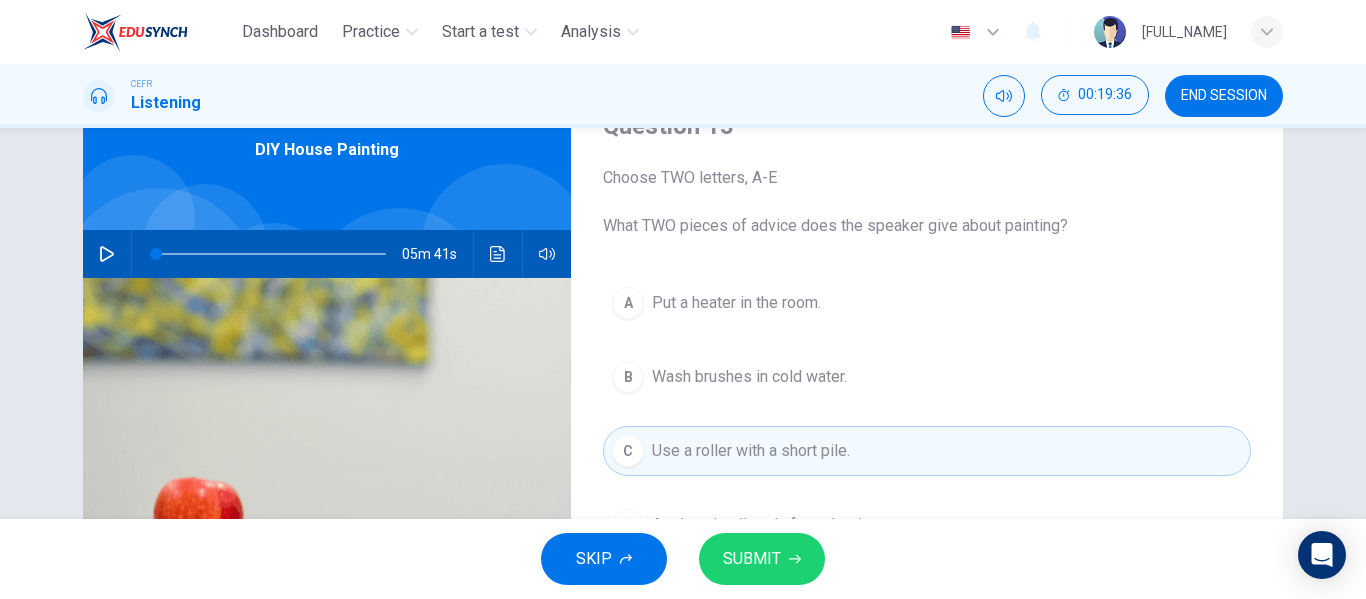 drag, startPoint x: 1347, startPoint y: 288, endPoint x: 1365, endPoint y: 276, distance: 21.633308 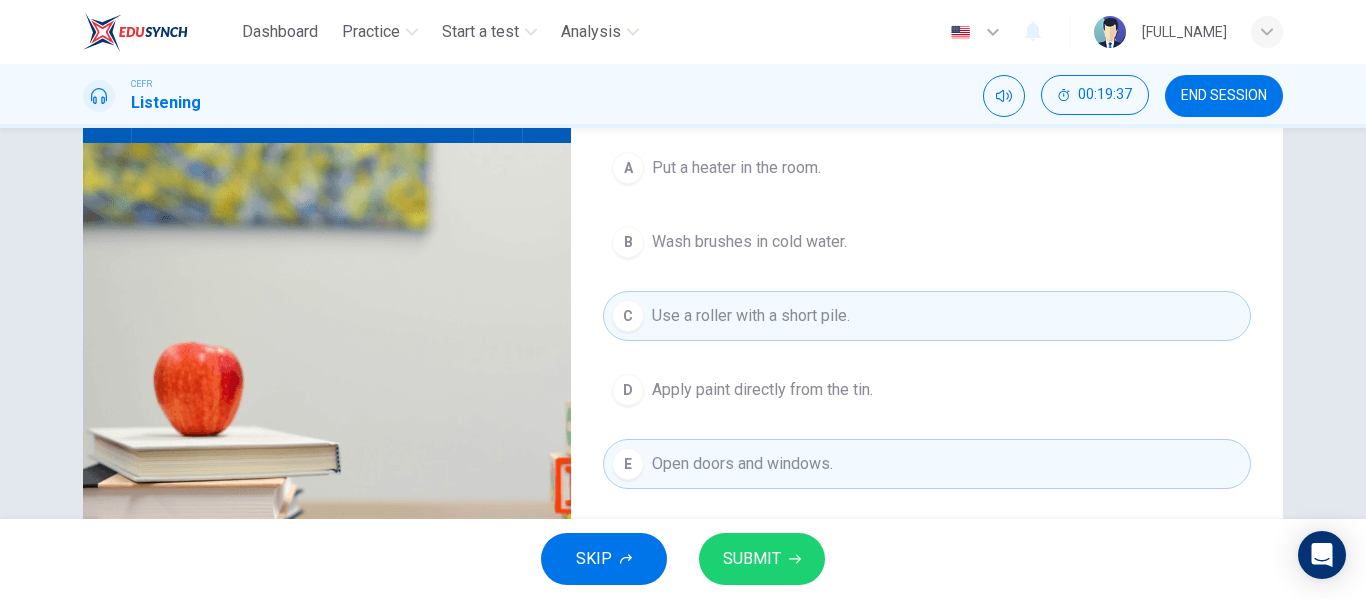 scroll, scrollTop: 237, scrollLeft: 0, axis: vertical 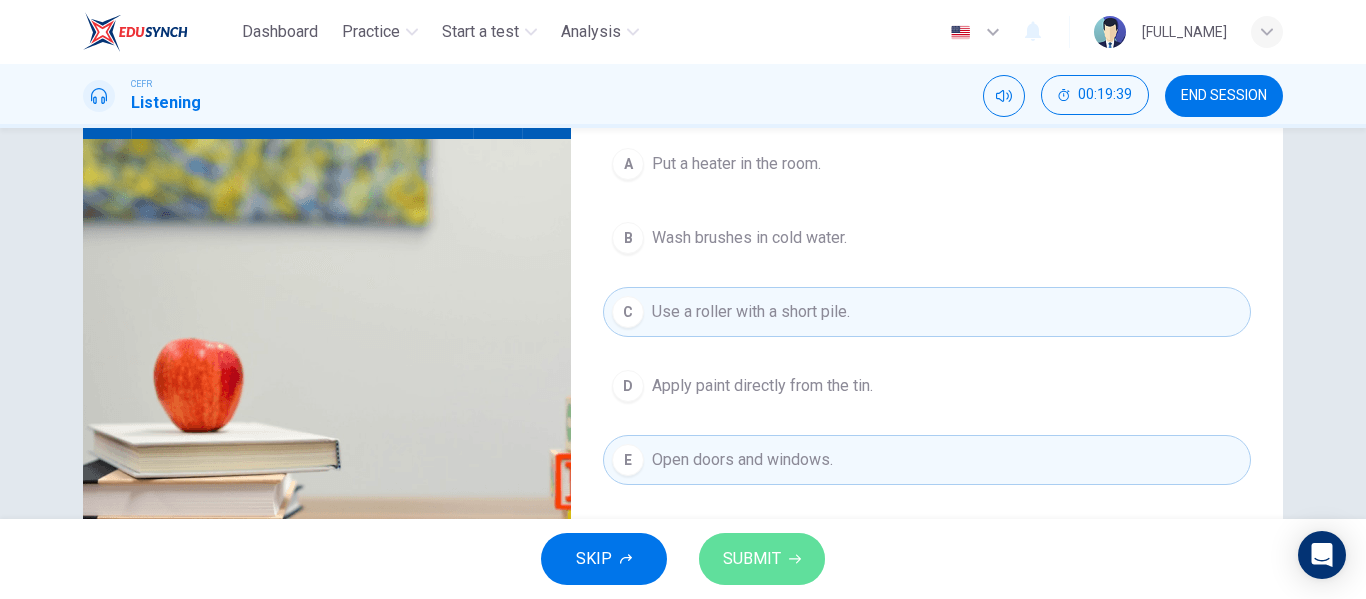 click on "SUBMIT" at bounding box center (762, 559) 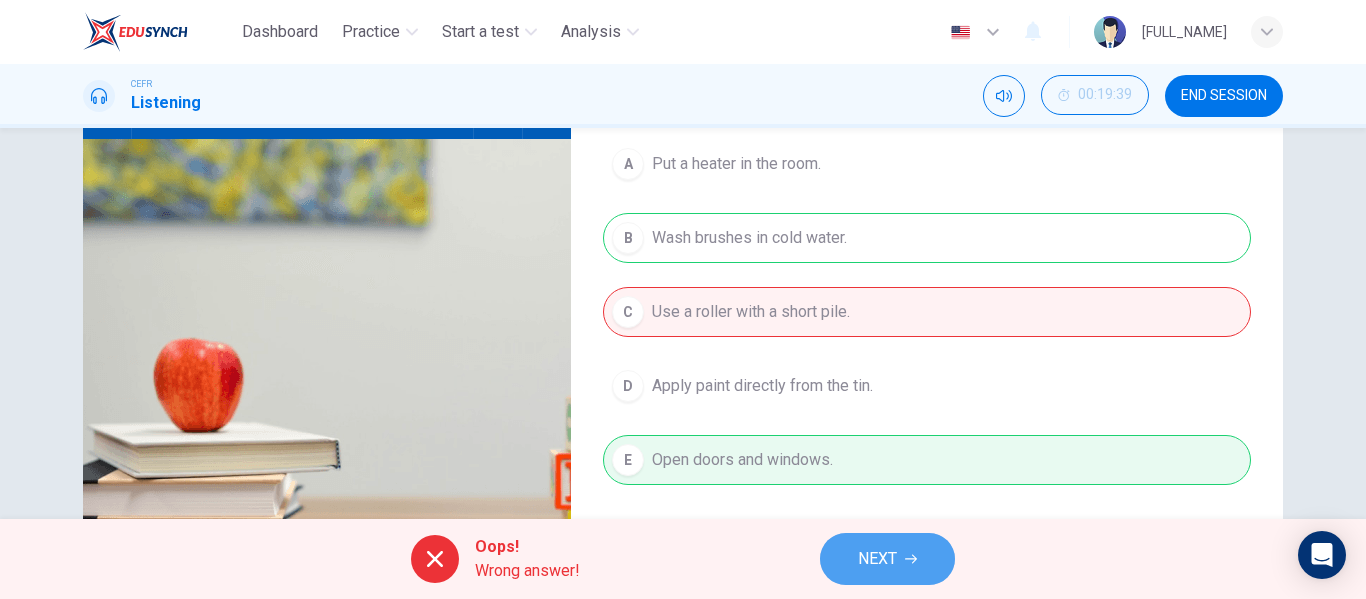 click on "NEXT" at bounding box center [887, 559] 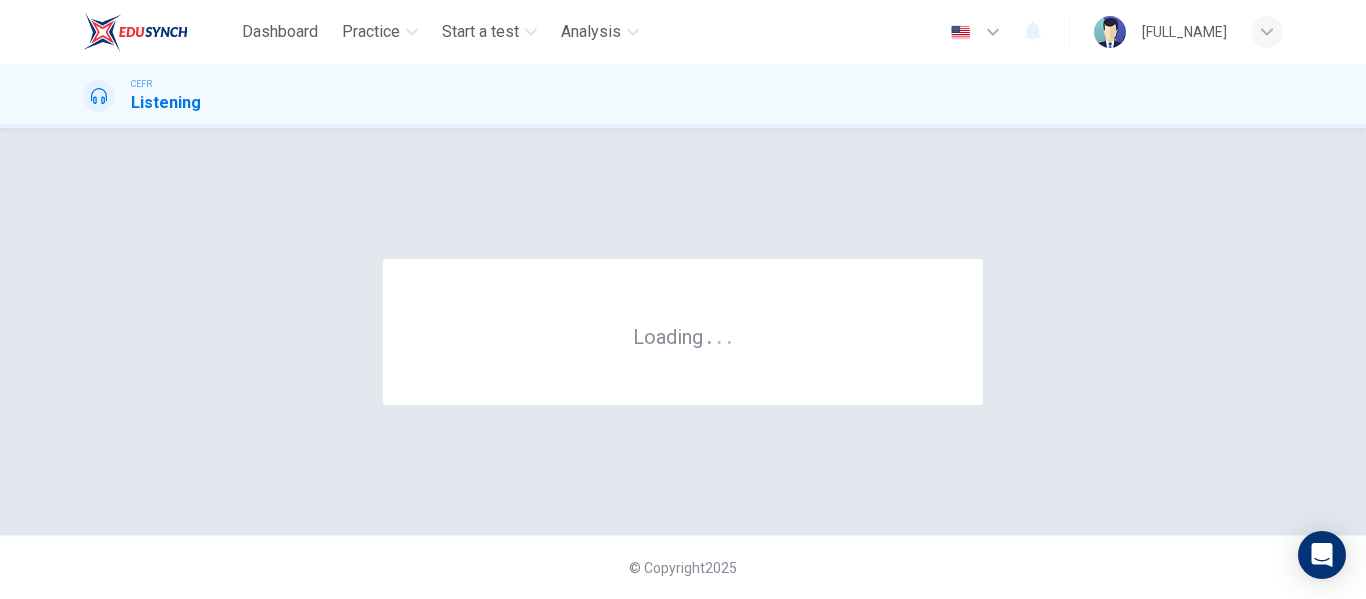 scroll, scrollTop: 0, scrollLeft: 0, axis: both 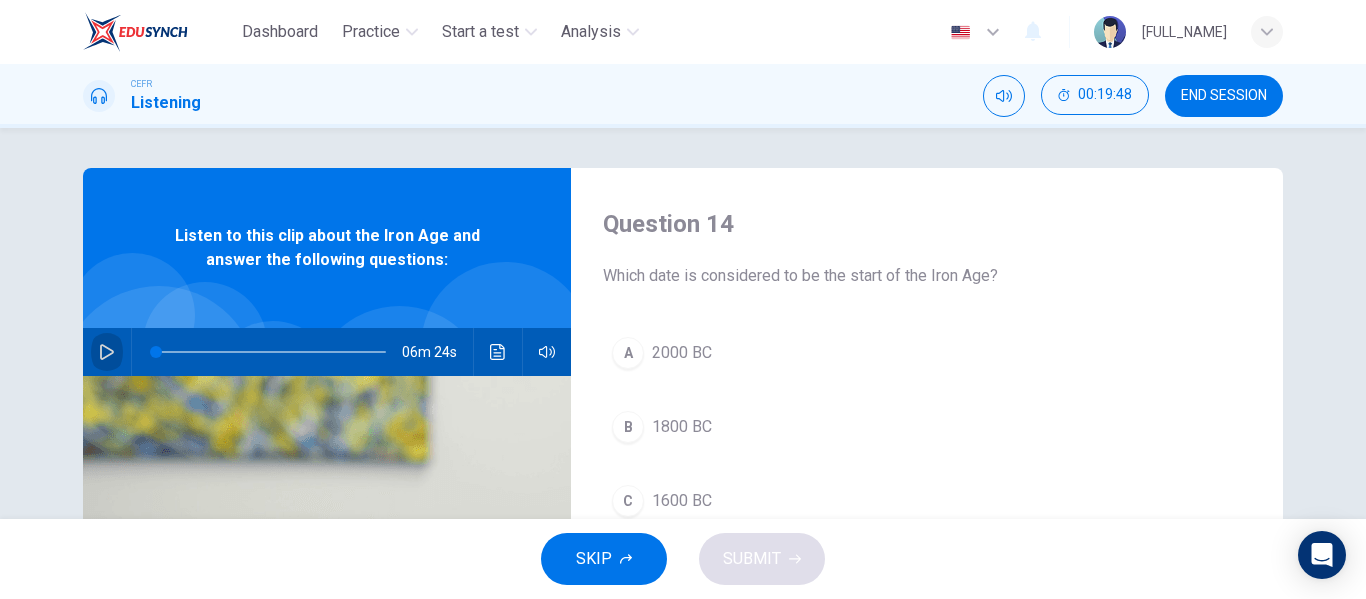 click at bounding box center [107, 352] 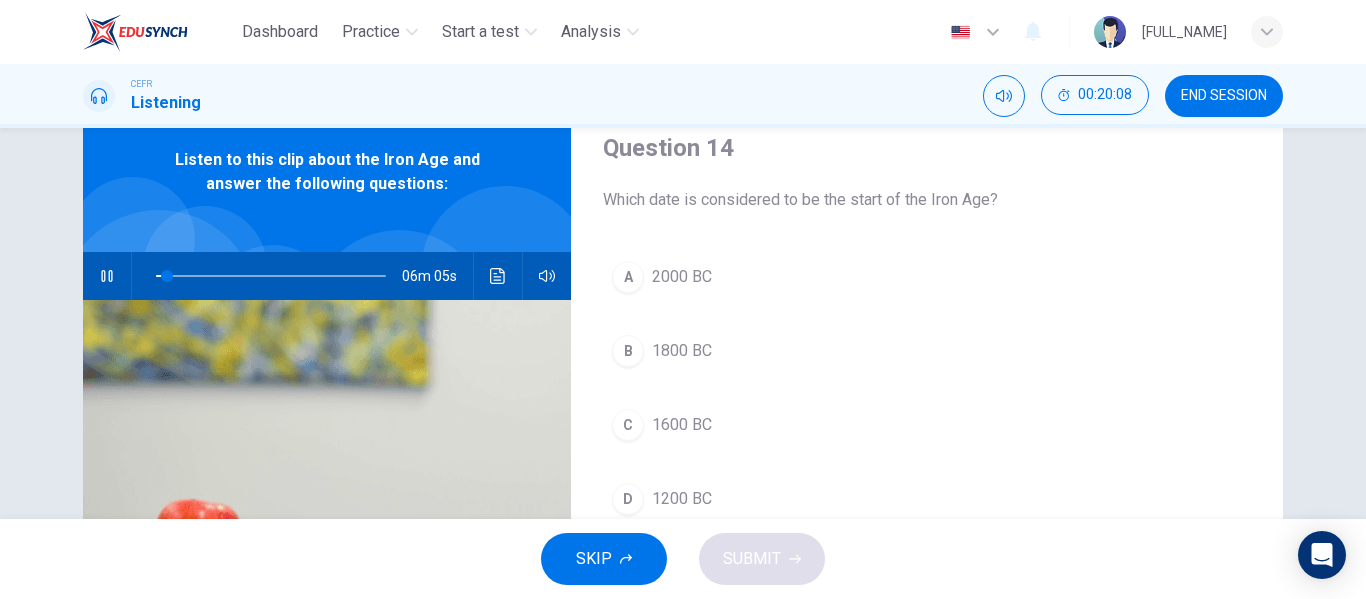 scroll, scrollTop: 72, scrollLeft: 0, axis: vertical 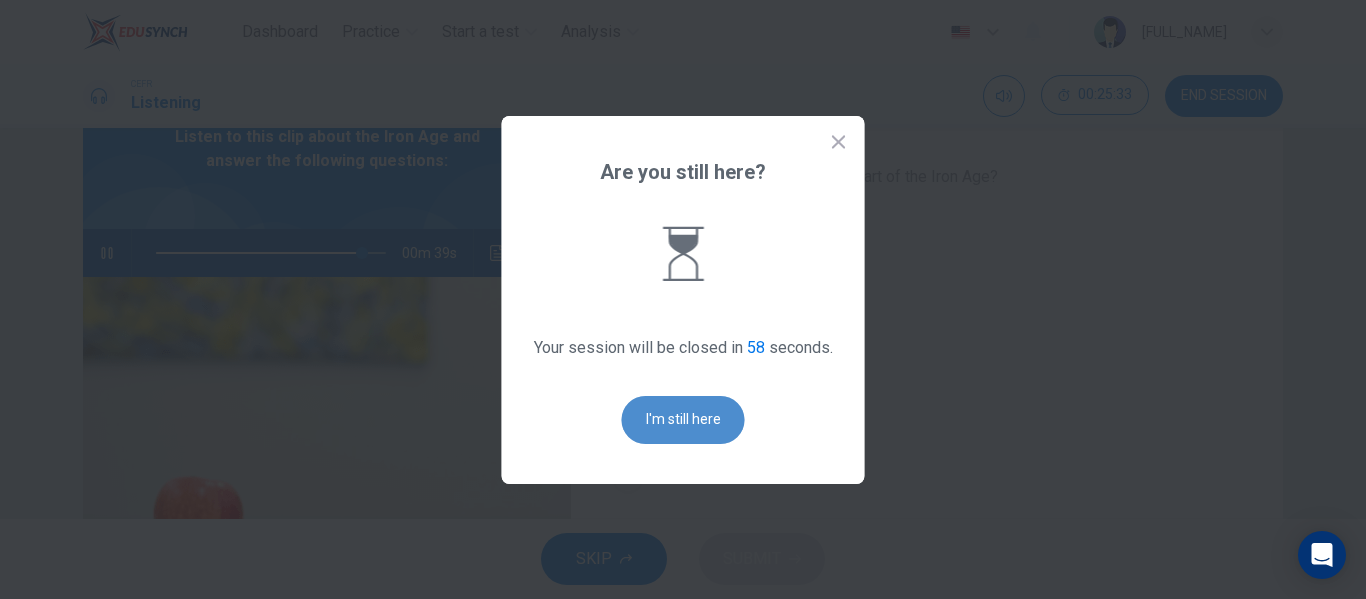 click on "I'm still here" at bounding box center [683, 420] 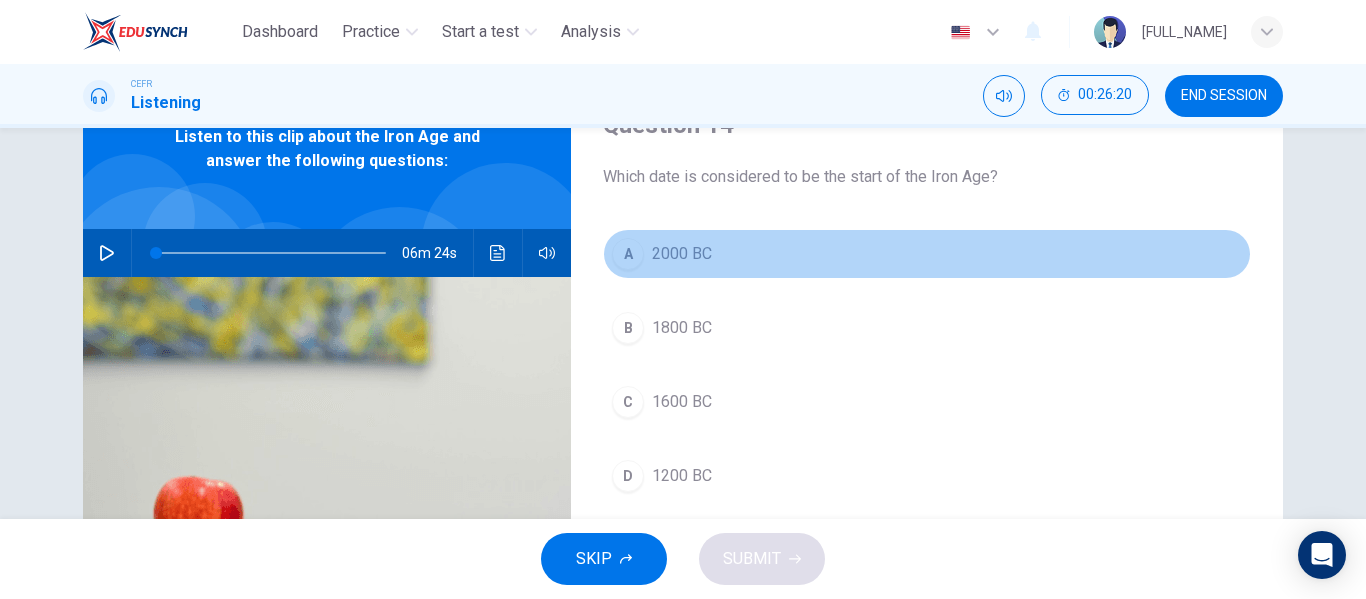 click on "A" at bounding box center [628, 254] 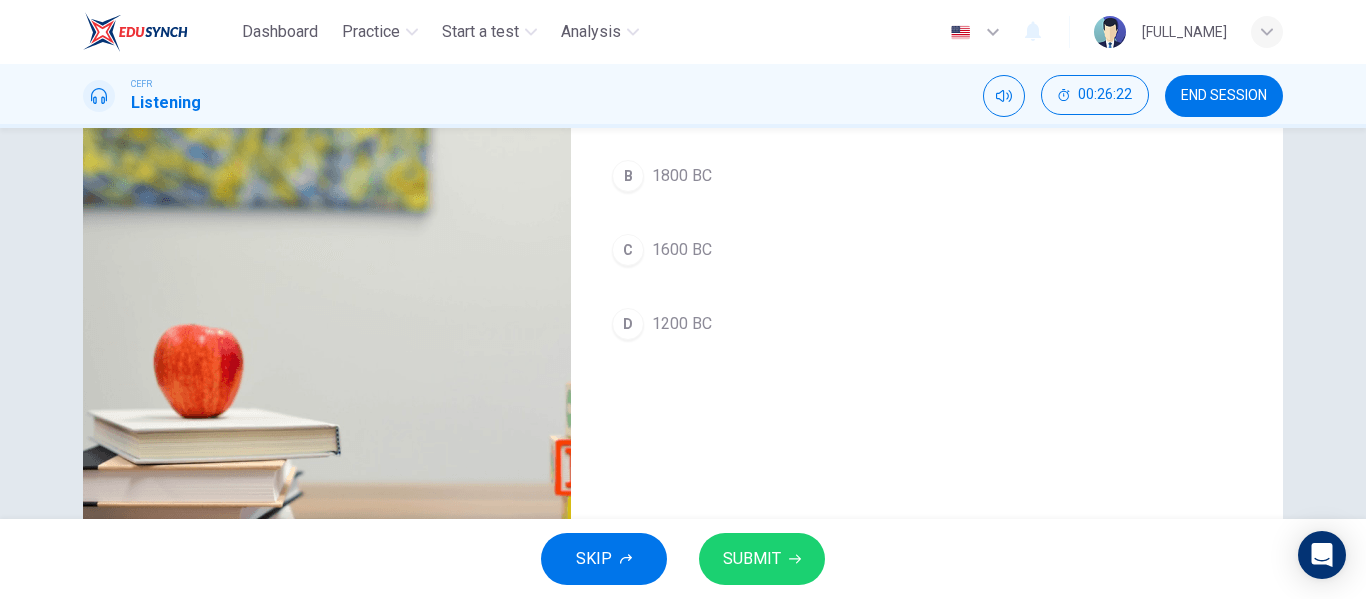scroll, scrollTop: 272, scrollLeft: 0, axis: vertical 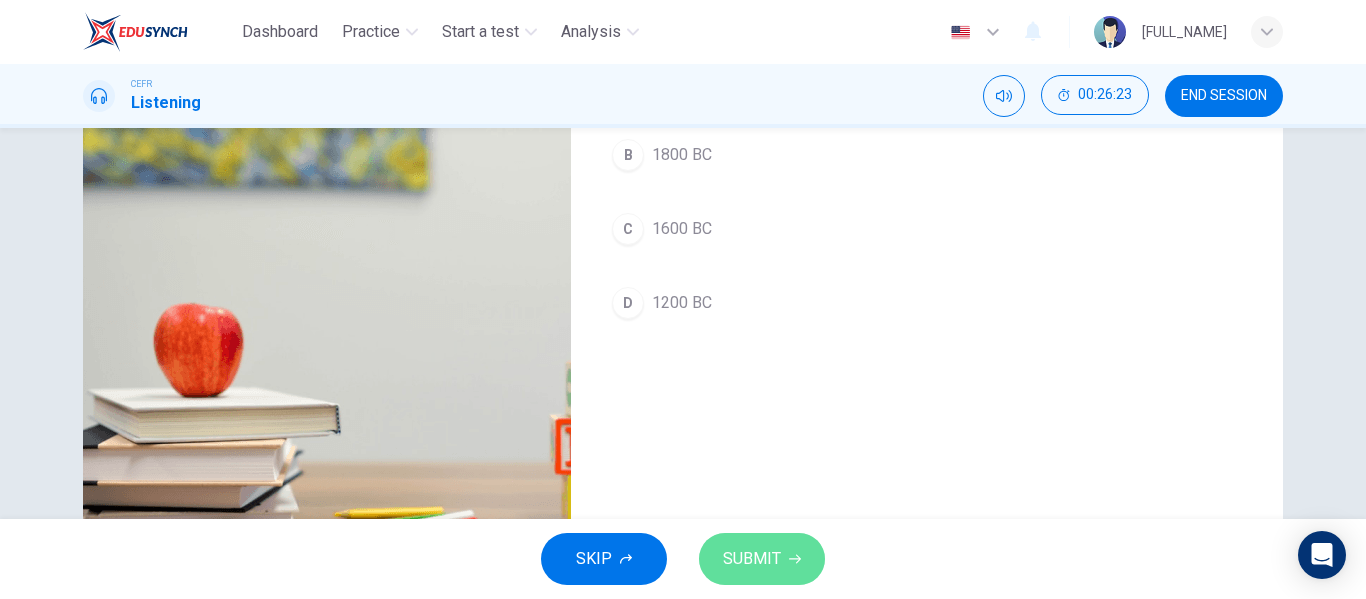 click on "SUBMIT" at bounding box center [752, 559] 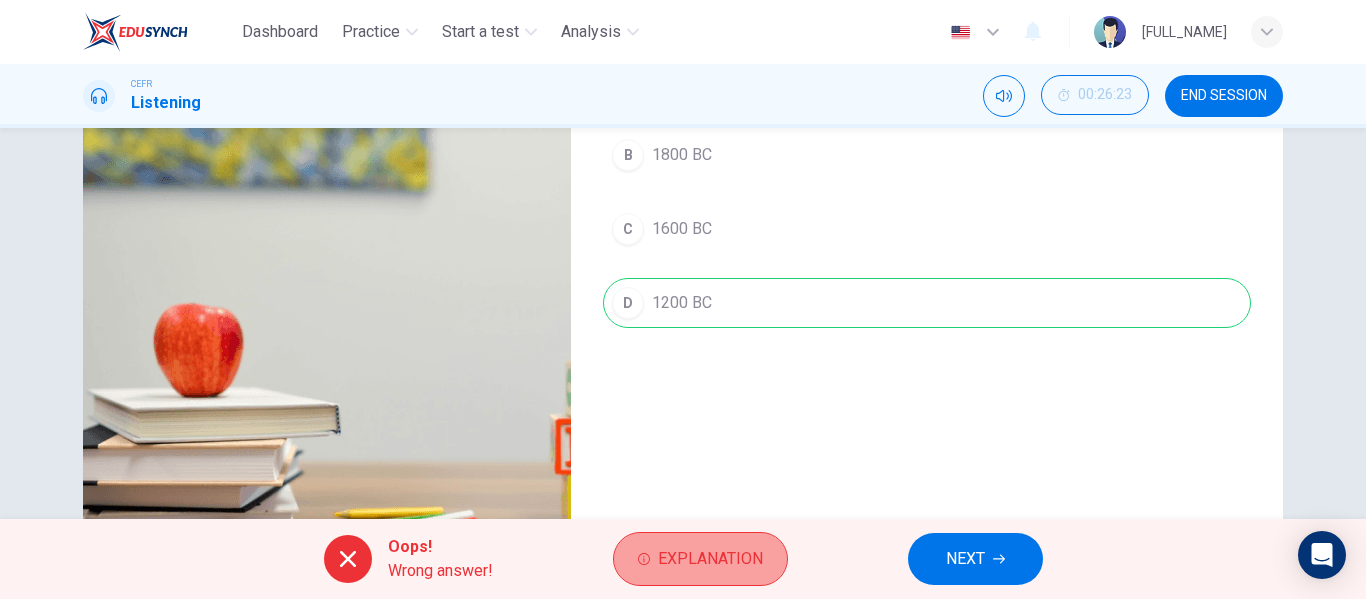 click on "Explanation" at bounding box center [700, 559] 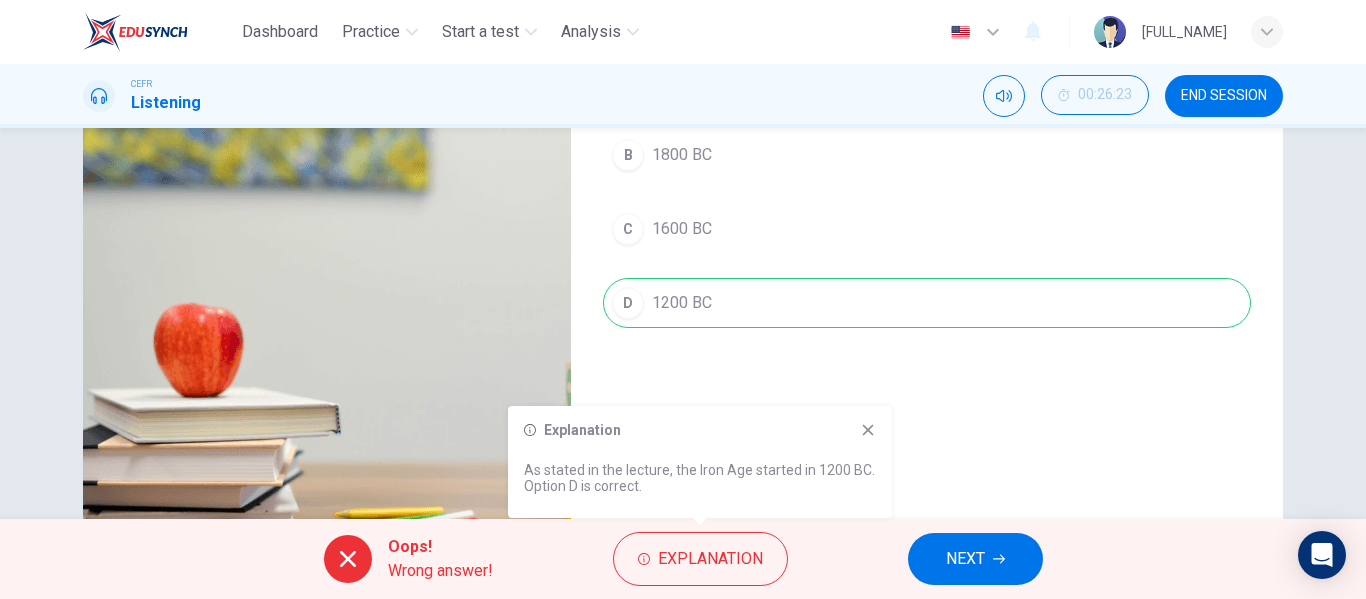 drag, startPoint x: 869, startPoint y: 428, endPoint x: 965, endPoint y: 555, distance: 159.20113 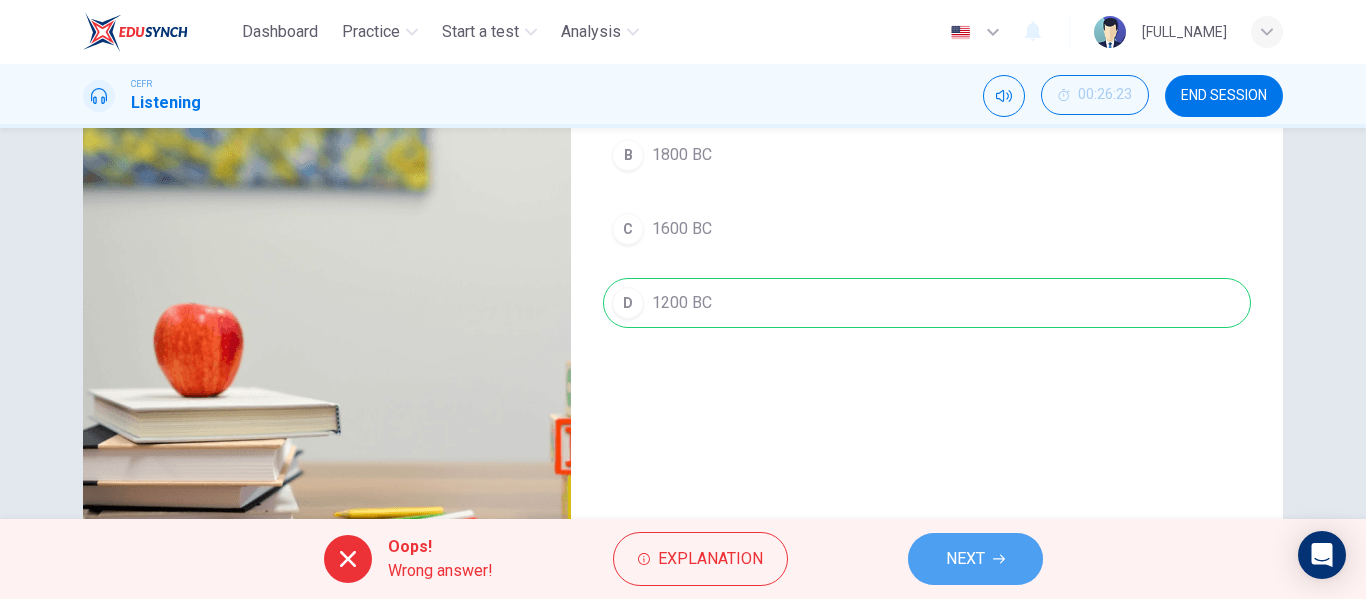 click on "NEXT" at bounding box center (965, 559) 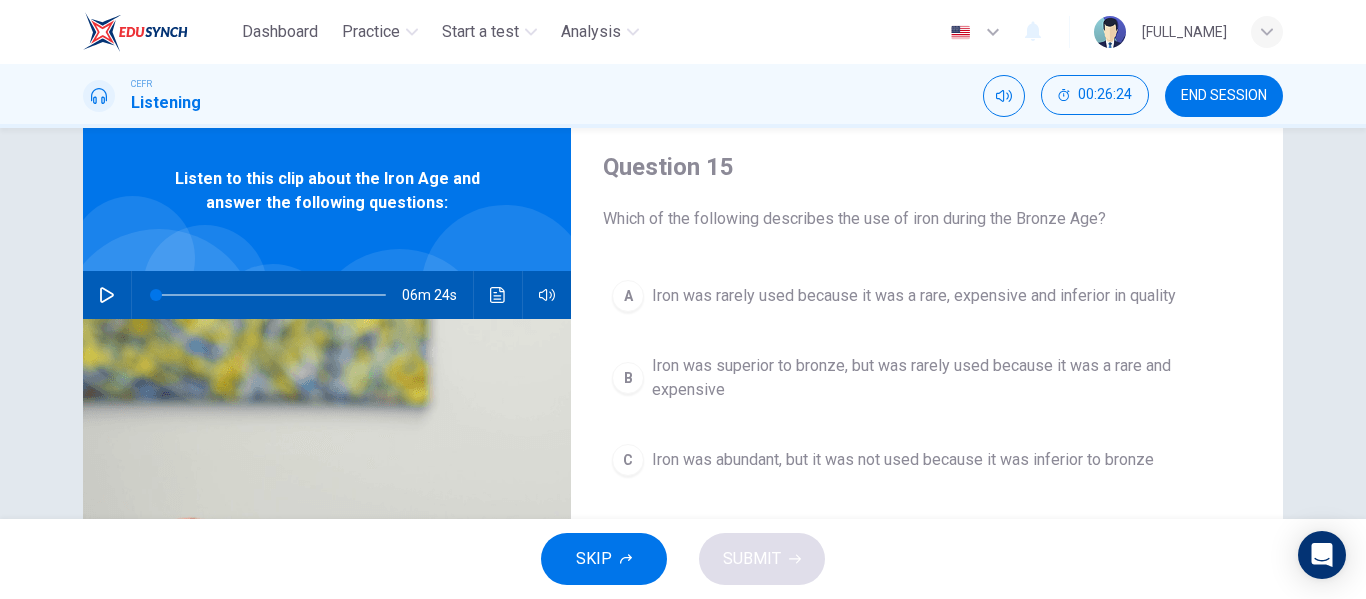 scroll, scrollTop: 51, scrollLeft: 0, axis: vertical 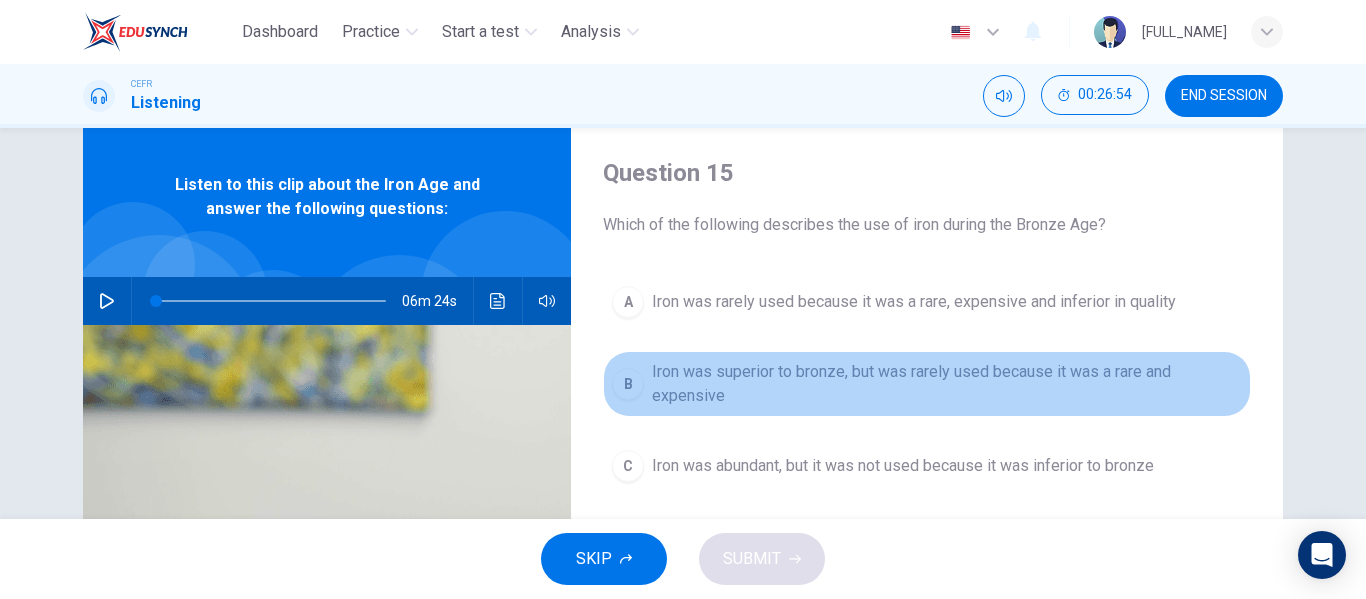 click on "B" at bounding box center (628, 302) 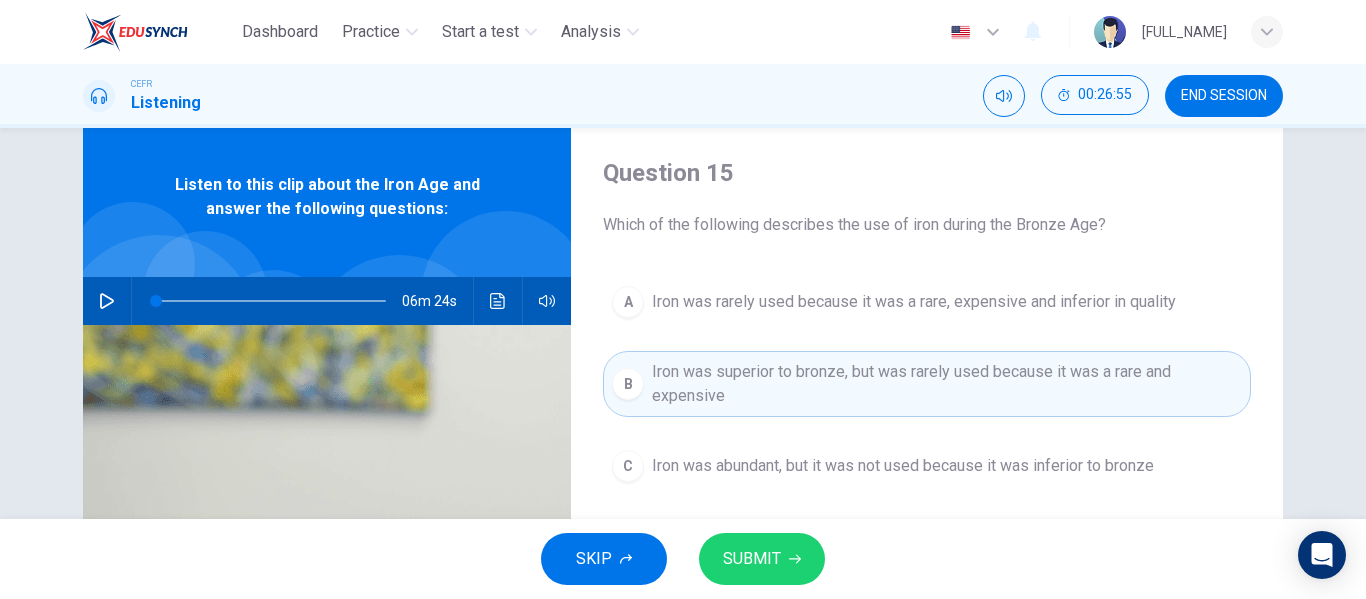 scroll, scrollTop: 91, scrollLeft: 0, axis: vertical 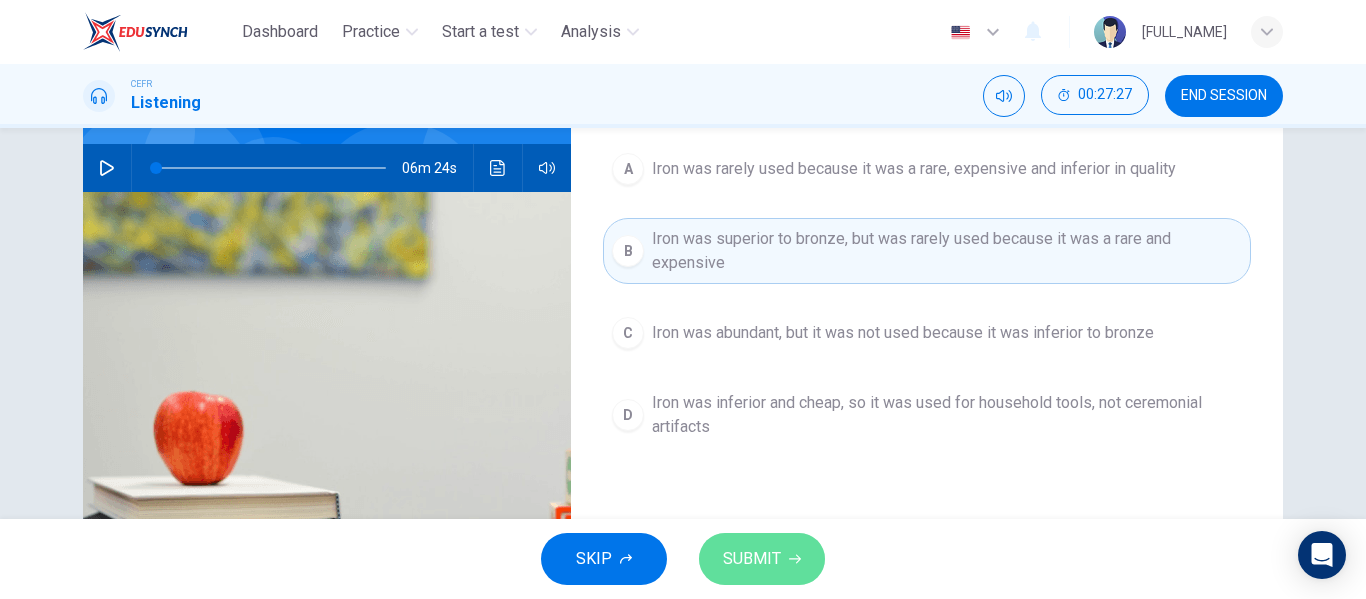 click on "SUBMIT" at bounding box center (752, 559) 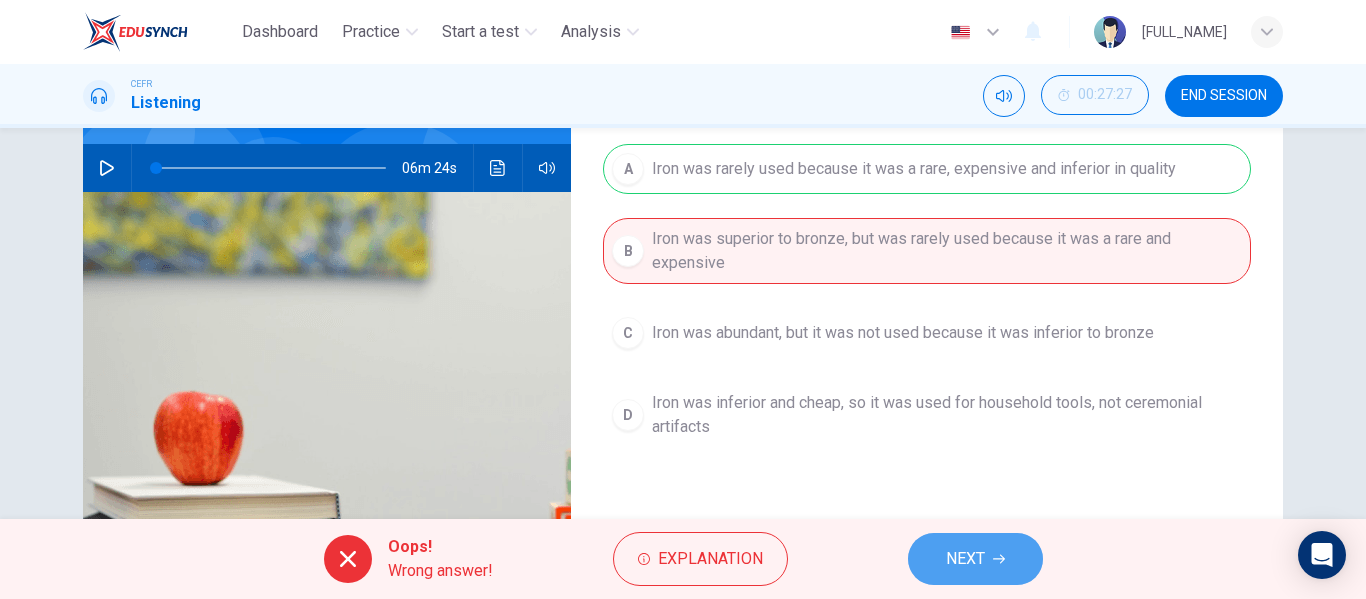 click on "NEXT" at bounding box center [975, 559] 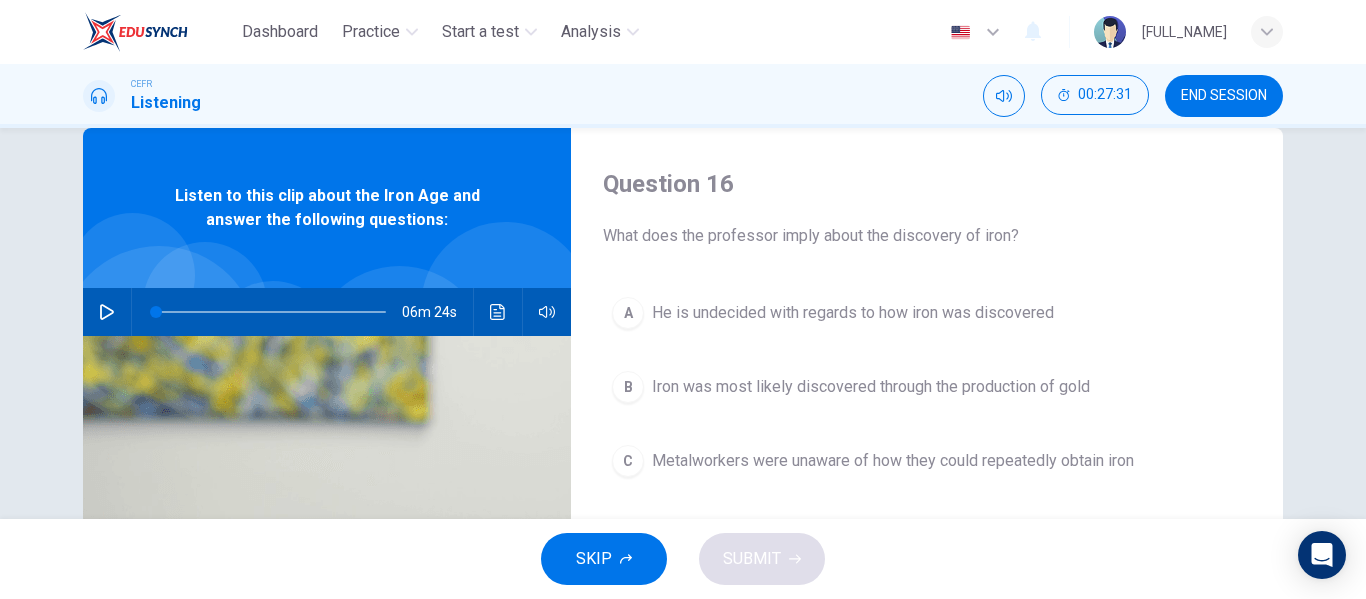 scroll, scrollTop: 44, scrollLeft: 0, axis: vertical 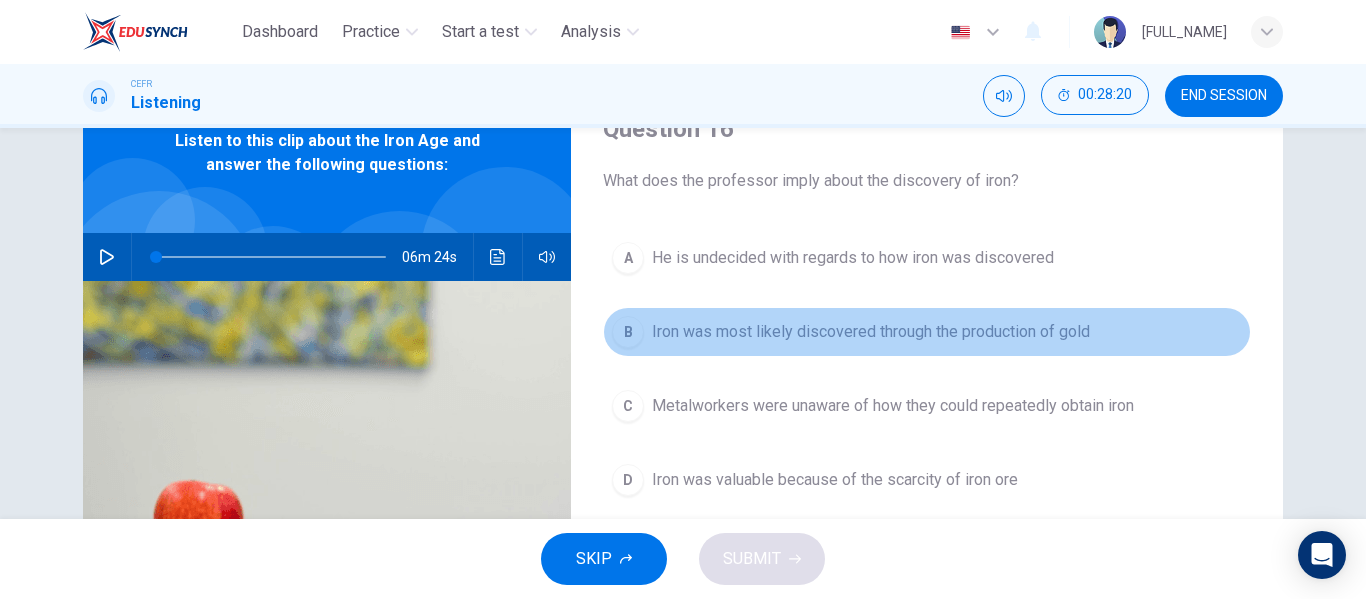 click on "B" at bounding box center [628, 258] 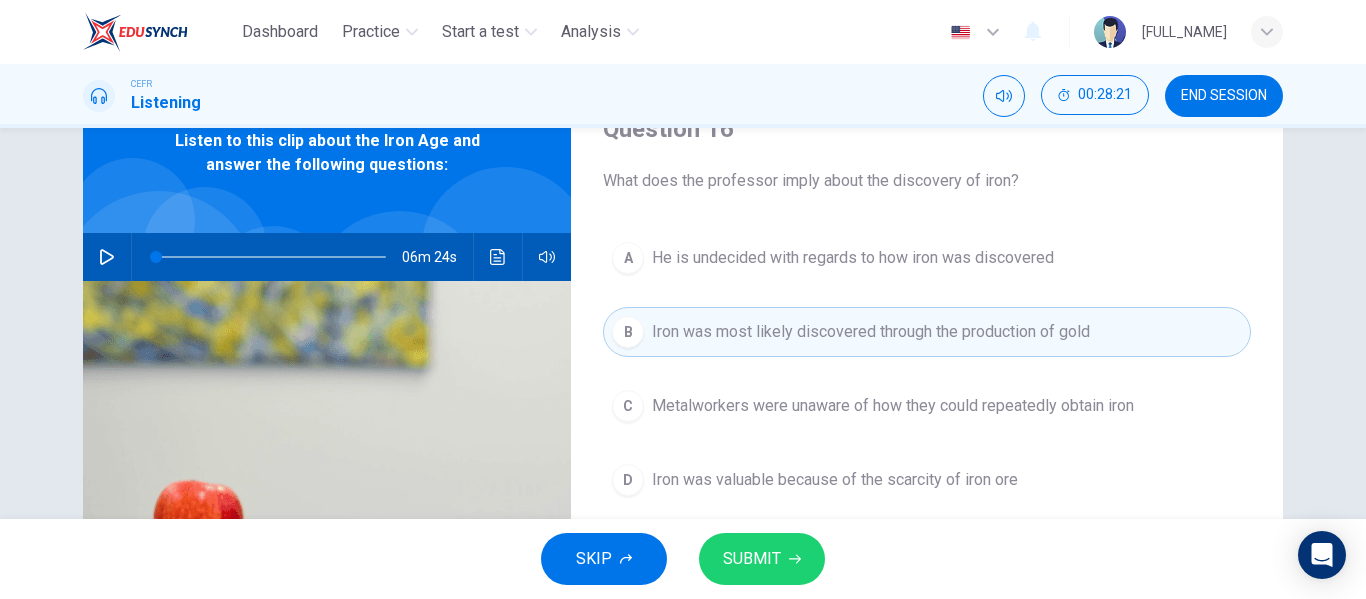 click on "SUBMIT" at bounding box center [762, 559] 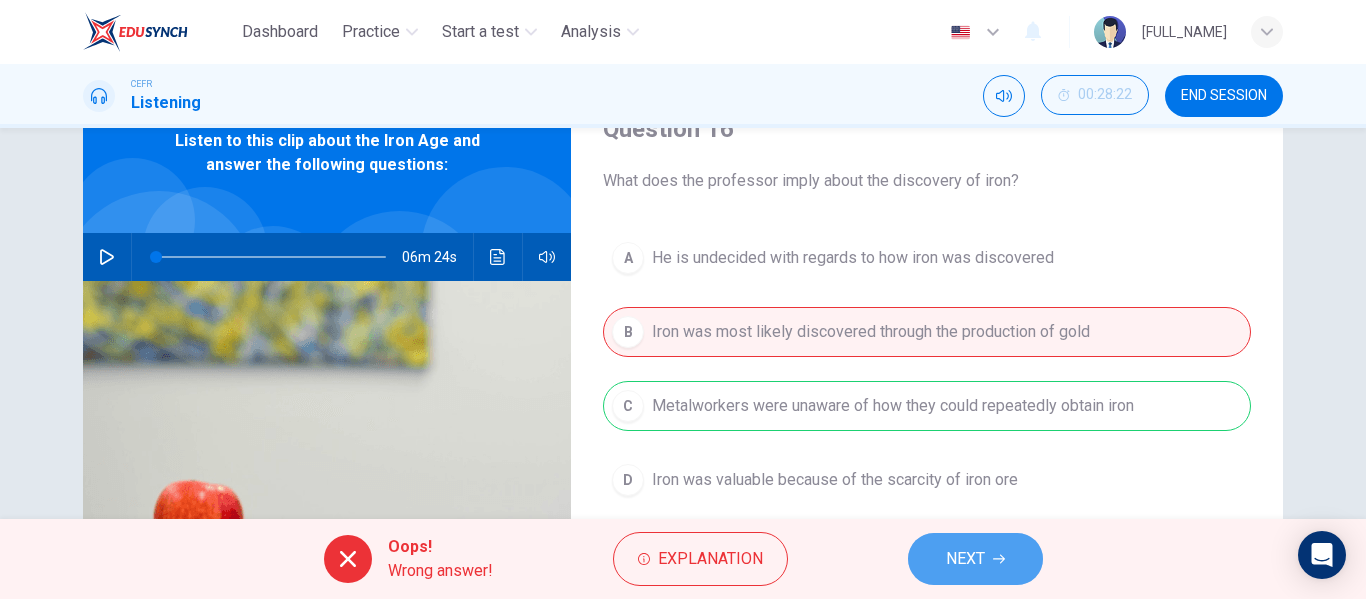 click on "NEXT" at bounding box center [965, 559] 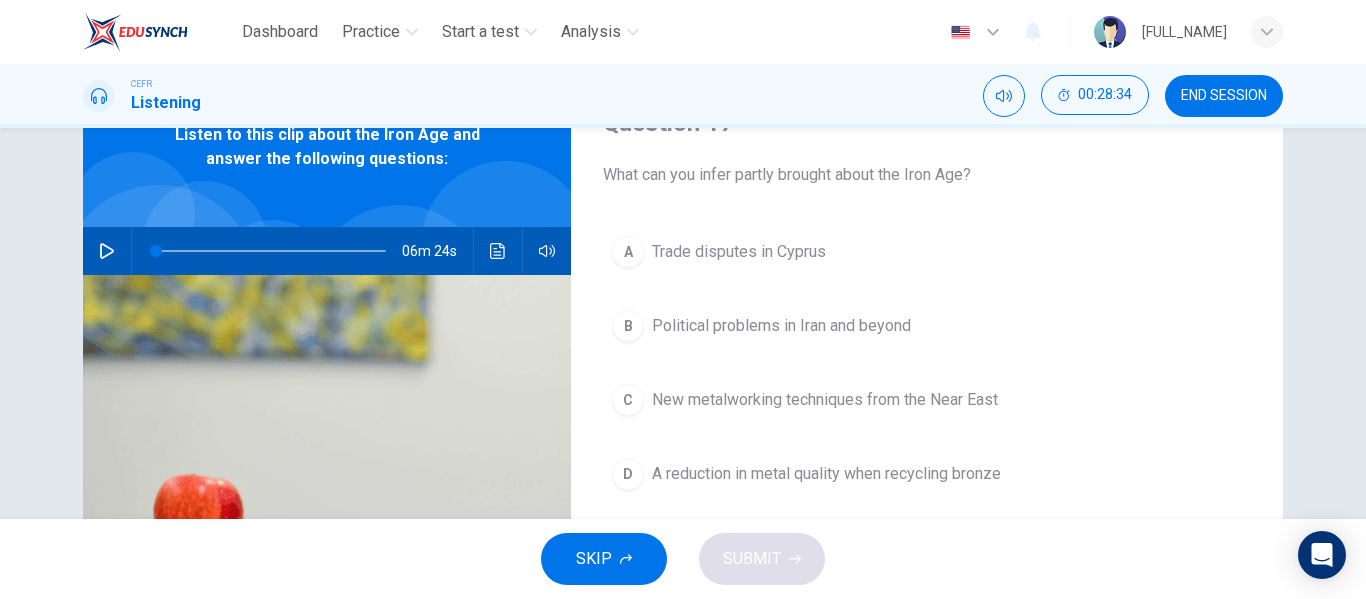 scroll, scrollTop: 122, scrollLeft: 0, axis: vertical 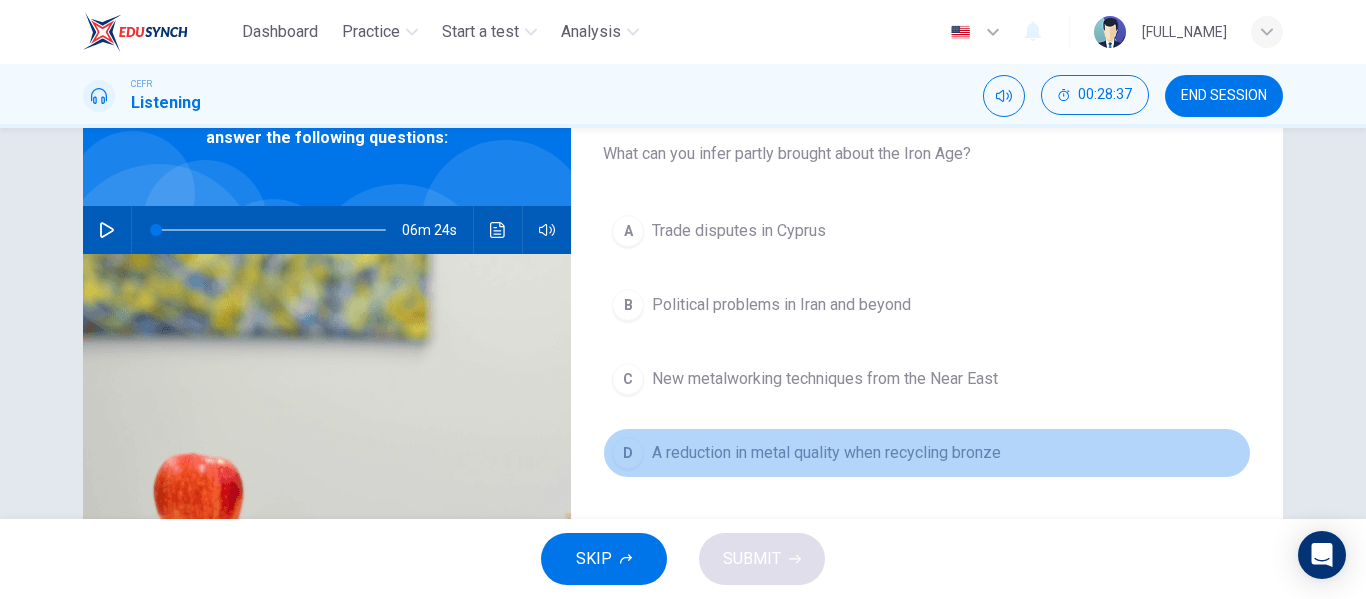 click on "D" at bounding box center [628, 231] 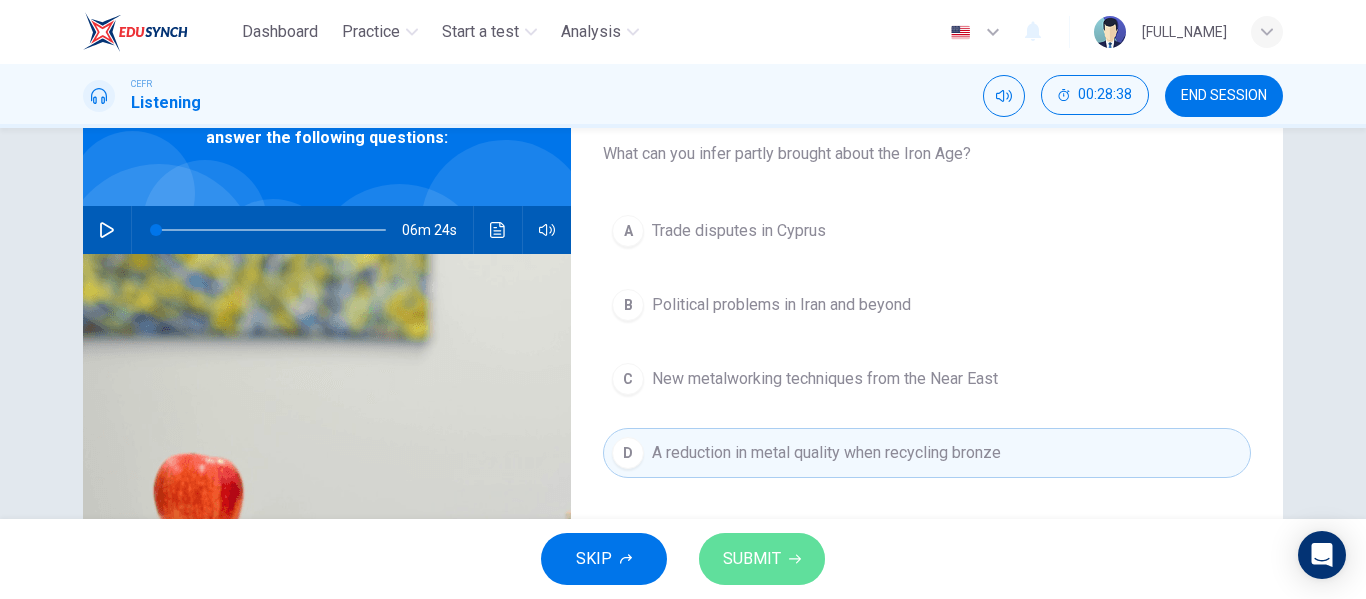 click on "SUBMIT" at bounding box center [762, 559] 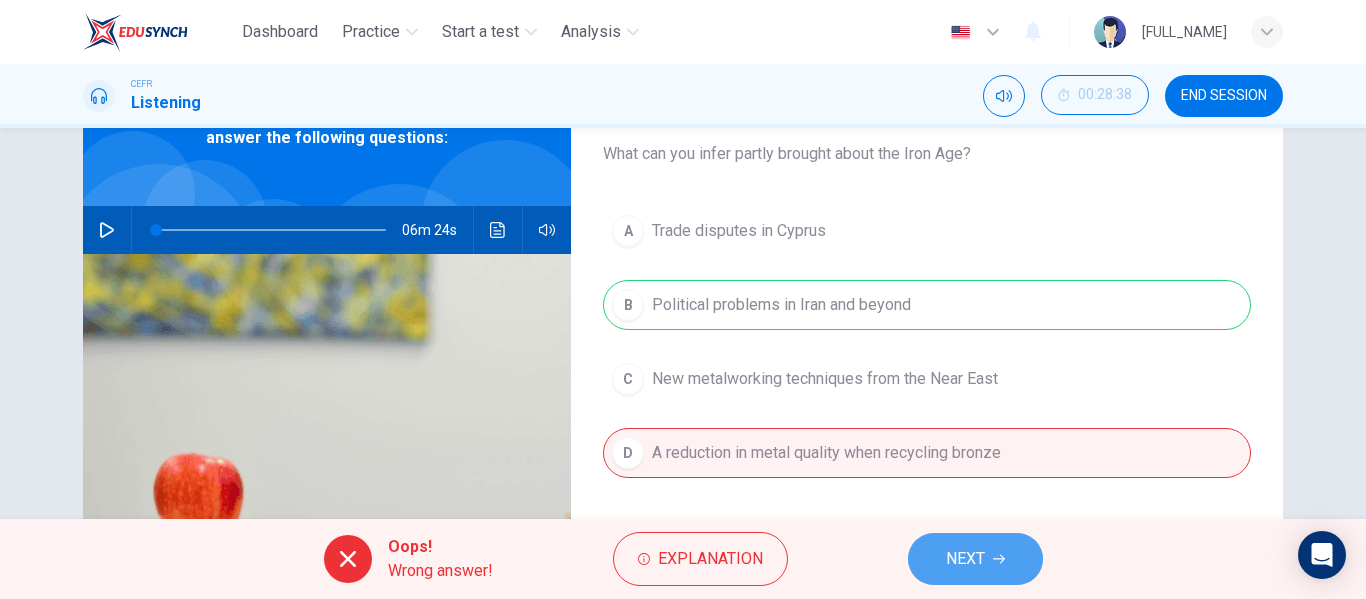 click on "NEXT" at bounding box center [965, 559] 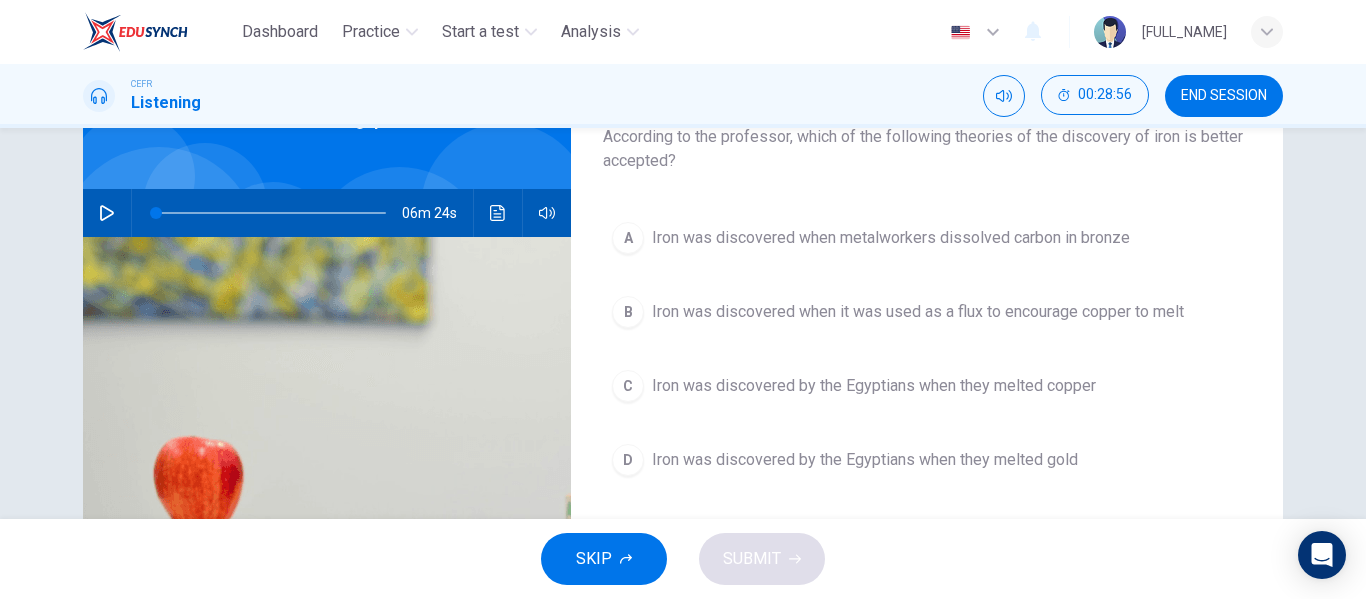 scroll, scrollTop: 148, scrollLeft: 0, axis: vertical 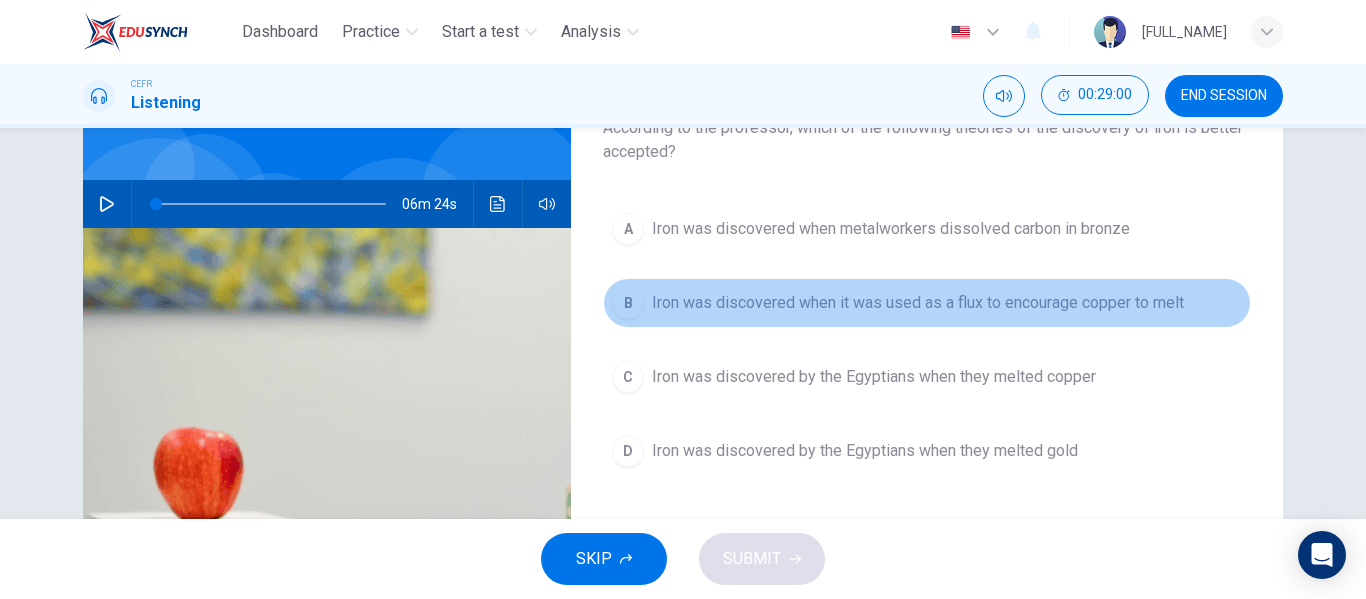 click on "B" at bounding box center [628, 229] 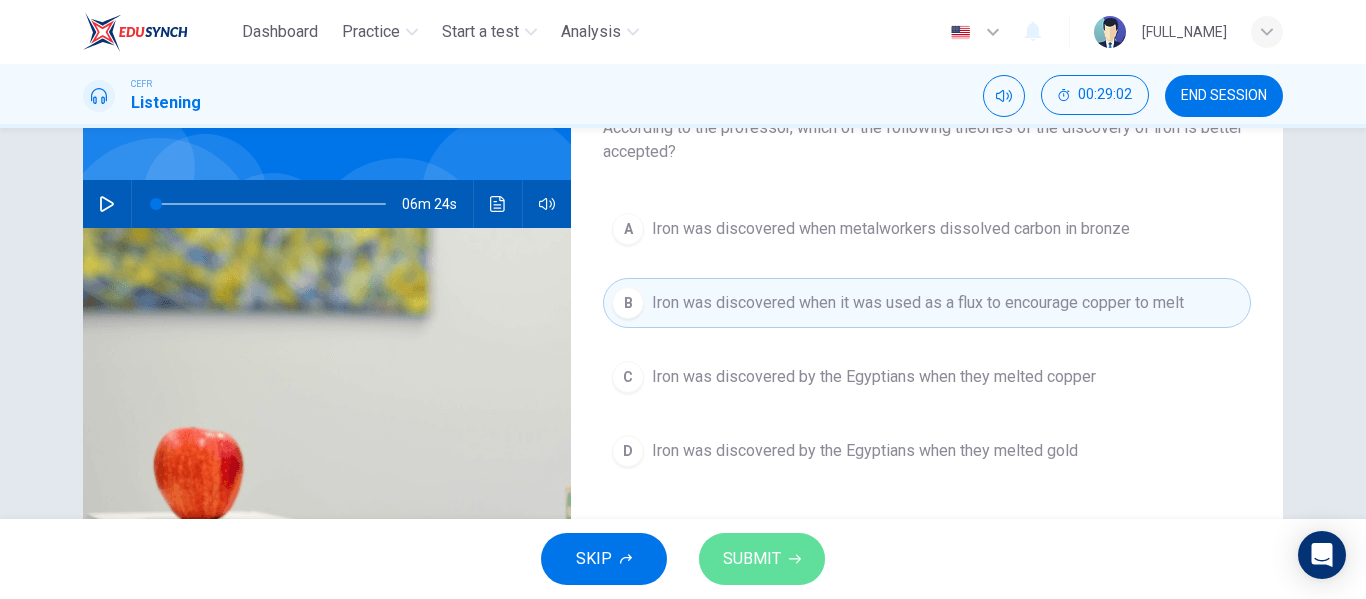 click on "SUBMIT" at bounding box center (752, 559) 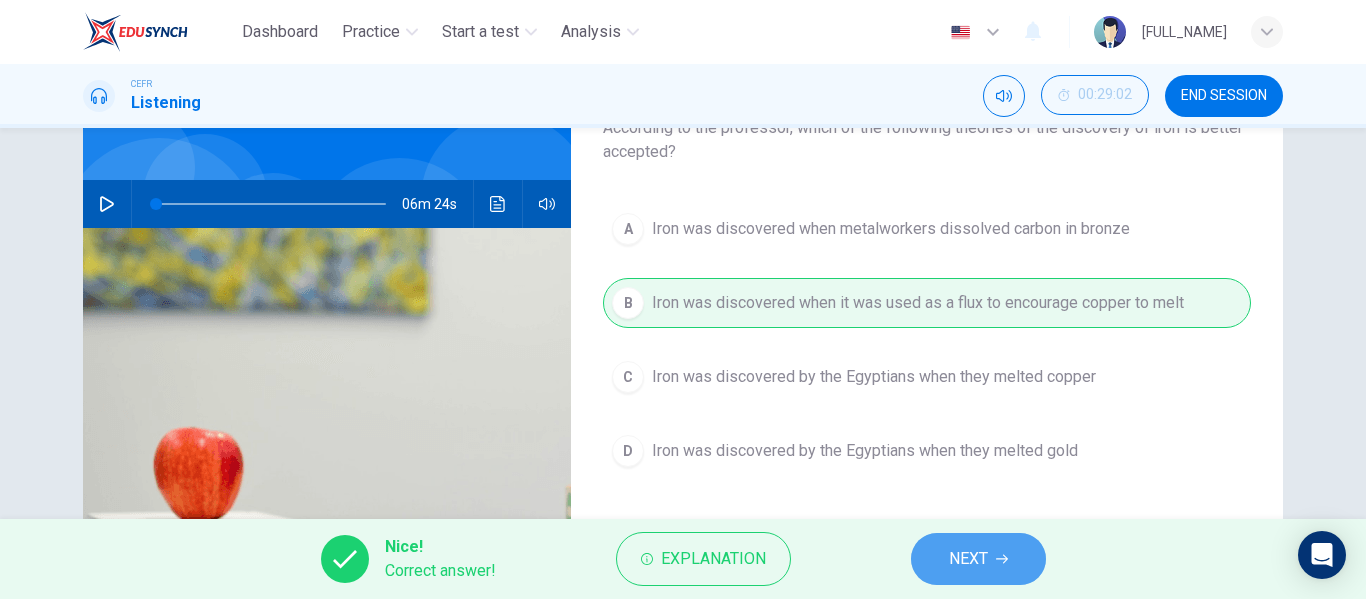 click on "NEXT" at bounding box center [978, 559] 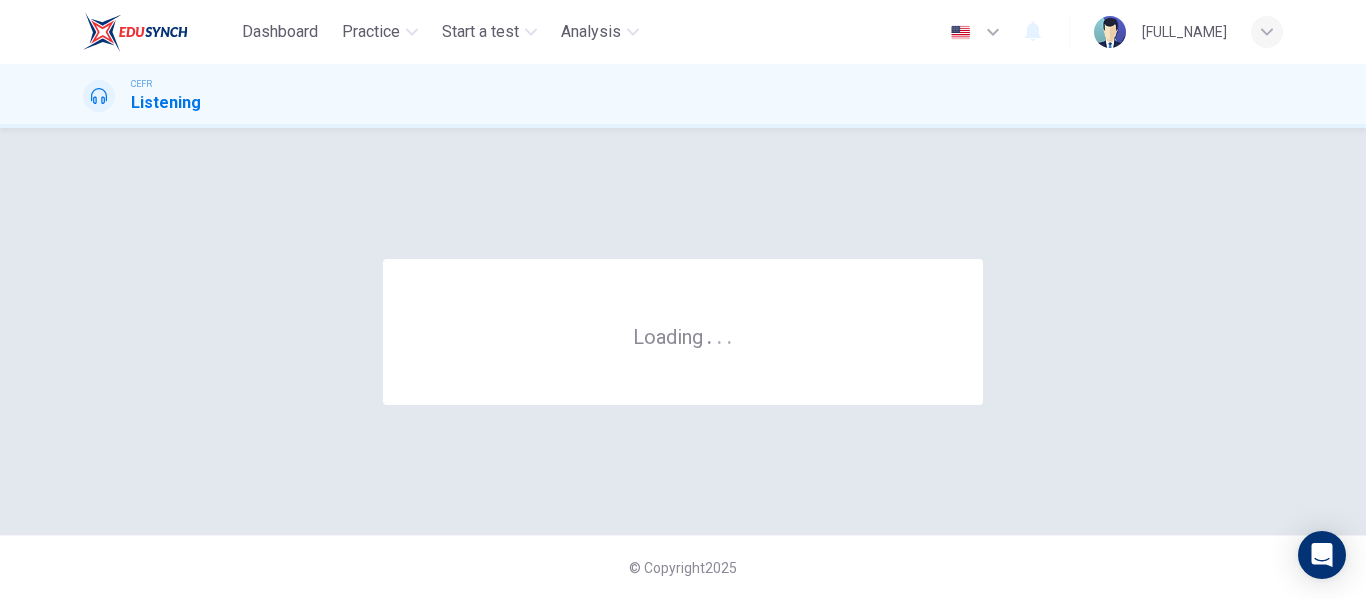 scroll, scrollTop: 0, scrollLeft: 0, axis: both 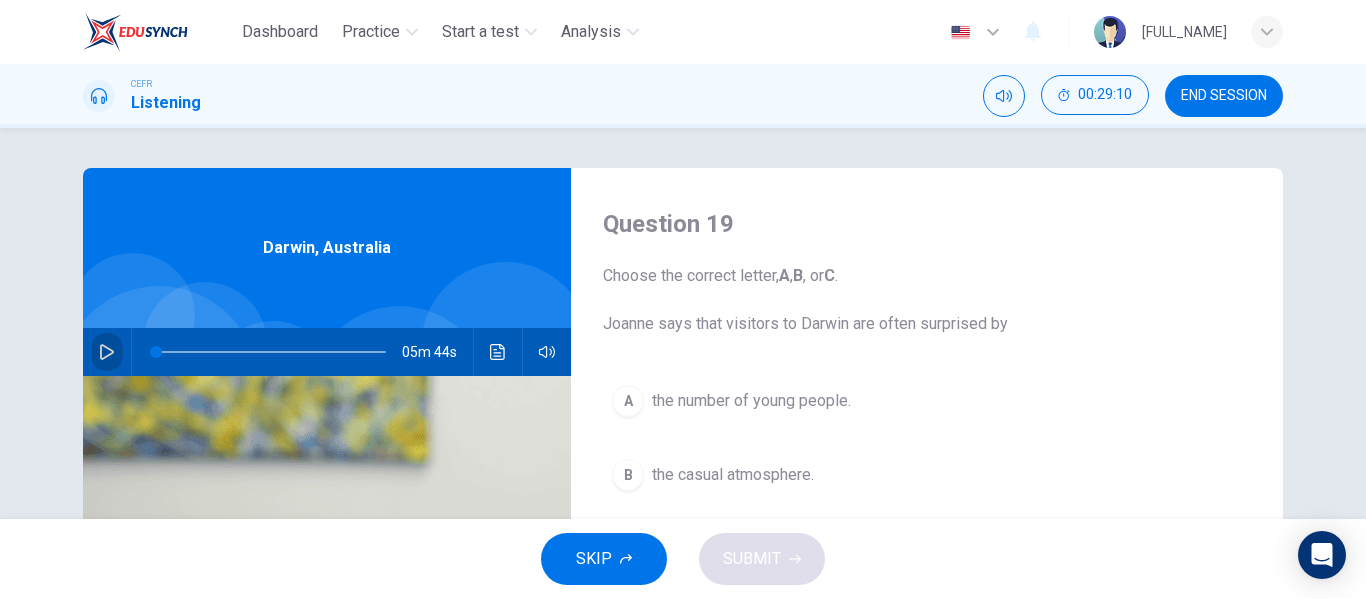 click at bounding box center [107, 352] 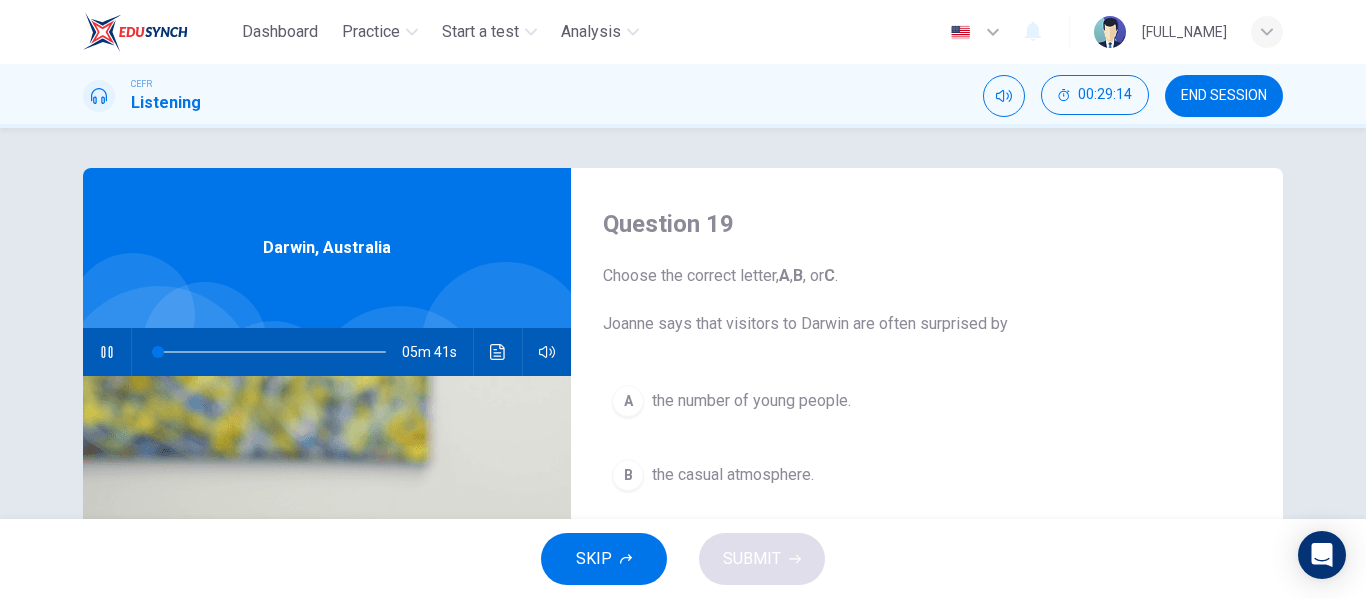 type 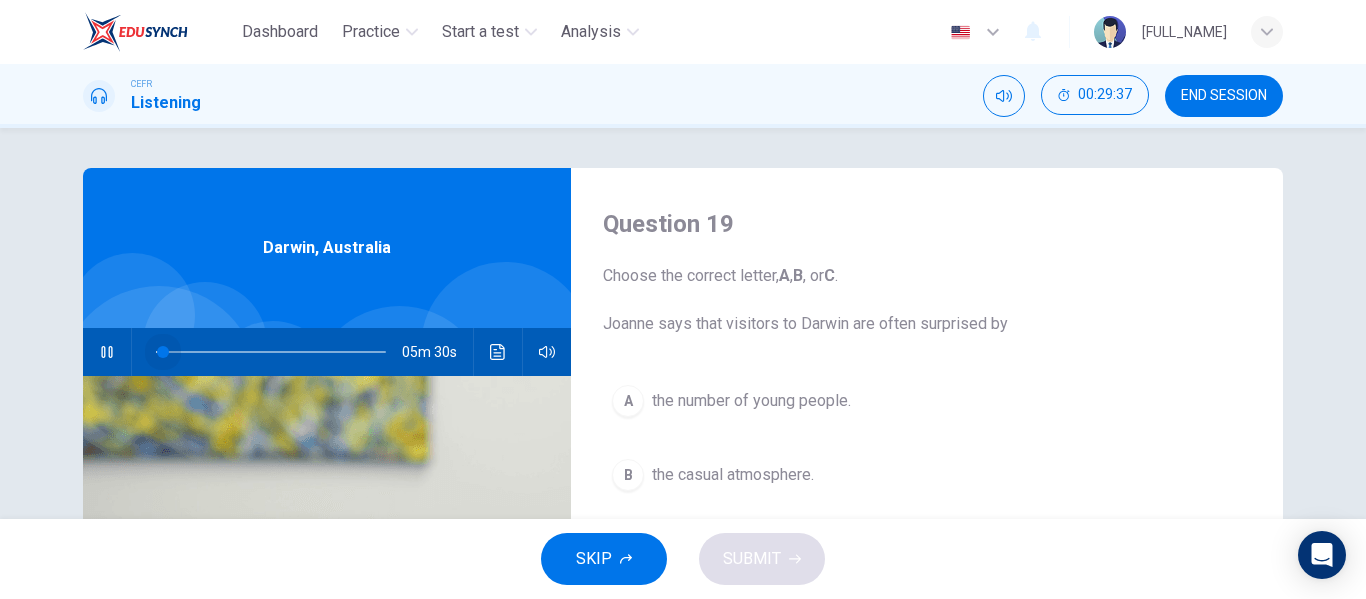 click at bounding box center [163, 352] 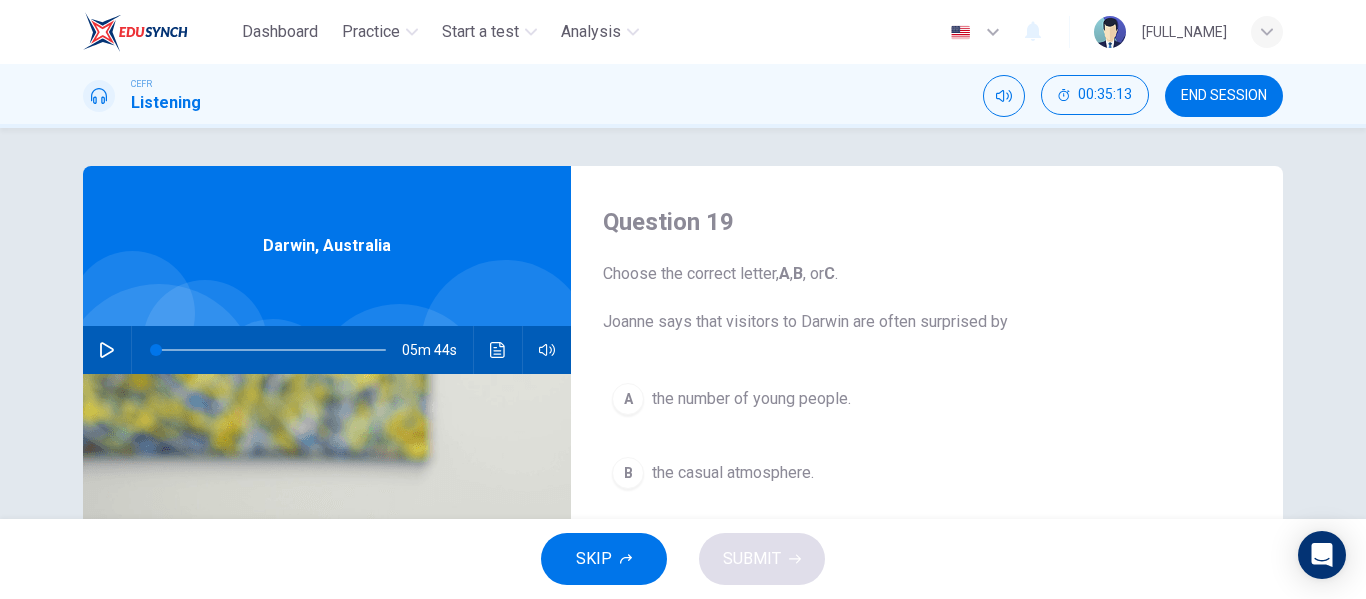 scroll, scrollTop: 0, scrollLeft: 0, axis: both 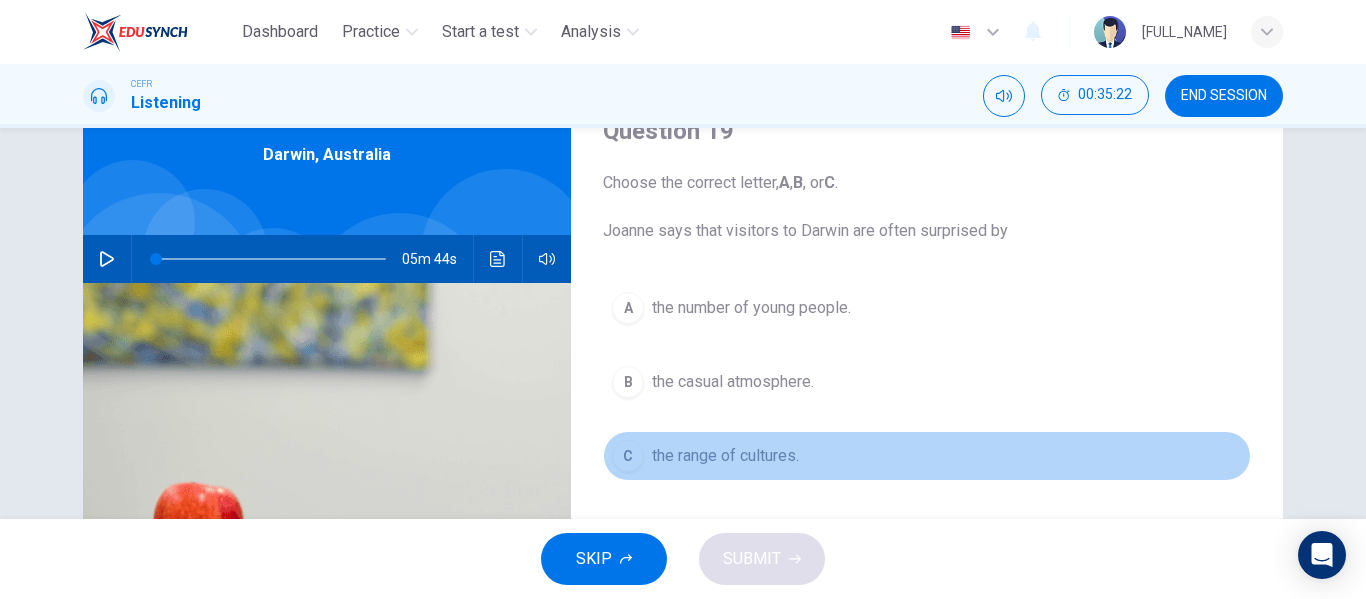 click on "C" at bounding box center (628, 308) 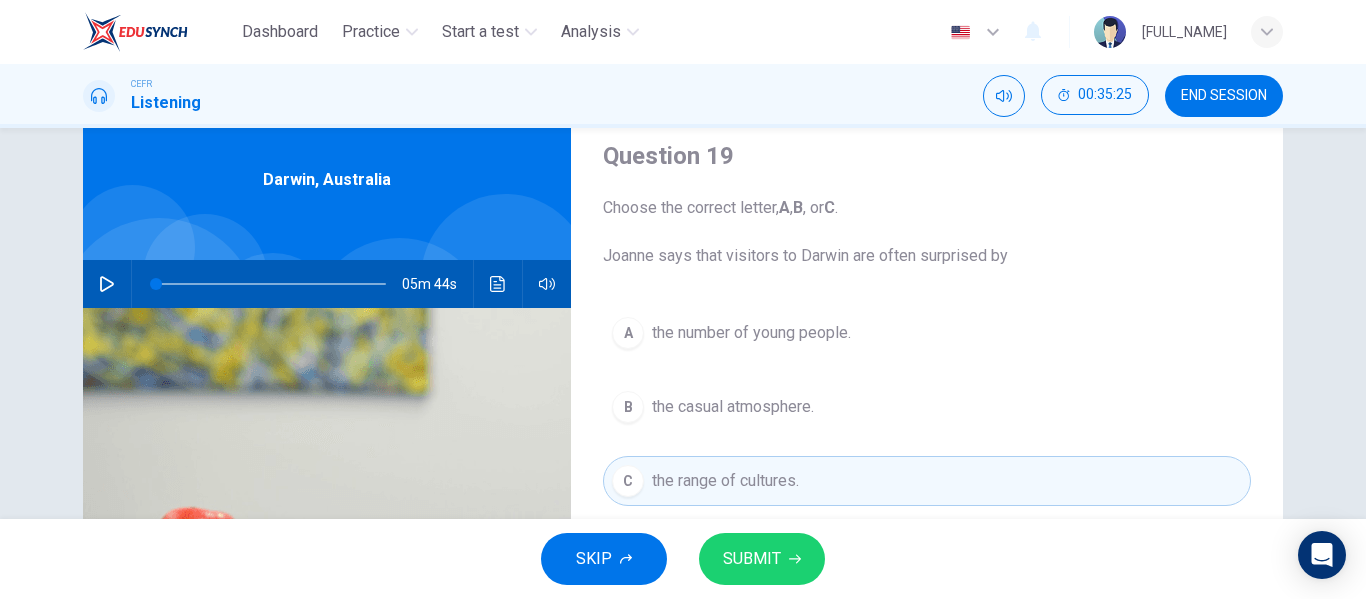 scroll, scrollTop: 70, scrollLeft: 0, axis: vertical 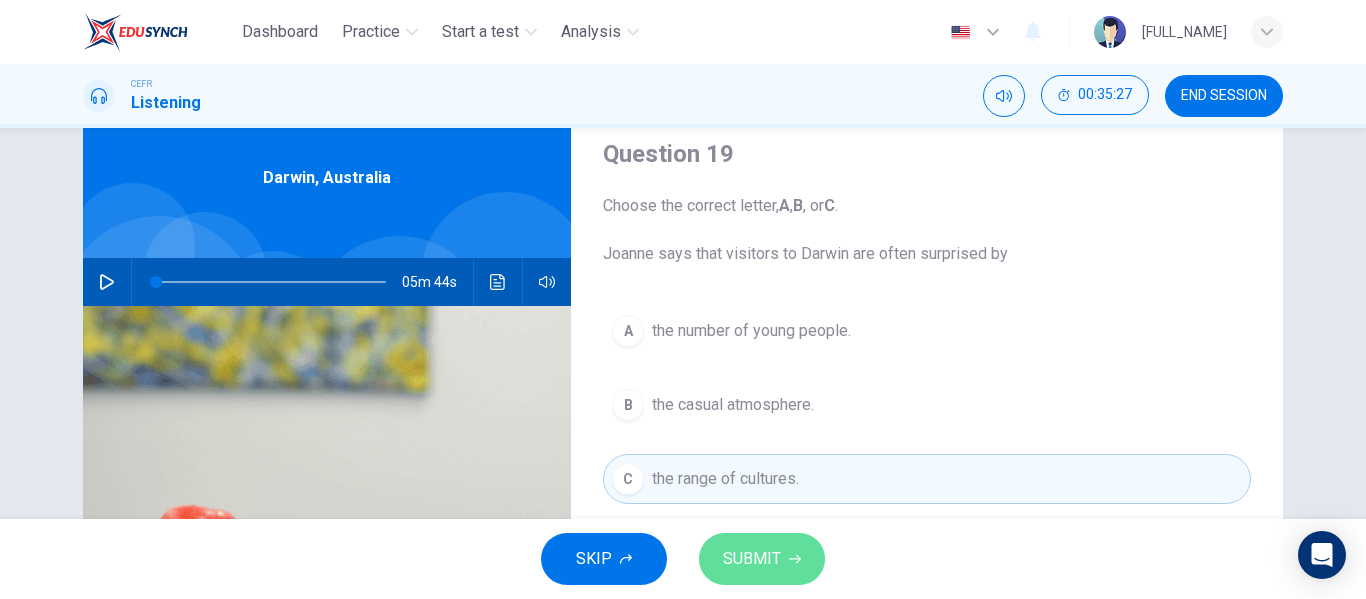 click on "SUBMIT" at bounding box center [762, 559] 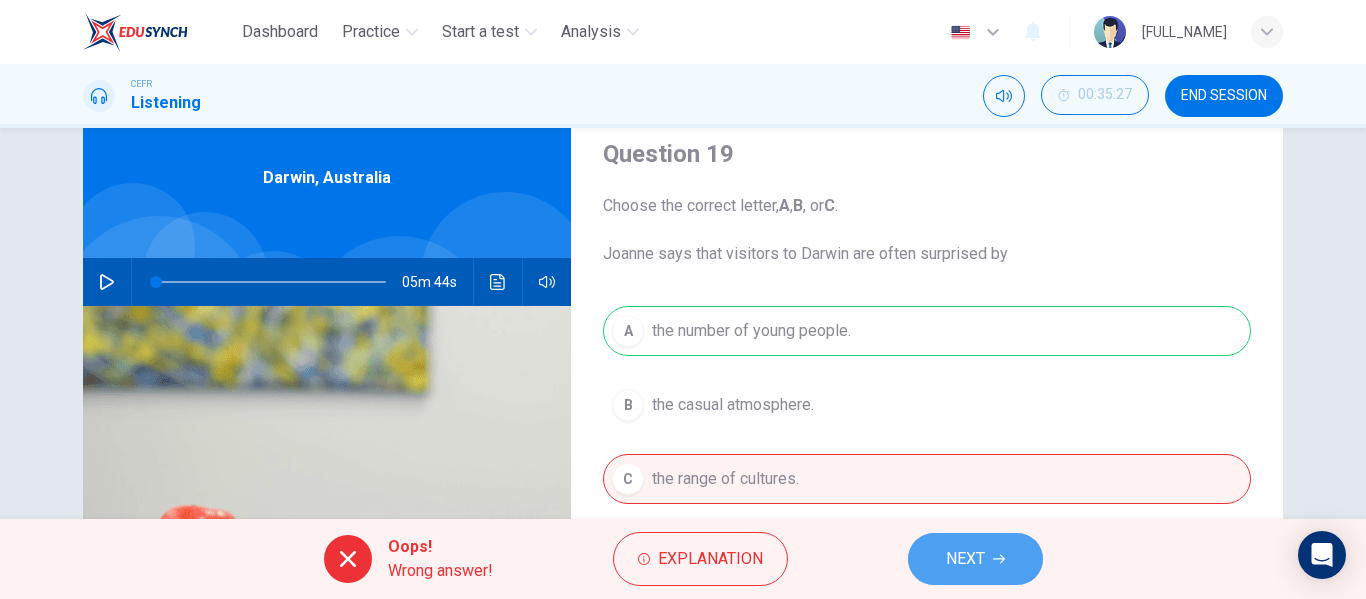 click on "NEXT" at bounding box center [965, 559] 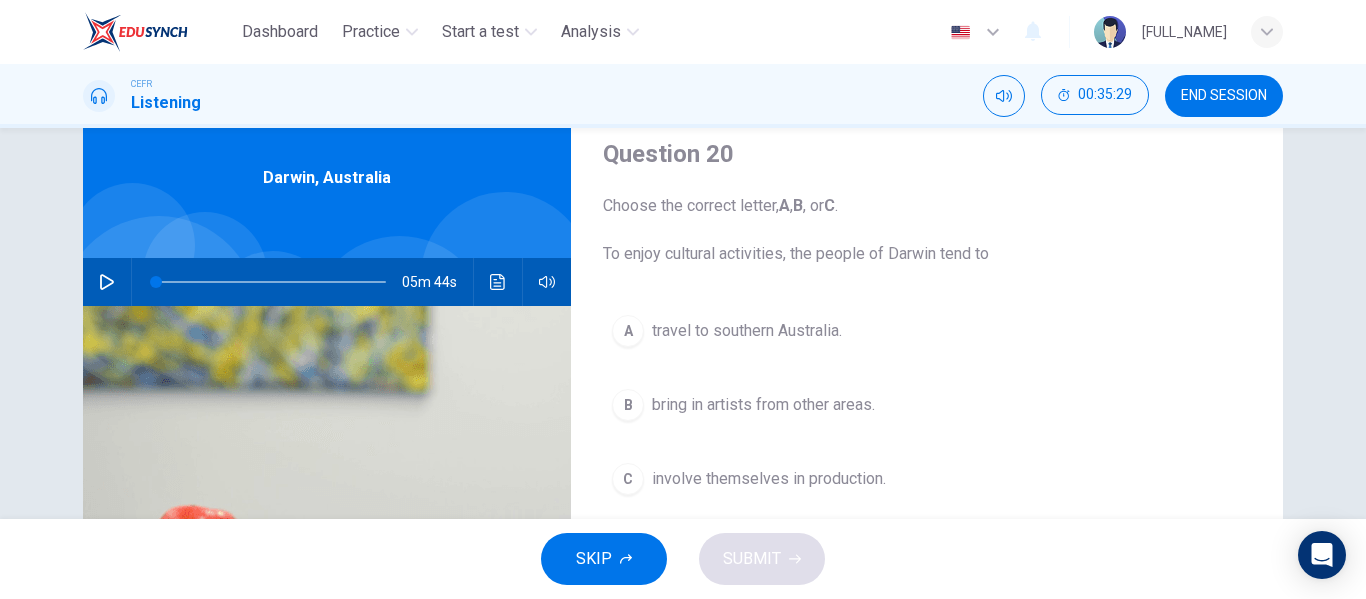 scroll, scrollTop: 0, scrollLeft: 0, axis: both 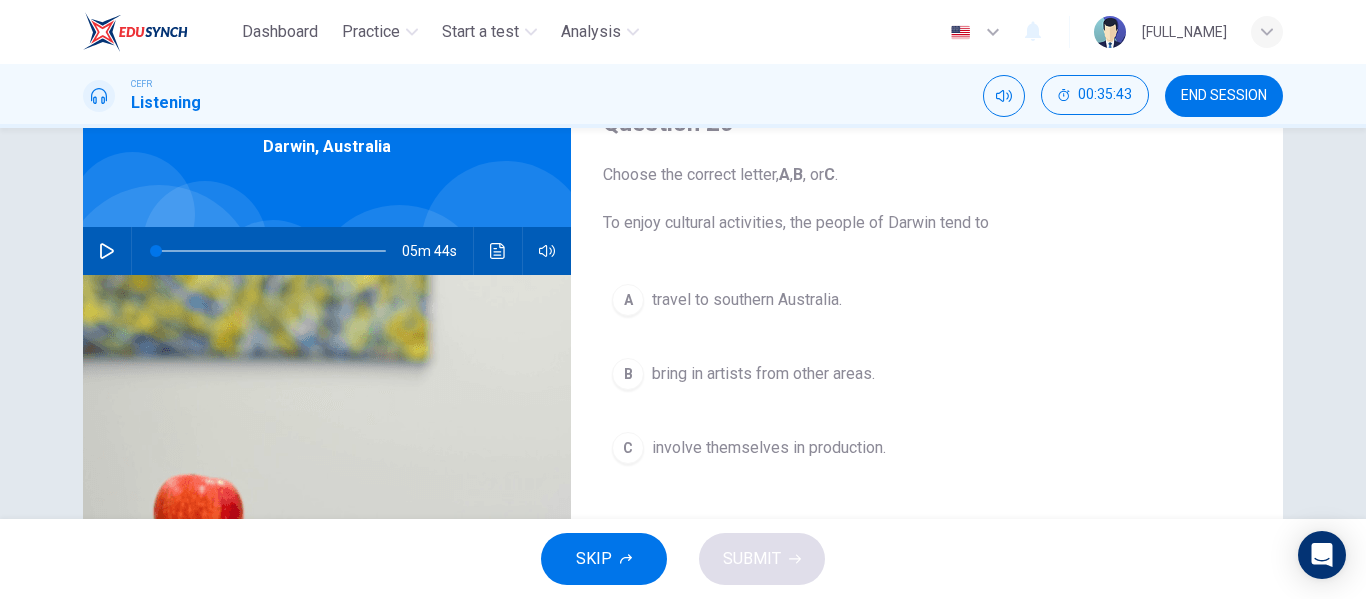 click on "A" at bounding box center [628, 300] 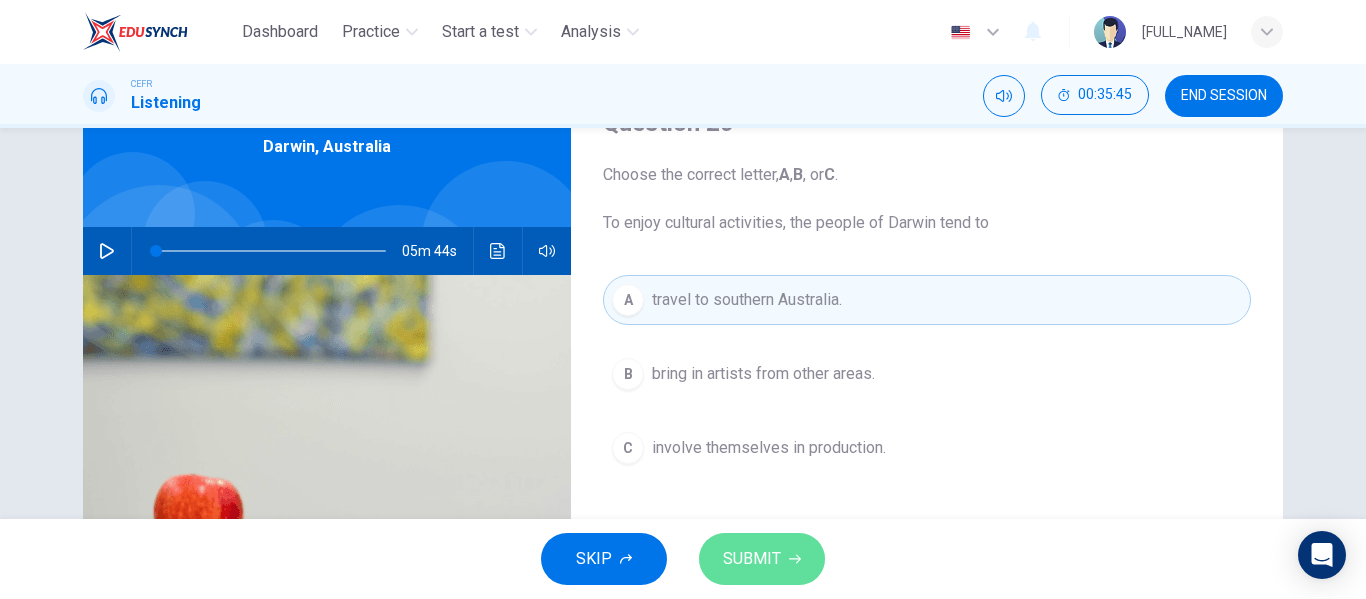 click on "SUBMIT" at bounding box center (762, 559) 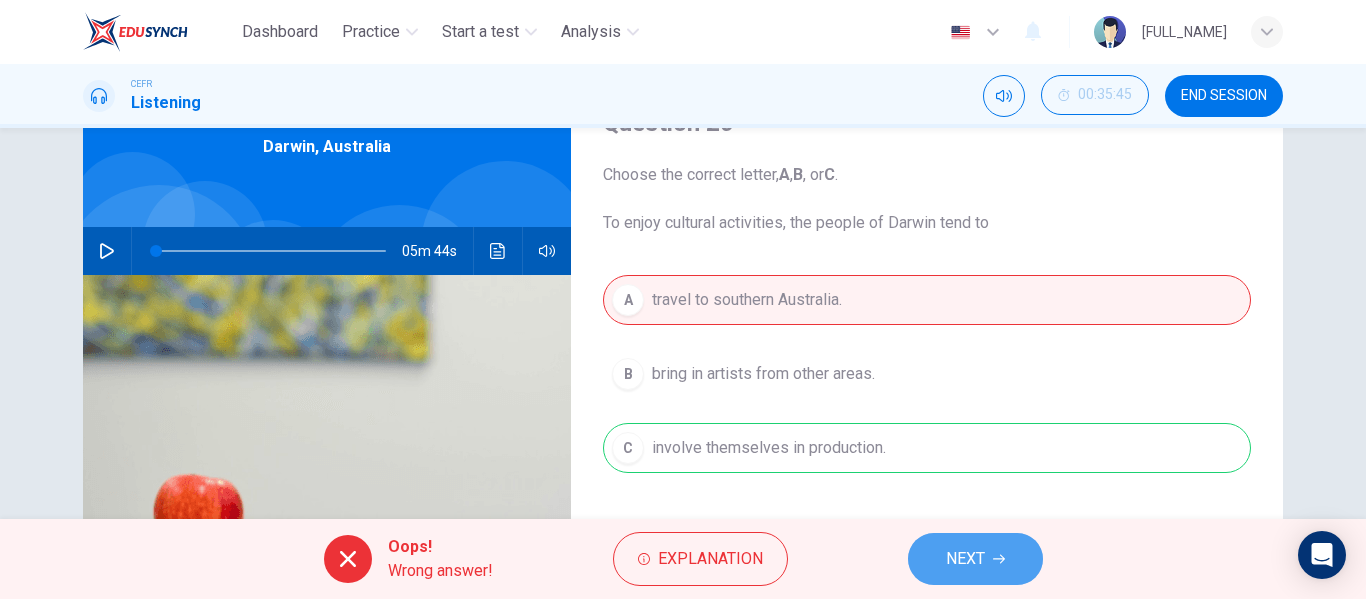 click on "NEXT" at bounding box center [975, 559] 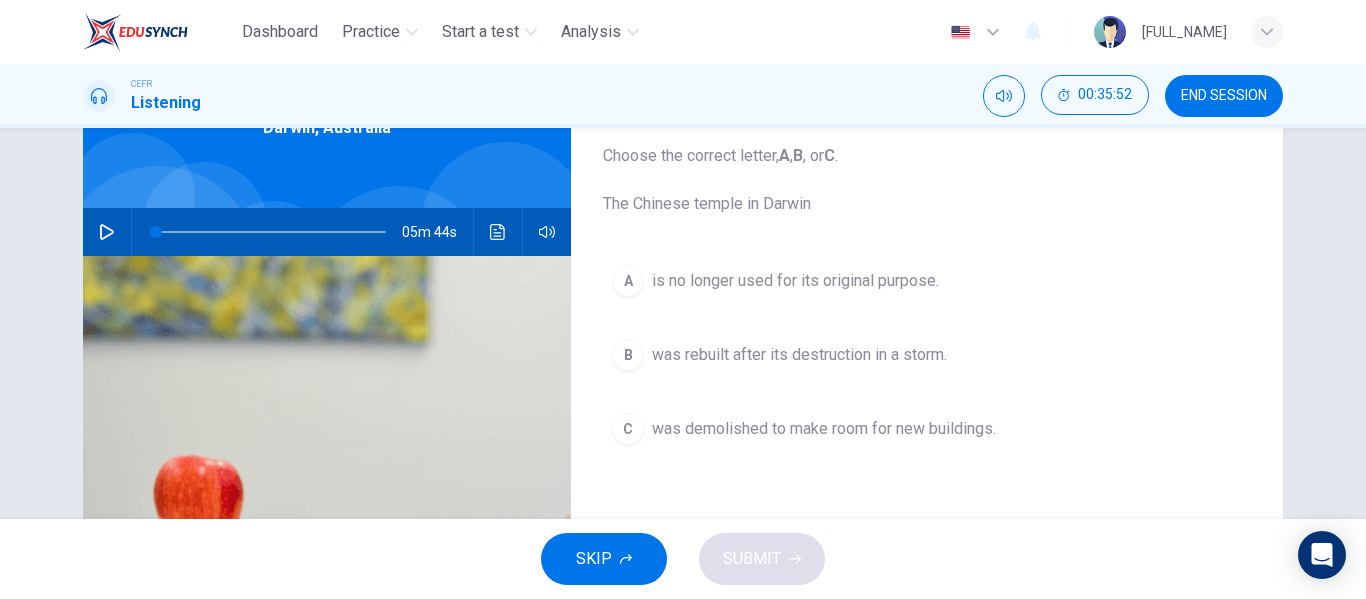 scroll, scrollTop: 118, scrollLeft: 0, axis: vertical 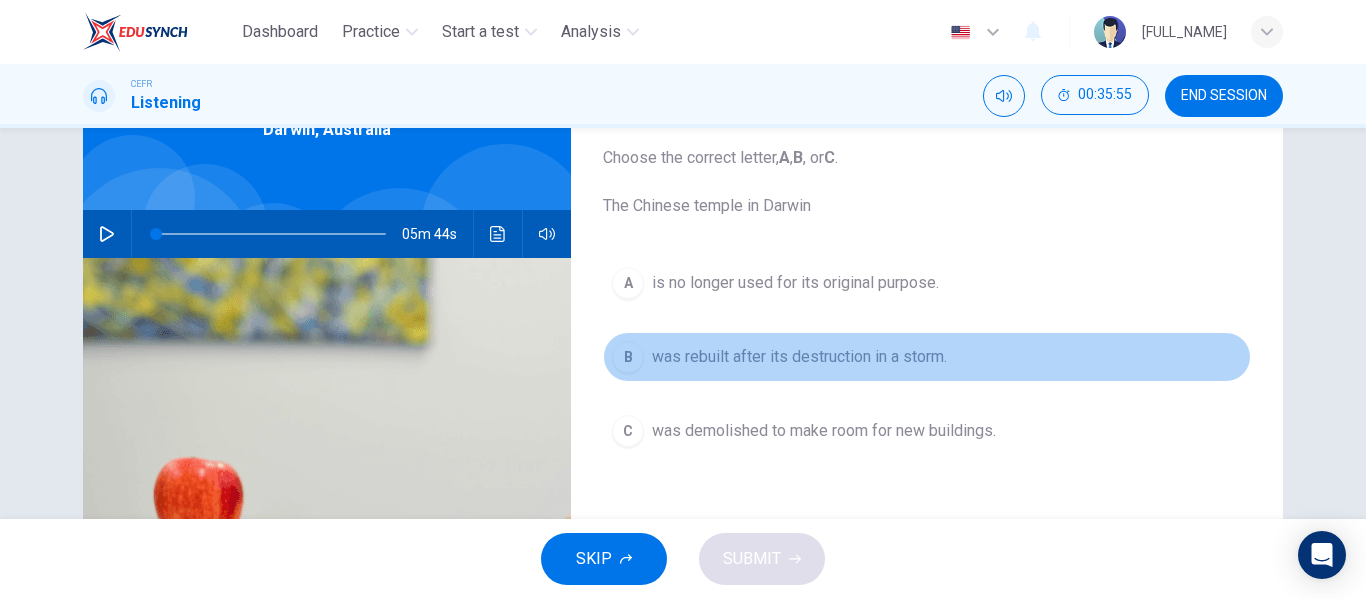 click on "B" at bounding box center [628, 283] 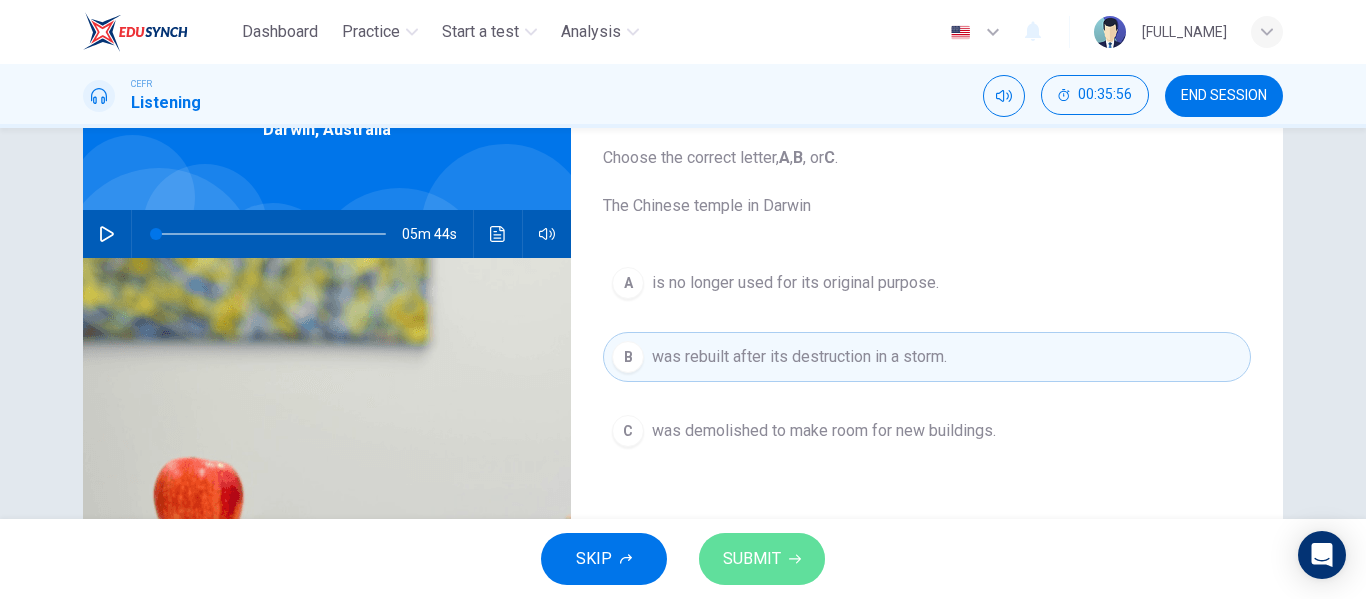 click on "SUBMIT" at bounding box center (762, 559) 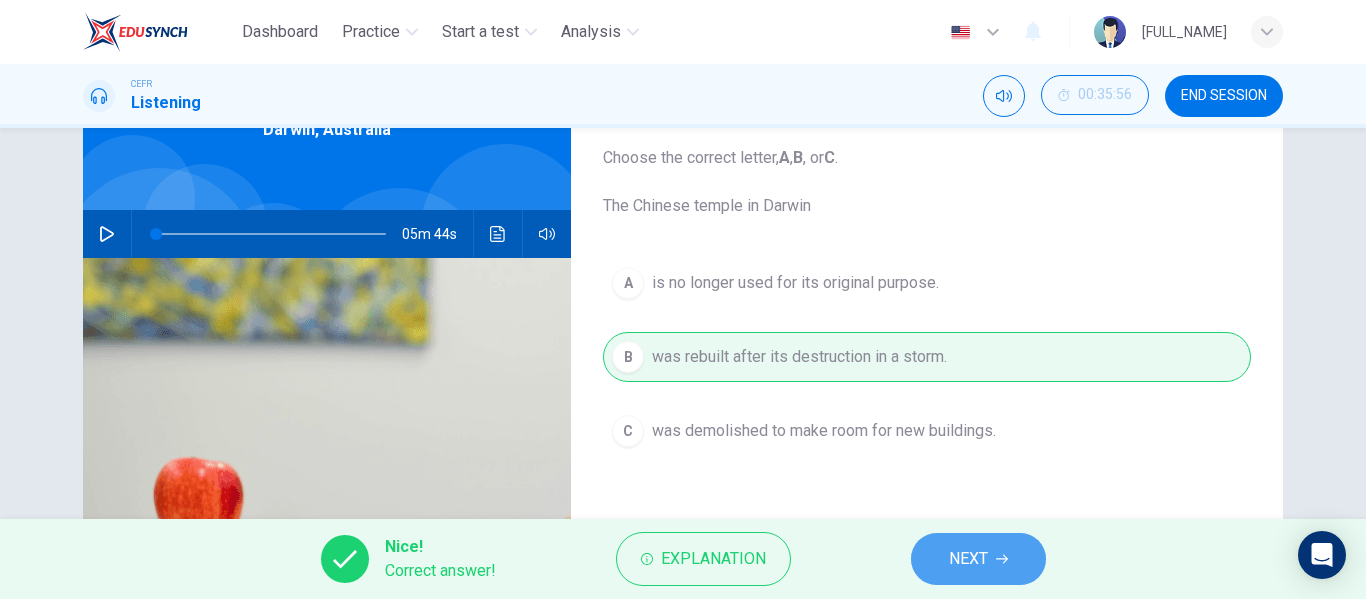 click on "NEXT" at bounding box center [978, 559] 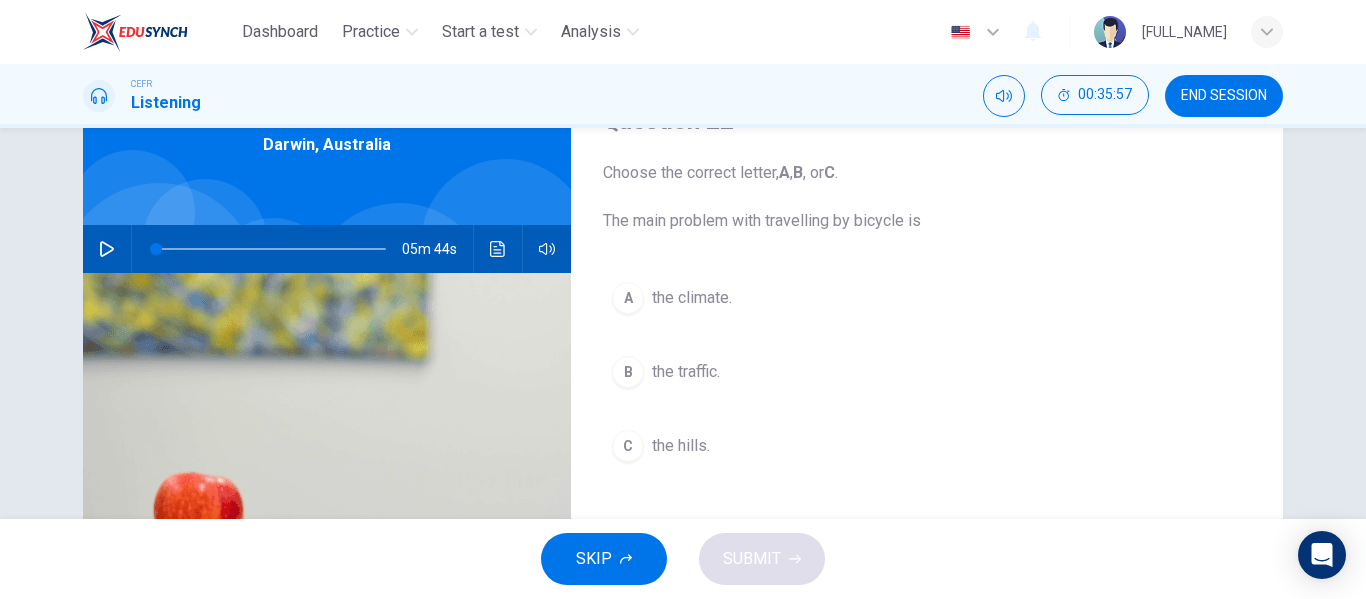scroll, scrollTop: 101, scrollLeft: 0, axis: vertical 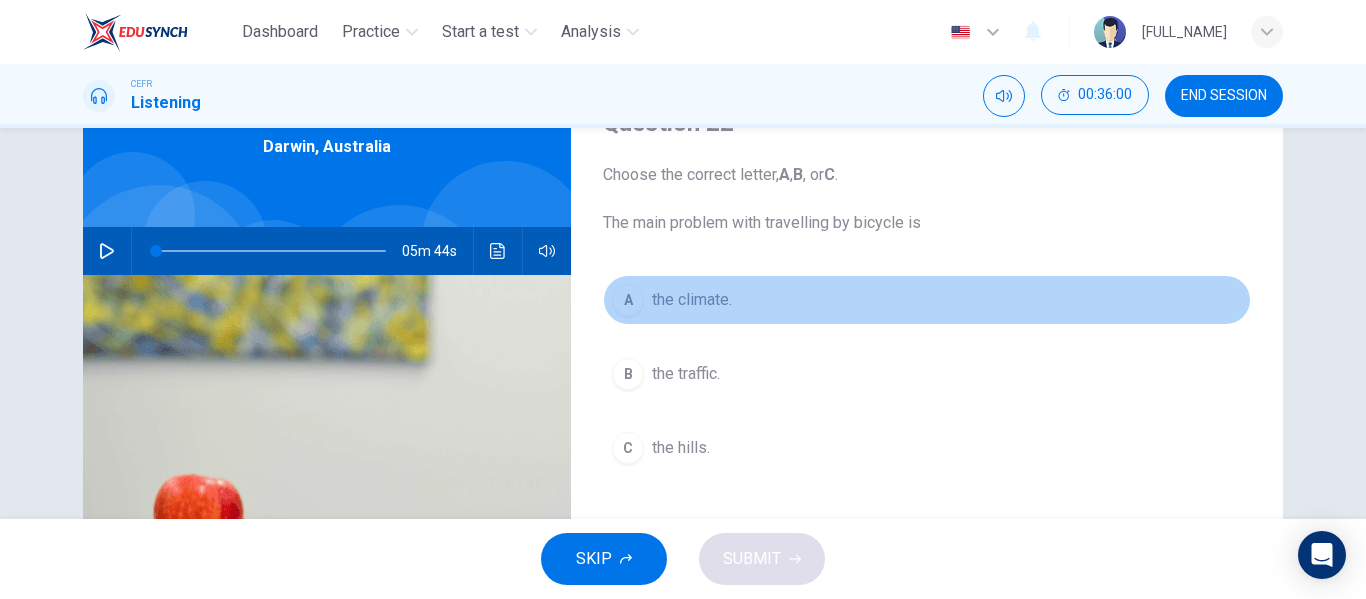 click on "A" at bounding box center (628, 300) 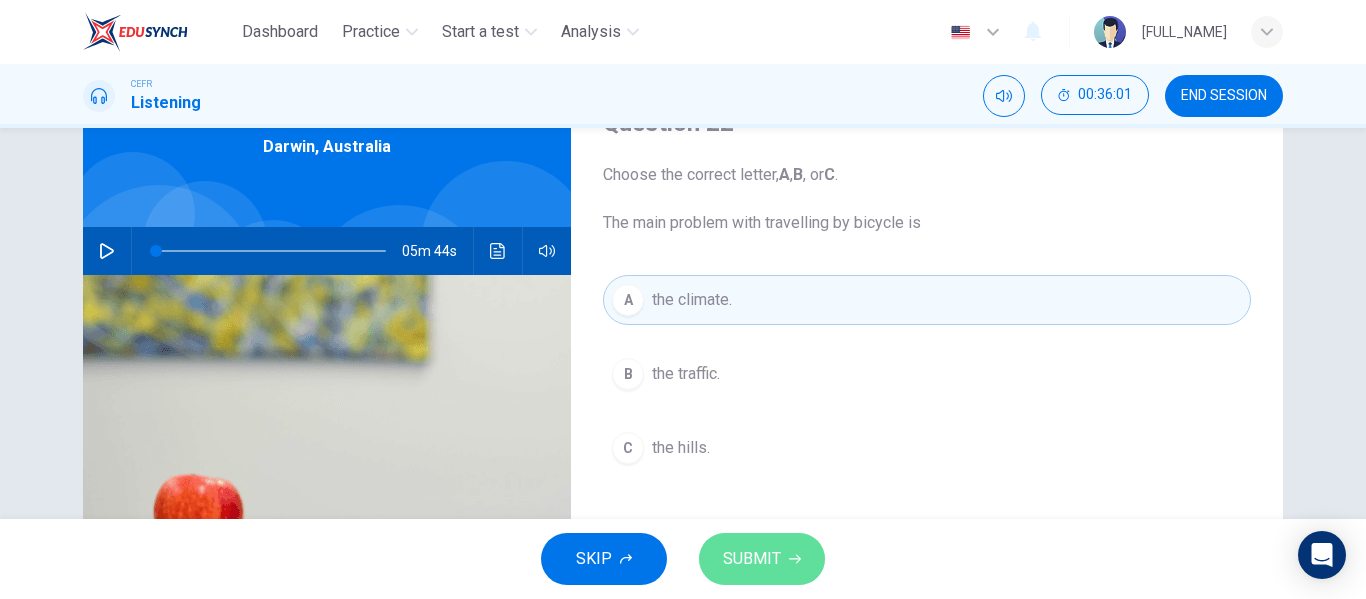 click on "SUBMIT" at bounding box center [762, 559] 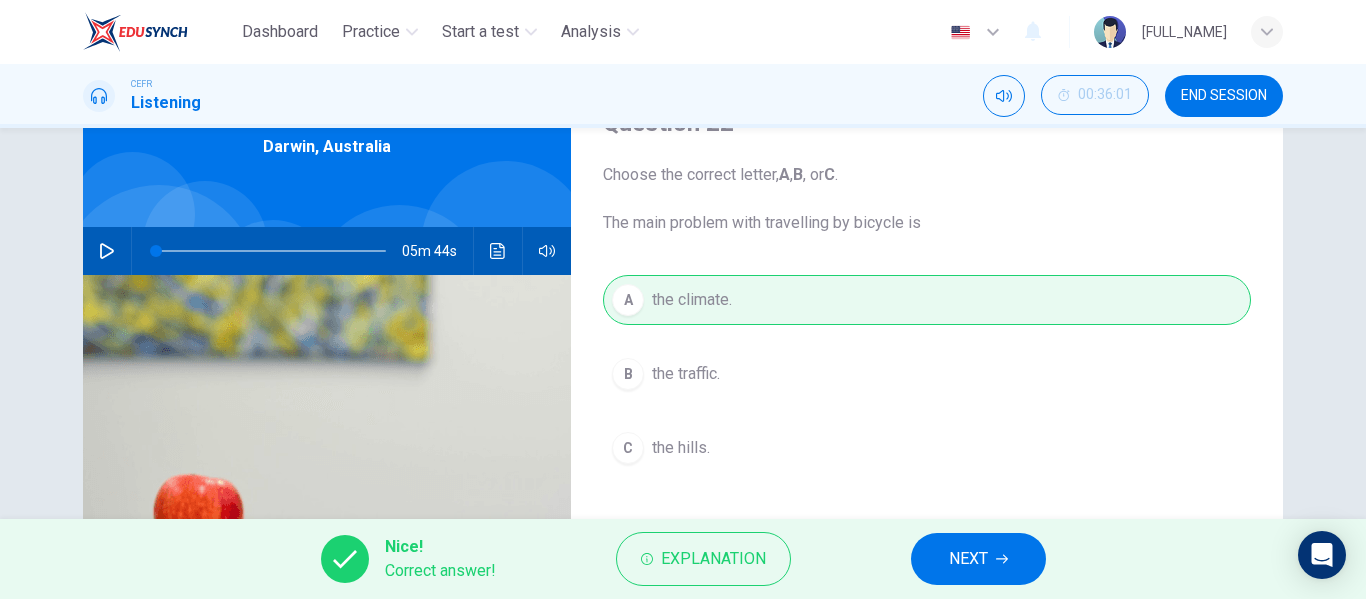 click on "NEXT" at bounding box center [978, 559] 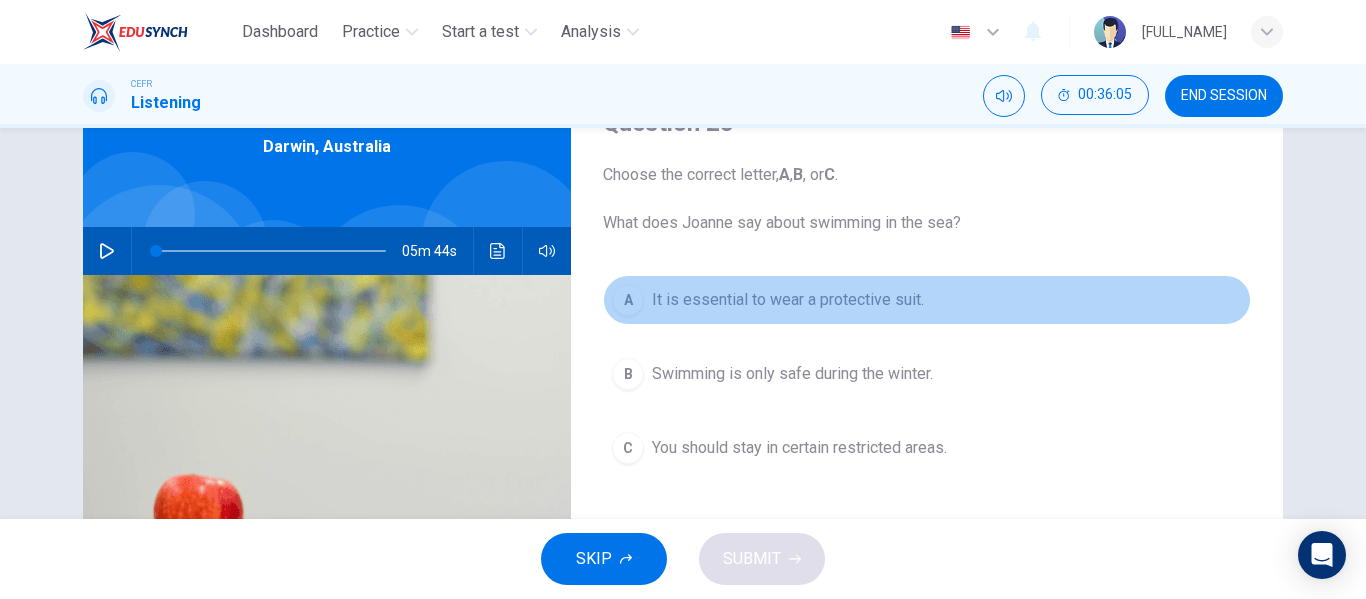click on "A" at bounding box center [628, 300] 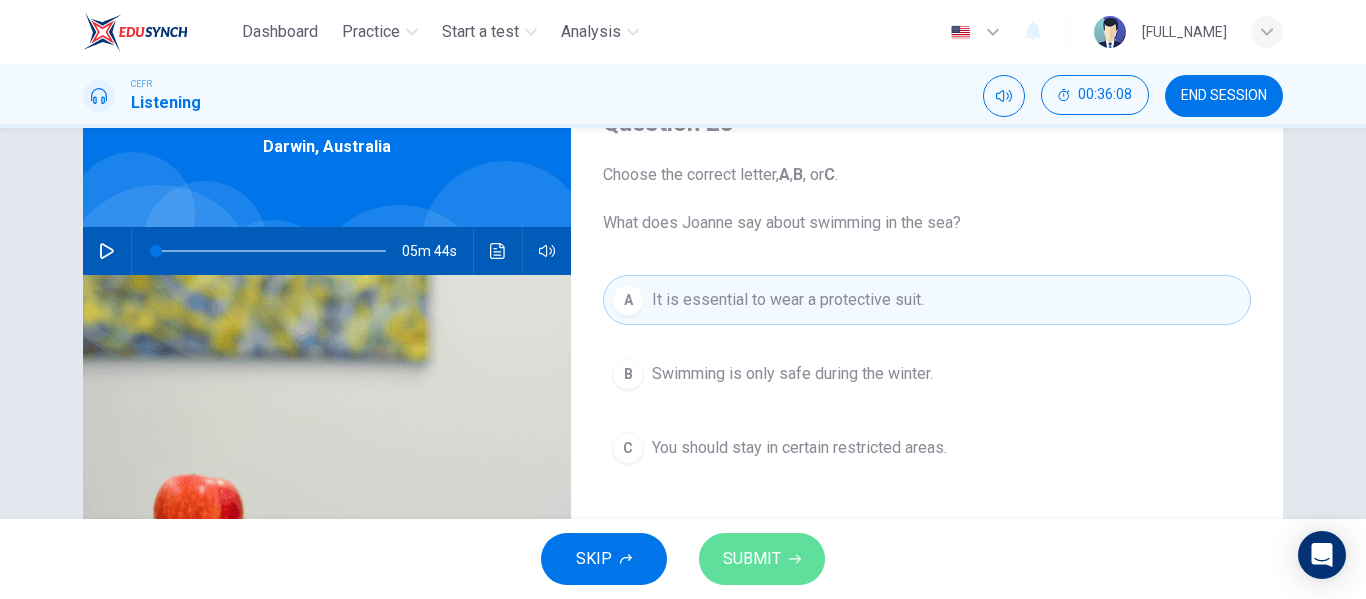 click on "SUBMIT" at bounding box center [752, 559] 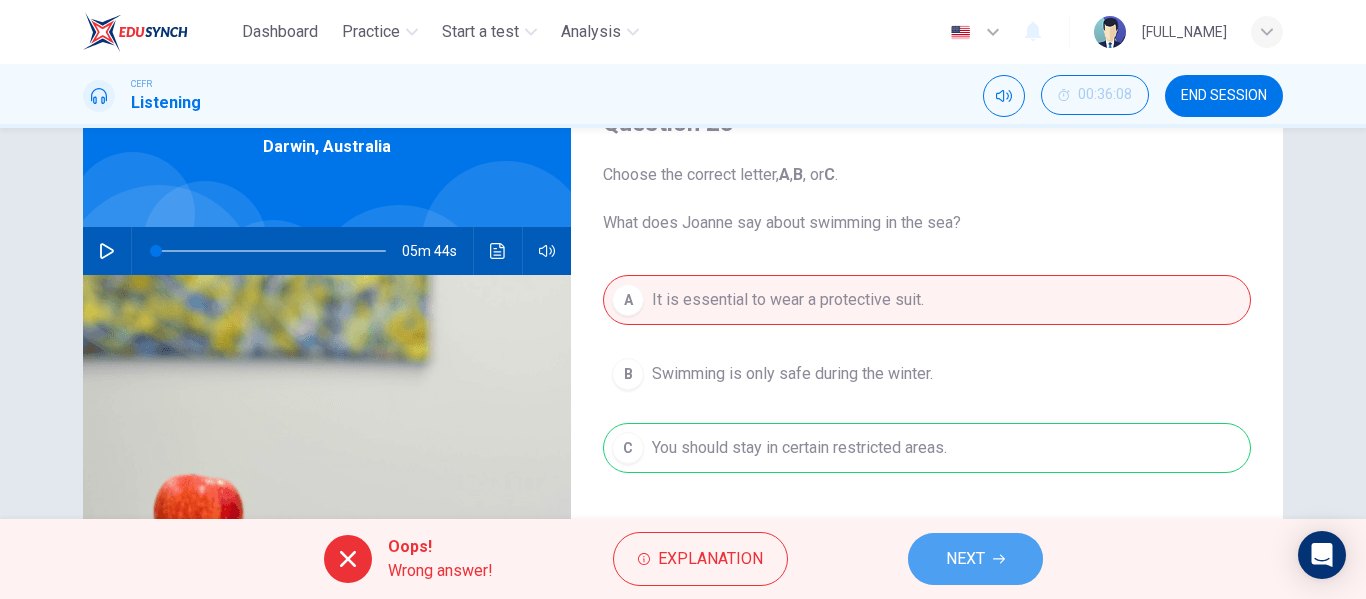 click on "NEXT" at bounding box center (965, 559) 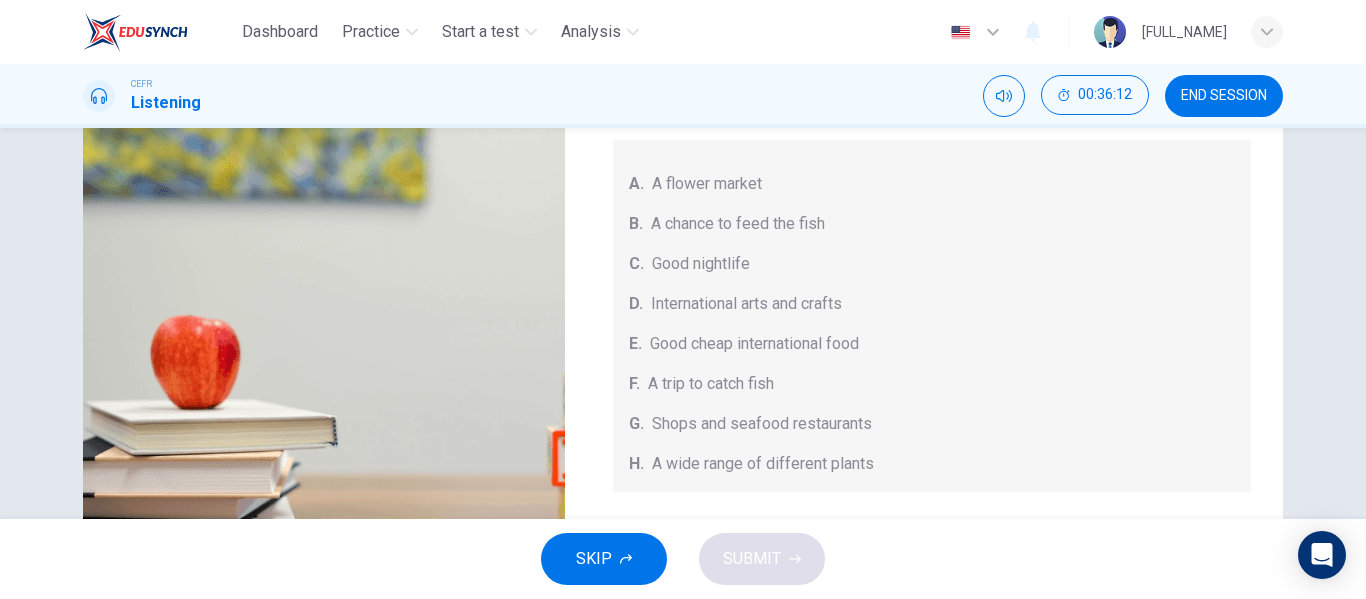 scroll, scrollTop: 384, scrollLeft: 0, axis: vertical 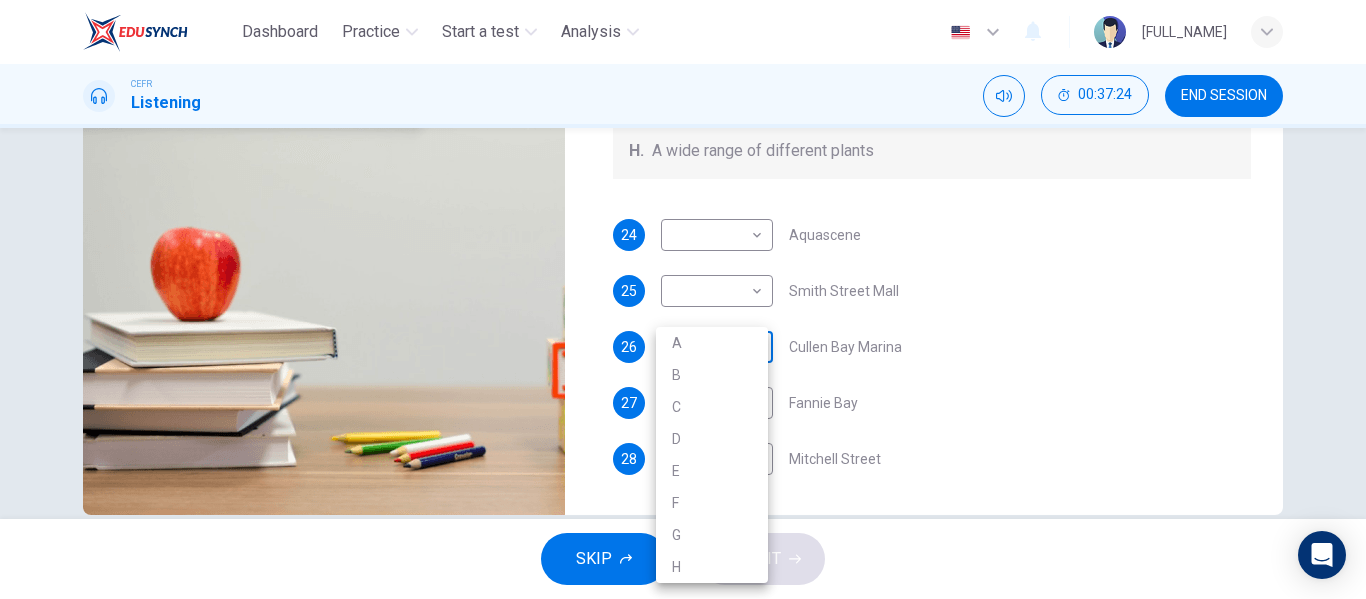 click on "Dashboard Practice Start a test Analysis English en ​ [FULL_NAME] CEFR Listening 00:37:24 END SESSION Questions 24 - 28 Choose your answers from the box and write the correct letter  A-H  next to the questions below.
What can you find at each of the places below? A. A flower market B. A chance to feed the fish C. Good nightlife D. International arts and crafts E. Good cheap international food F. A trip to catch fish G. Shops and seafood restaurants H. A wide range of different plants 24 ​ ​ Aquascene 25 ​ ​ Smith Street Mall 26 ​ ​ Cullen Bay Marina 27 ​ ​ Fannie Bay 28 ​ ​ Mitchell Street Darwin, Australia 05m 44s SKIP SUBMIT EduSynch - Online Language Proficiency Testing
Dashboard Practice Start a test Analysis Notifications © Copyright  2025 A B C D E F G H" at bounding box center [683, 299] 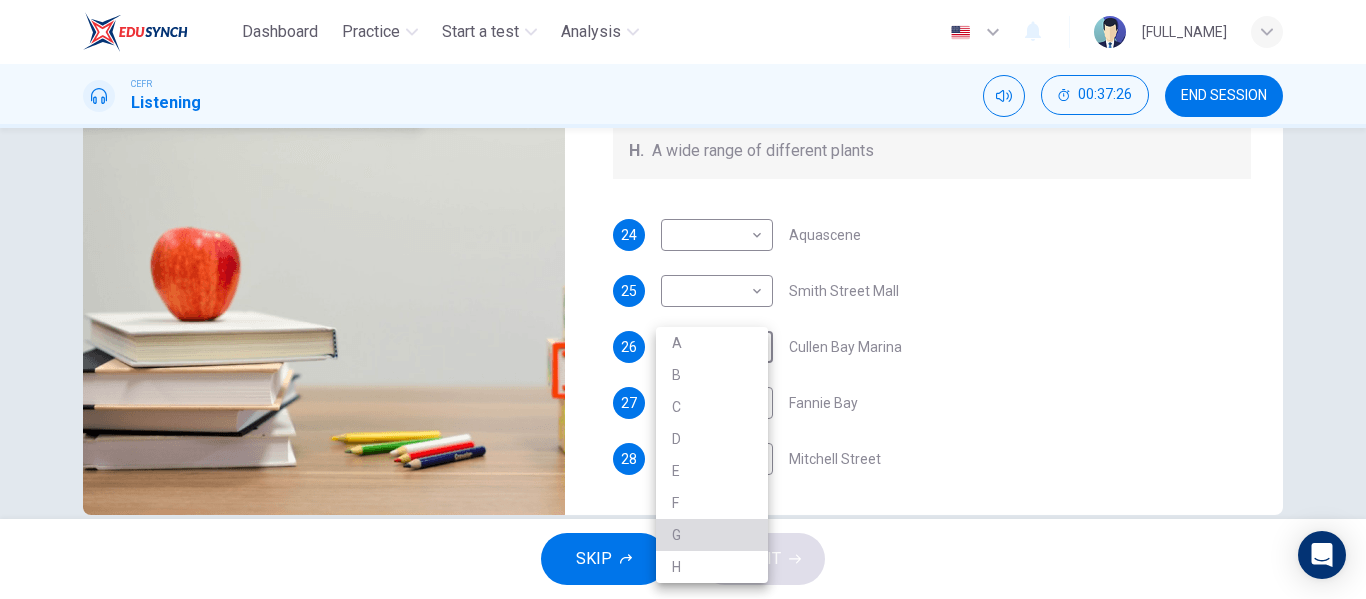click on "G" at bounding box center [712, 535] 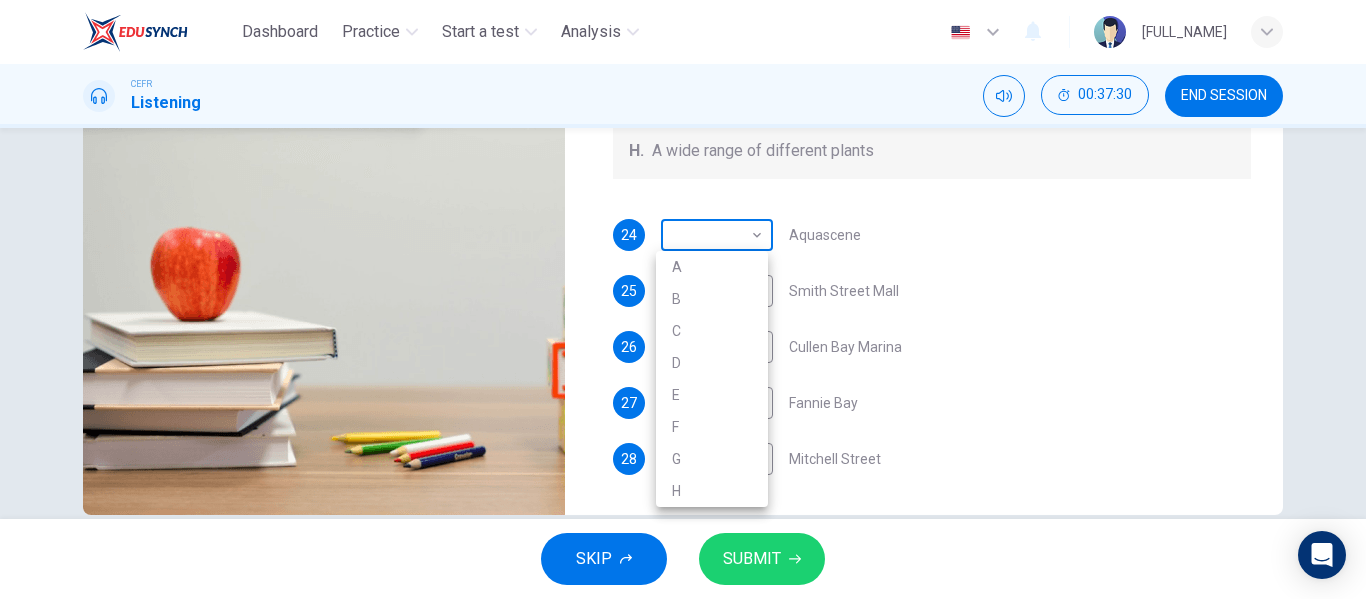 click on "Dashboard Practice Start a test Analysis English en ​ [FULL_NAME] CEFR Listening 00:37:30 END SESSION Questions 24 - 28 Choose your answers from the box and write the correct letter  A-H  next to the questions below.
What can you find at each of the places below? A. A flower market B. A chance to feed the fish C. Good nightlife D. International arts and crafts E. Good cheap international food F. A trip to catch fish G. Shops and seafood restaurants H. A wide range of different plants 24 ​ ​ Aquascene 25 ​ ​ Smith Street Mall 26 G G ​ Cullen Bay Marina 27 ​ ​ Fannie Bay 28 ​ ​ Mitchell Street Darwin, Australia 05m 44s SKIP SUBMIT EduSynch - Online Language Proficiency Testing
Dashboard Practice Start a test Analysis Notifications © Copyright  2025 A B C D E F G H" at bounding box center (683, 299) 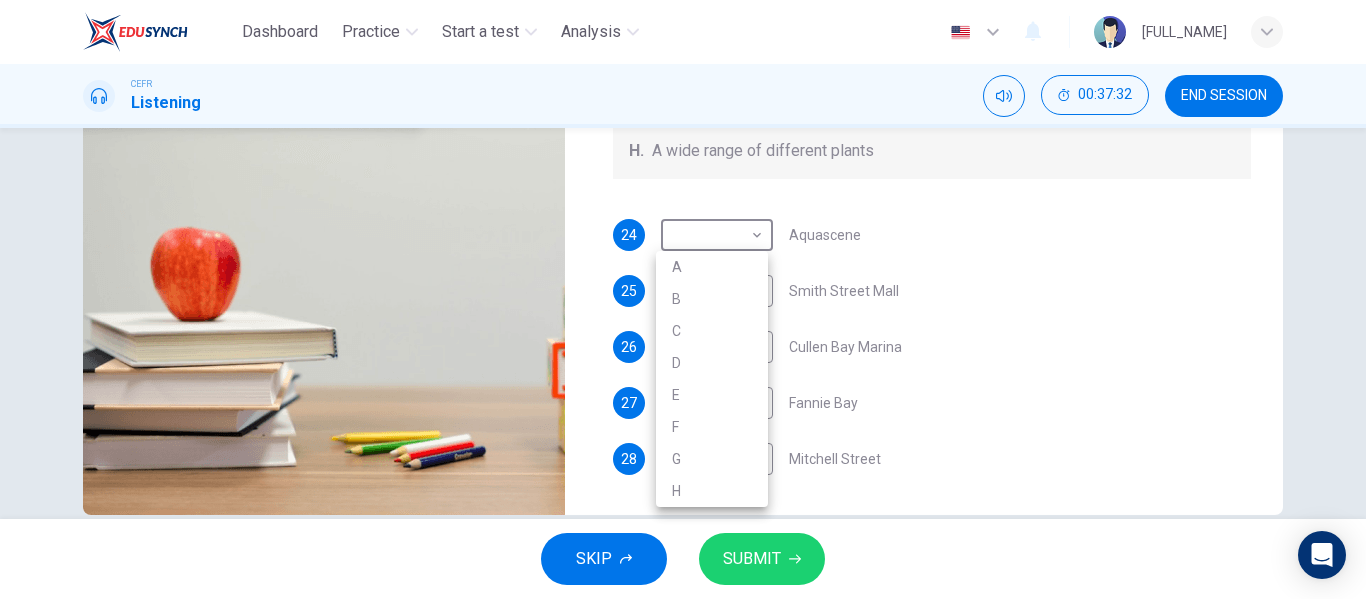 drag, startPoint x: 1365, startPoint y: 362, endPoint x: 1359, endPoint y: 259, distance: 103.17461 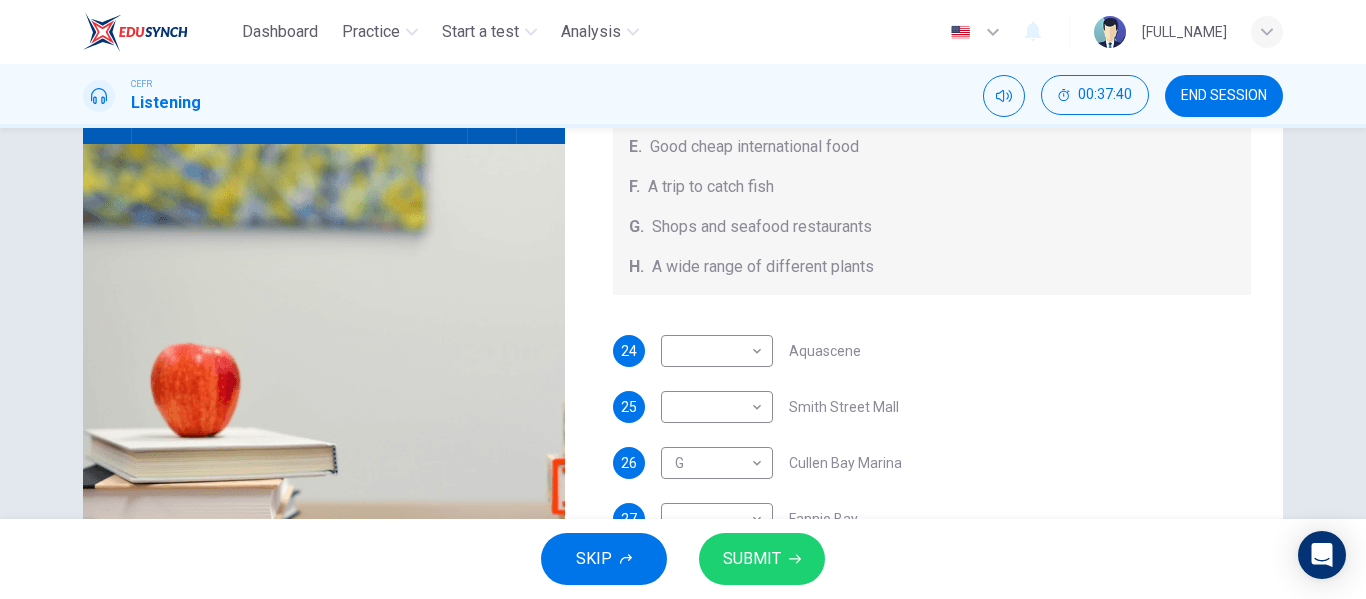 scroll, scrollTop: 245, scrollLeft: 0, axis: vertical 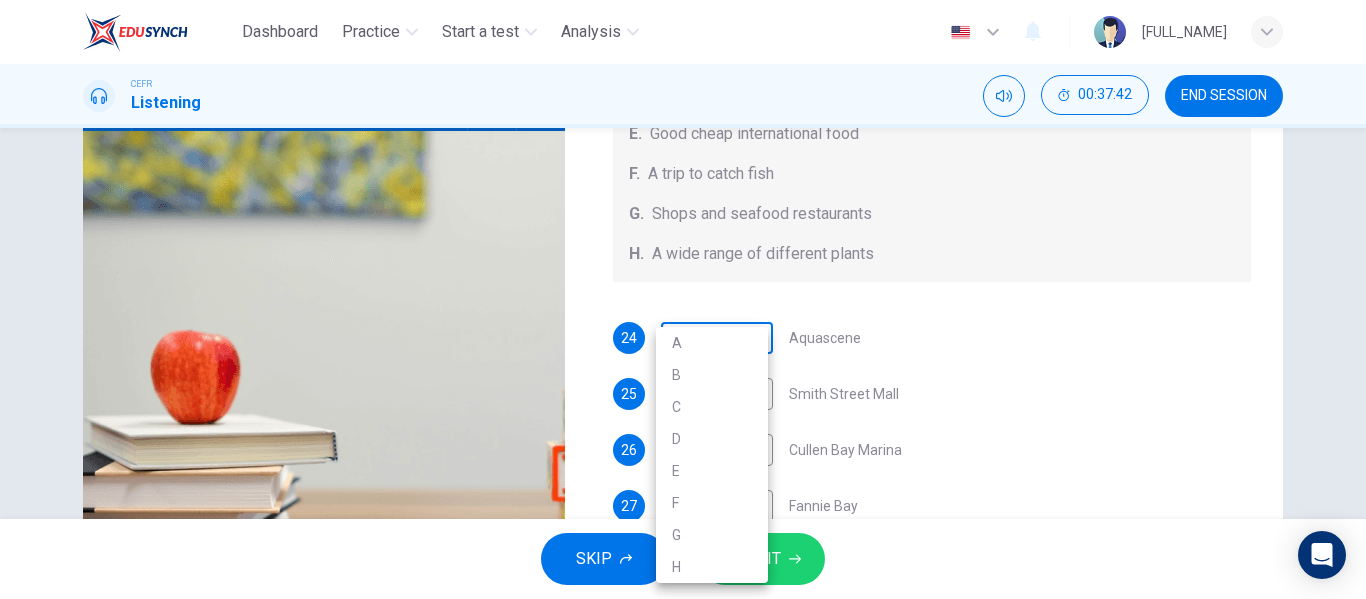 click on "Dashboard Practice Start a test Analysis English en ​ [FULL_NAME] CEFR Listening 00:37:42 END SESSION Questions 24 - 28 Choose your answers from the box and write the correct letter  A-H  next to the questions below.
What can you find at each of the places below? A. A flower market B. A chance to feed the fish C. Good nightlife D. International arts and crafts E. Good cheap international food F. A trip to catch fish G. Shops and seafood restaurants H. A wide range of different plants 24 ​ ​ Aquascene 25 ​ ​ Smith Street Mall 26 G G ​ Cullen Bay Marina 27 ​ ​ Fannie Bay 28 ​ ​ Mitchell Street Darwin, Australia 05m 44s SKIP SUBMIT EduSynch - Online Language Proficiency Testing
Dashboard Practice Start a test Analysis Notifications © Copyright  2025 A B C D E F G H" at bounding box center (683, 299) 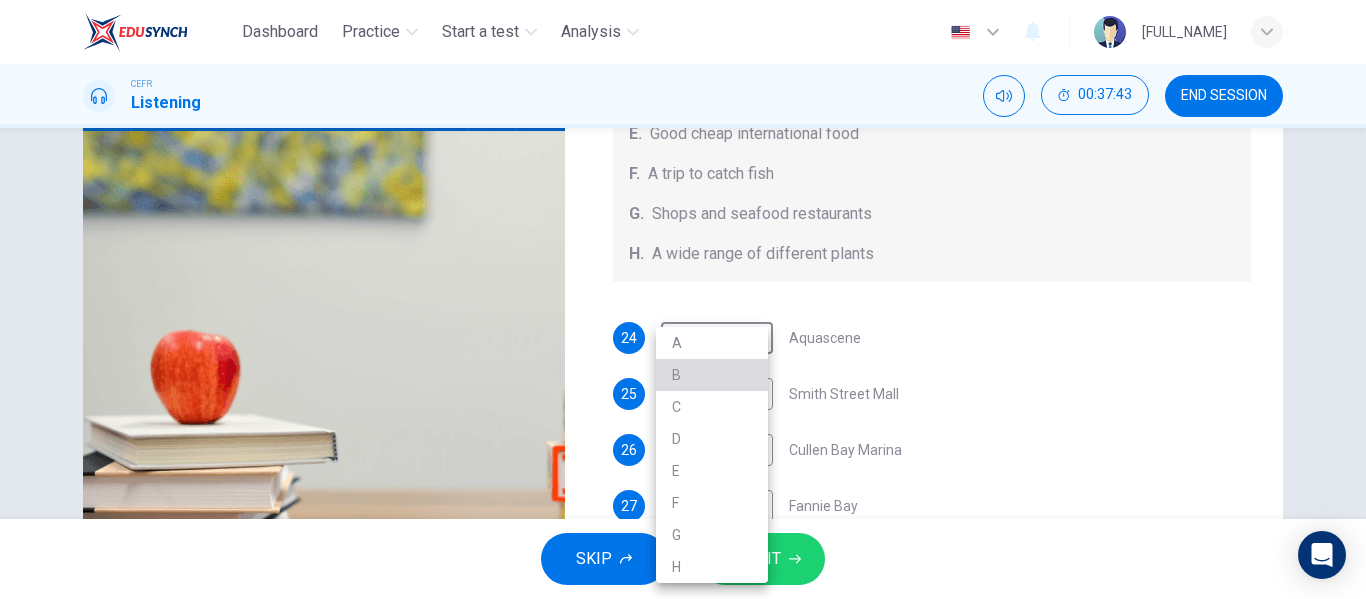 click on "B" at bounding box center [712, 375] 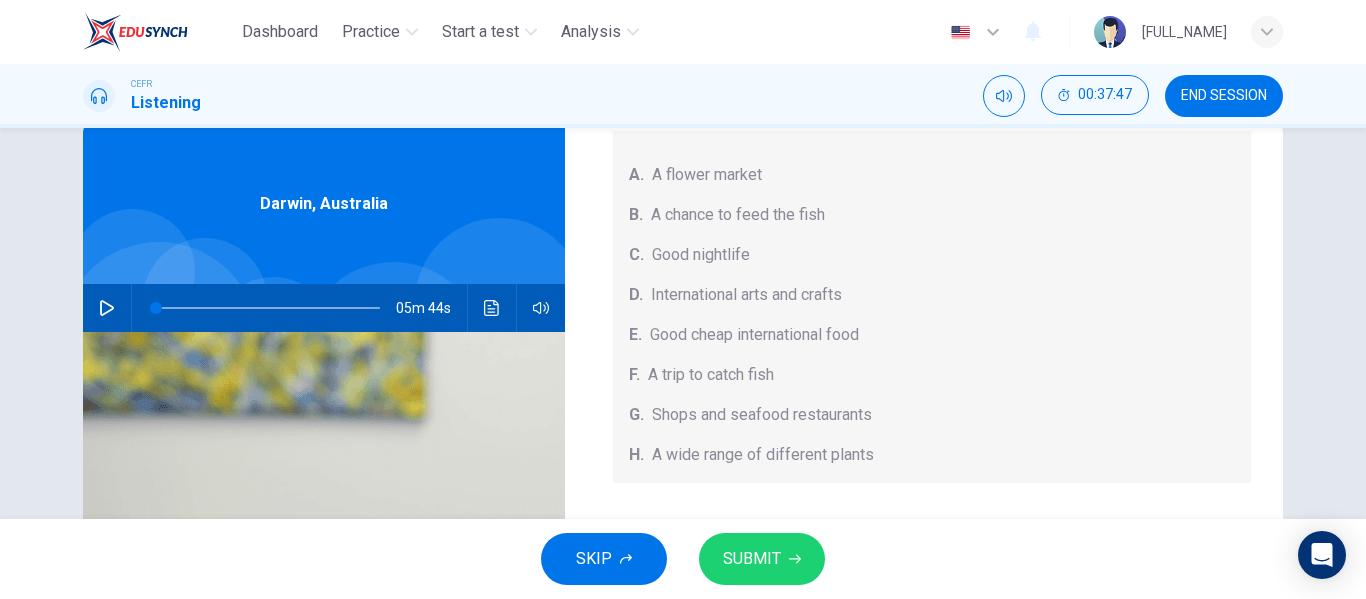 scroll, scrollTop: 11, scrollLeft: 0, axis: vertical 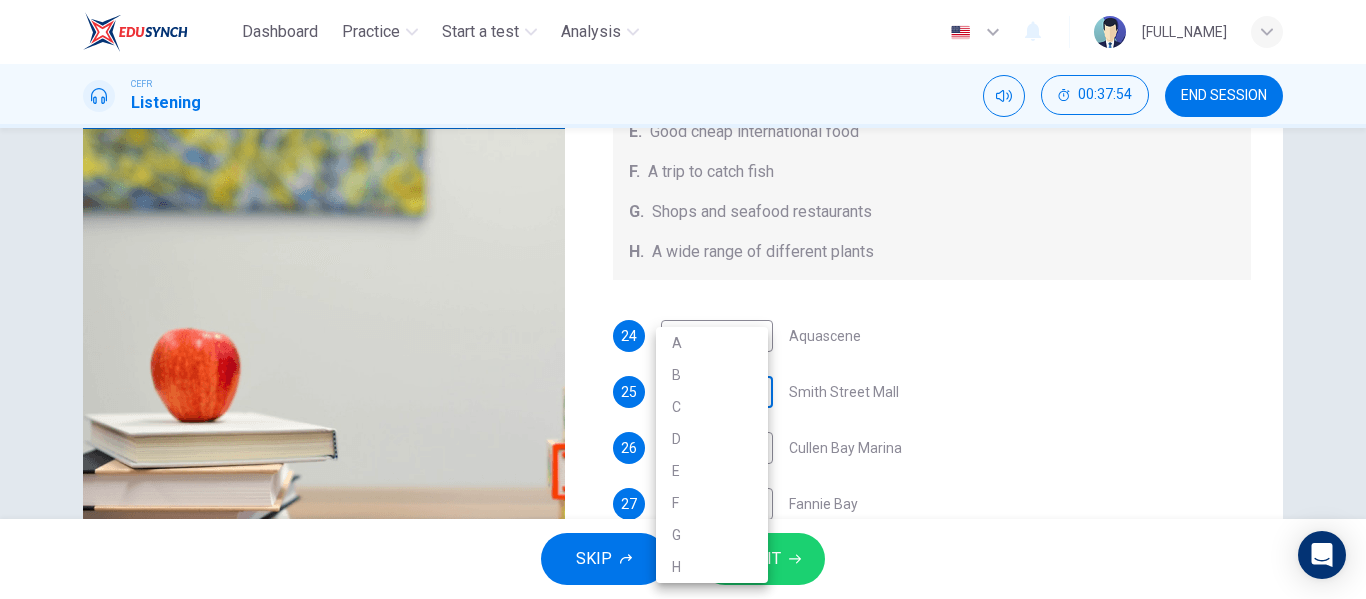 click on "Dashboard Practice Start a test Analysis English en ​ [FULL_NAME] CEFR Listening 00:37:54 END SESSION Questions 24 - 28 Choose your answers from the box and write the correct letter  A-H  next to the questions below.
What can you find at each of the places below? A. A flower market B. A chance to feed the fish C. Good nightlife D. International arts and crafts E. Good cheap international food F. A trip to catch fish G. Shops and seafood restaurants H. A wide range of different plants 24 B B ​ Aquascene 25 ​ ​ Smith Street Mall 26 G G ​ Cullen Bay Marina 27 ​ ​ Fannie Bay 28 ​ ​ Mitchell Street Darwin, Australia 05m 44s SKIP SUBMIT EduSynch - Online Language Proficiency Testing
Dashboard Practice Start a test Analysis Notifications © Copyright  2025 A B C D E F G H" at bounding box center [683, 299] 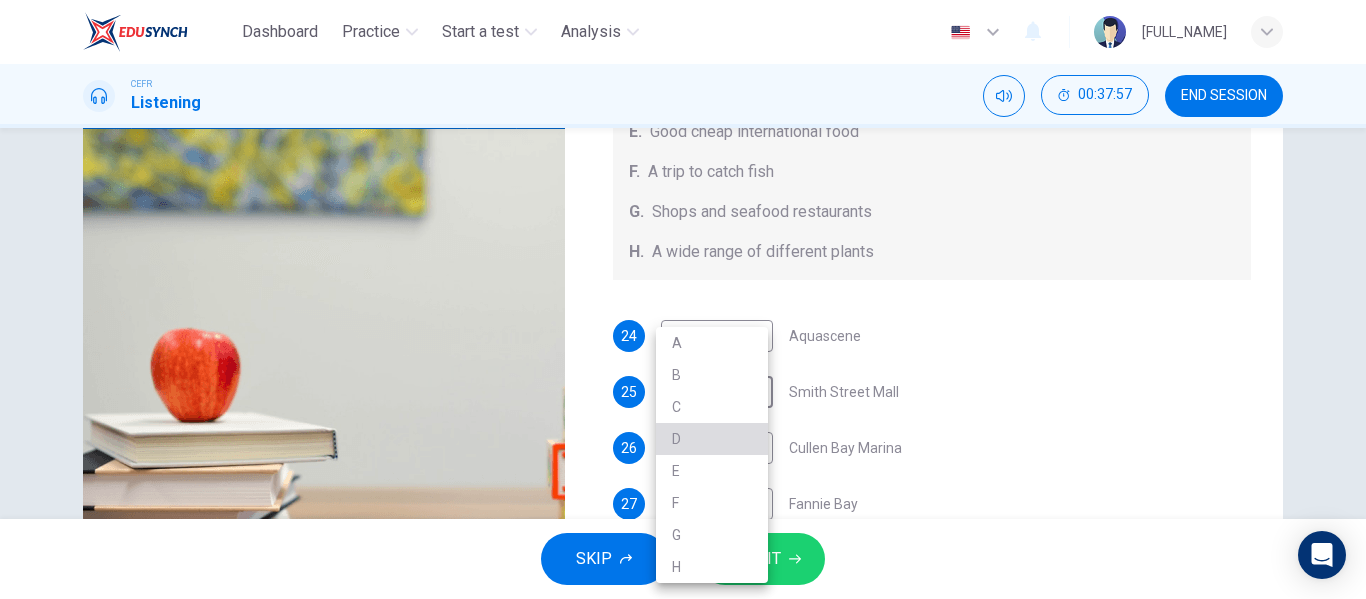 click on "D" at bounding box center [712, 439] 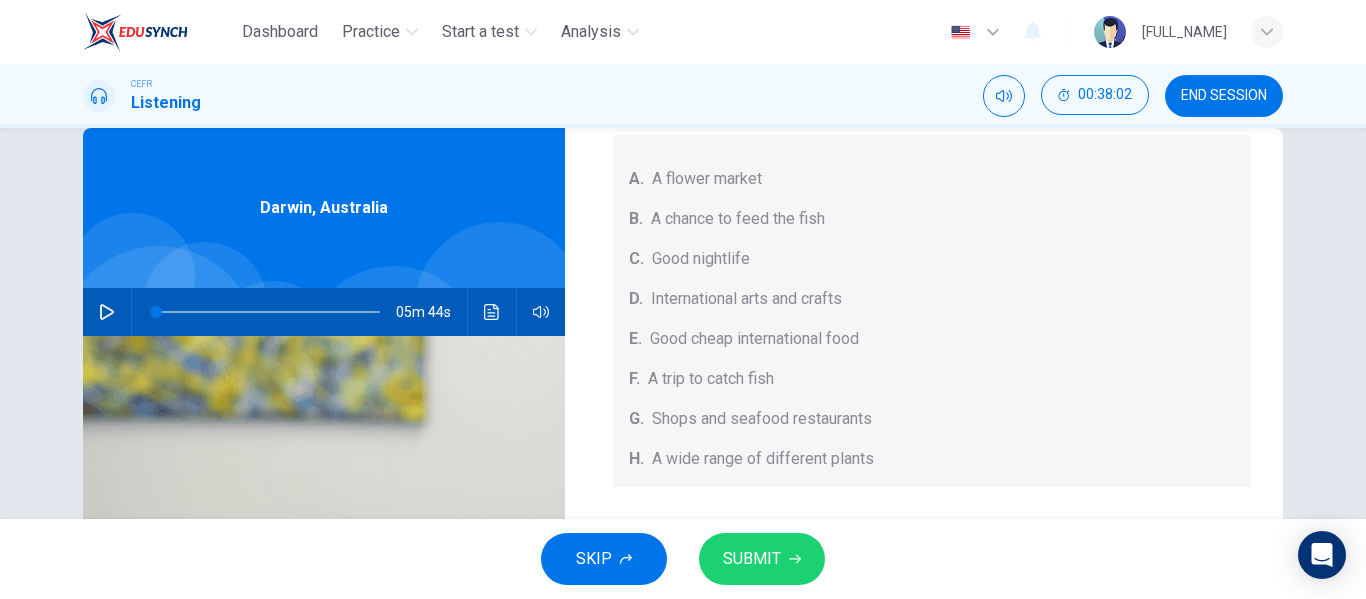 scroll, scrollTop: 36, scrollLeft: 0, axis: vertical 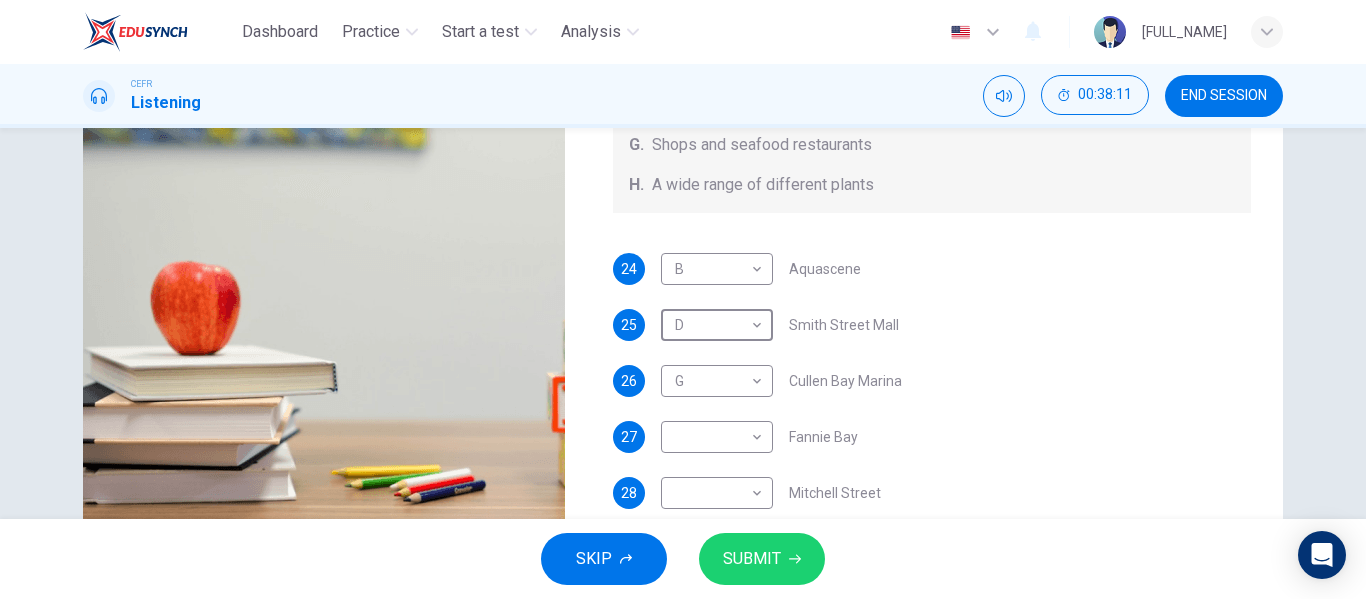 click on "SKIP SUBMIT" at bounding box center [683, 559] 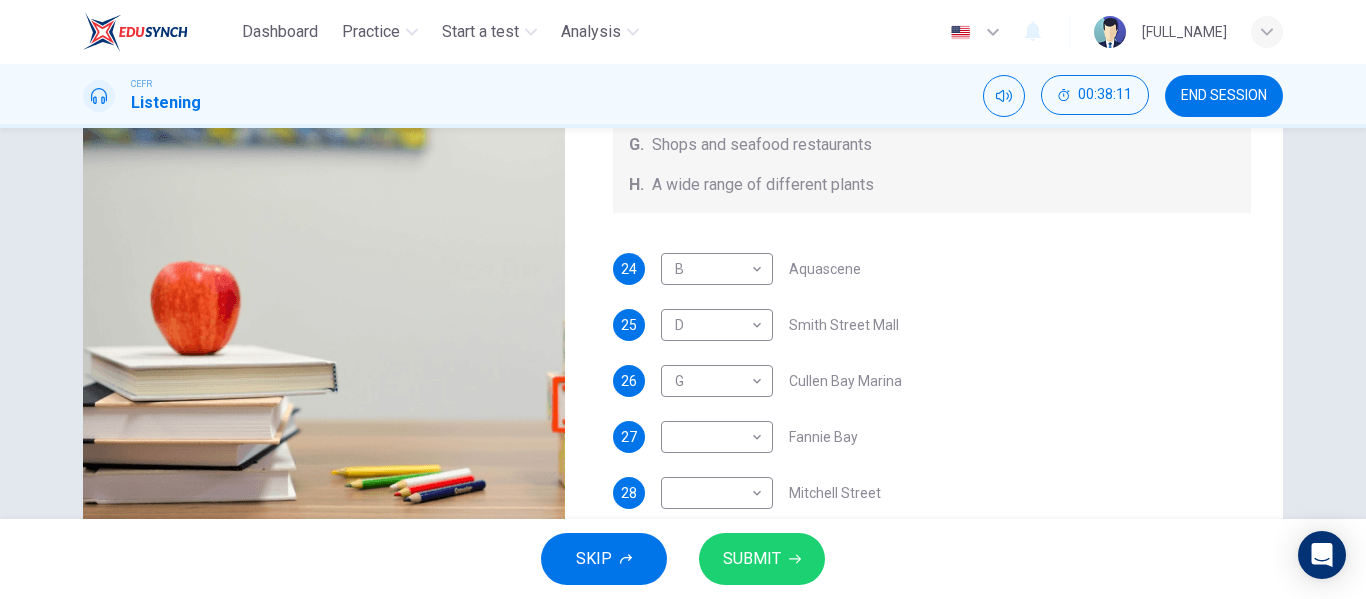 click on "SKIP SUBMIT" at bounding box center [683, 559] 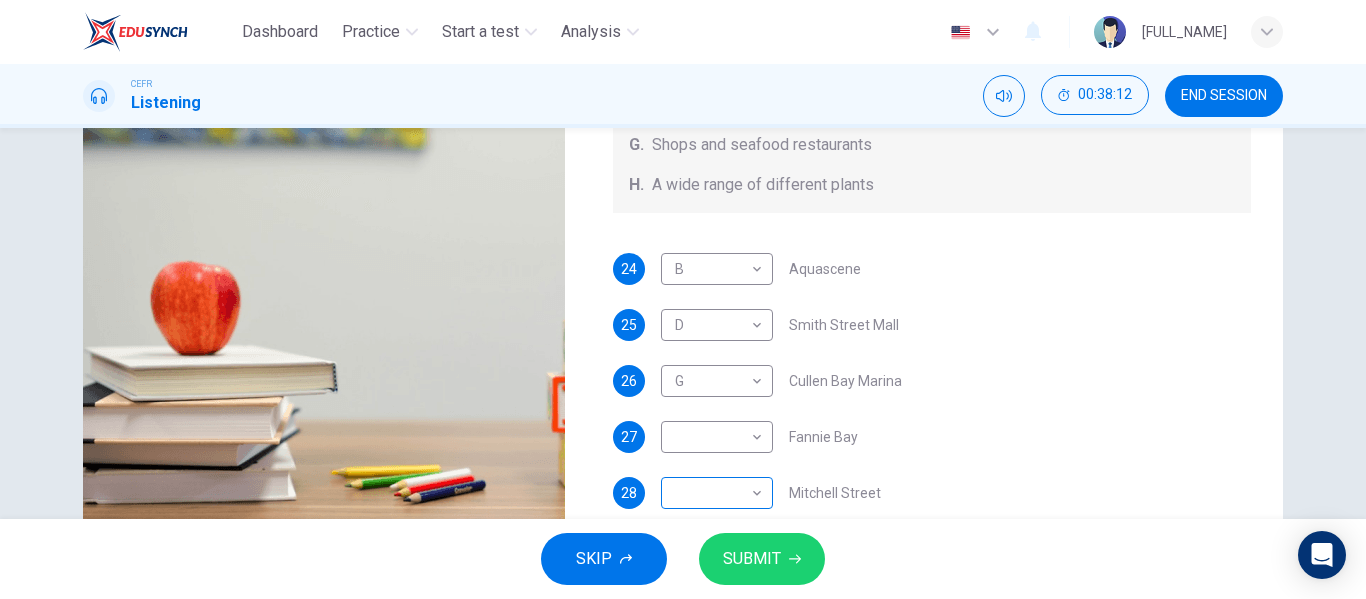 scroll, scrollTop: 317, scrollLeft: 0, axis: vertical 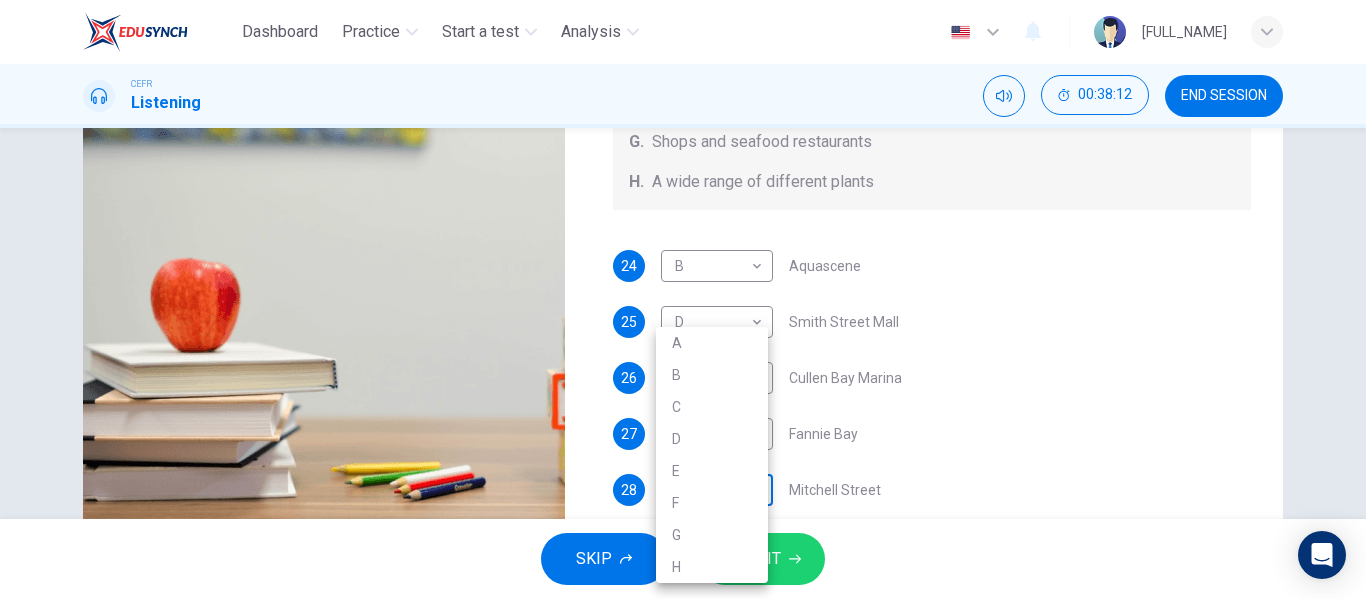 click on "Dashboard Practice Start a test Analysis English en ​ [FULL_NAME] CEFR Listening 00:38:12 END SESSION Questions 24 - 28 Choose your answers from the box and write the correct letter  A-H  next to the questions below.
What can you find at each of the places below? A. A flower market B. A chance to feed the fish C. Good nightlife D. International arts and crafts E. Good cheap international food F. A trip to catch fish G. Shops and seafood restaurants H. A wide range of different plants 24 B B ​ Aquascene 25 D D ​ Smith Street Mall 26 G G ​ Cullen Bay Marina 27 ​ ​ Fannie Bay 28 ​ ​ Mitchell Street Darwin, Australia 05m 44s SKIP SUBMIT EduSynch - Online Language Proficiency Testing
Dashboard Practice Start a test Analysis Notifications © Copyright  2025 A B C D E F G H" at bounding box center (683, 299) 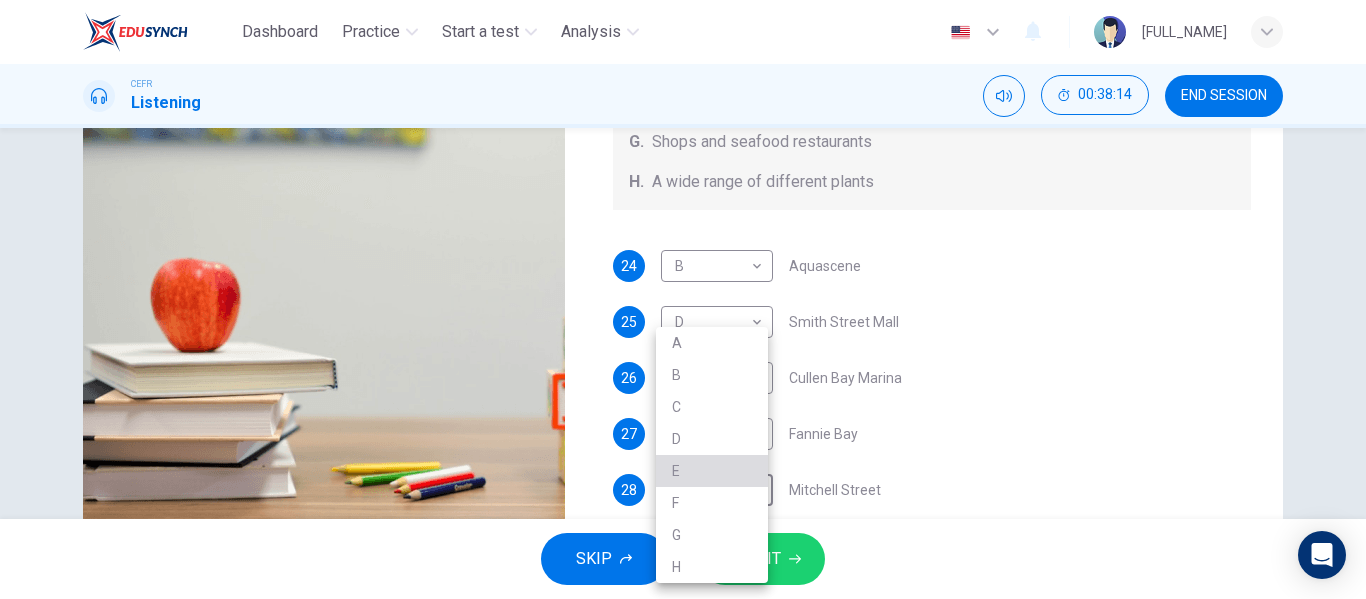 click on "E" at bounding box center [712, 471] 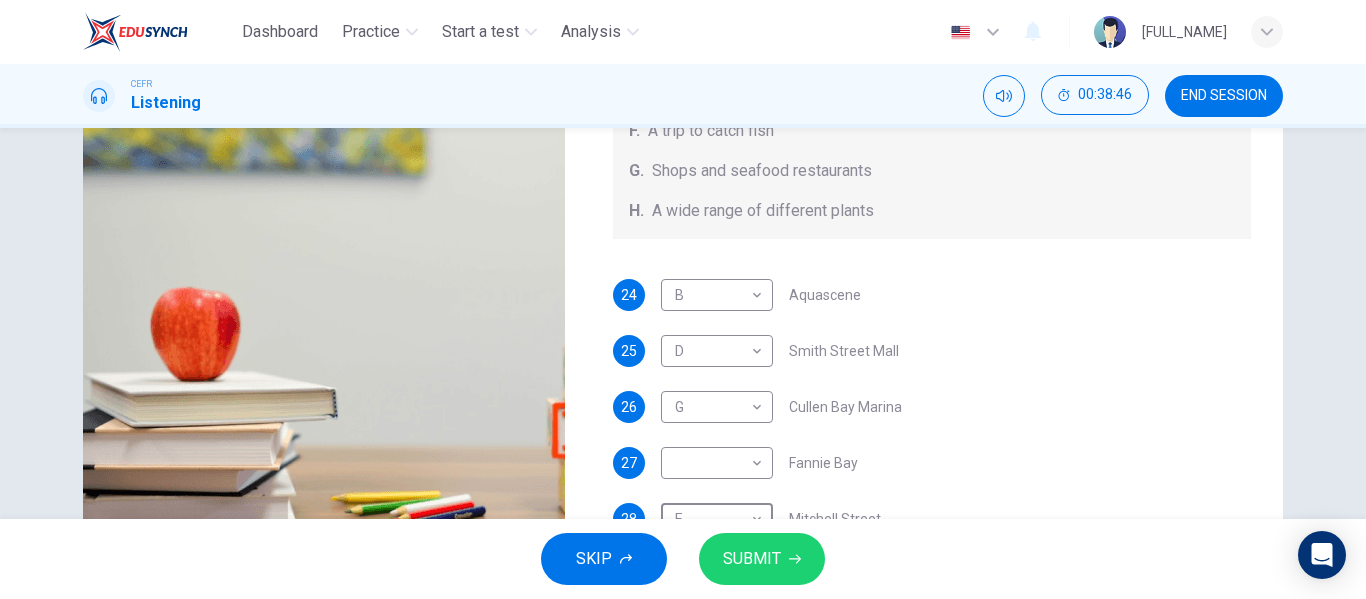 scroll, scrollTop: 322, scrollLeft: 0, axis: vertical 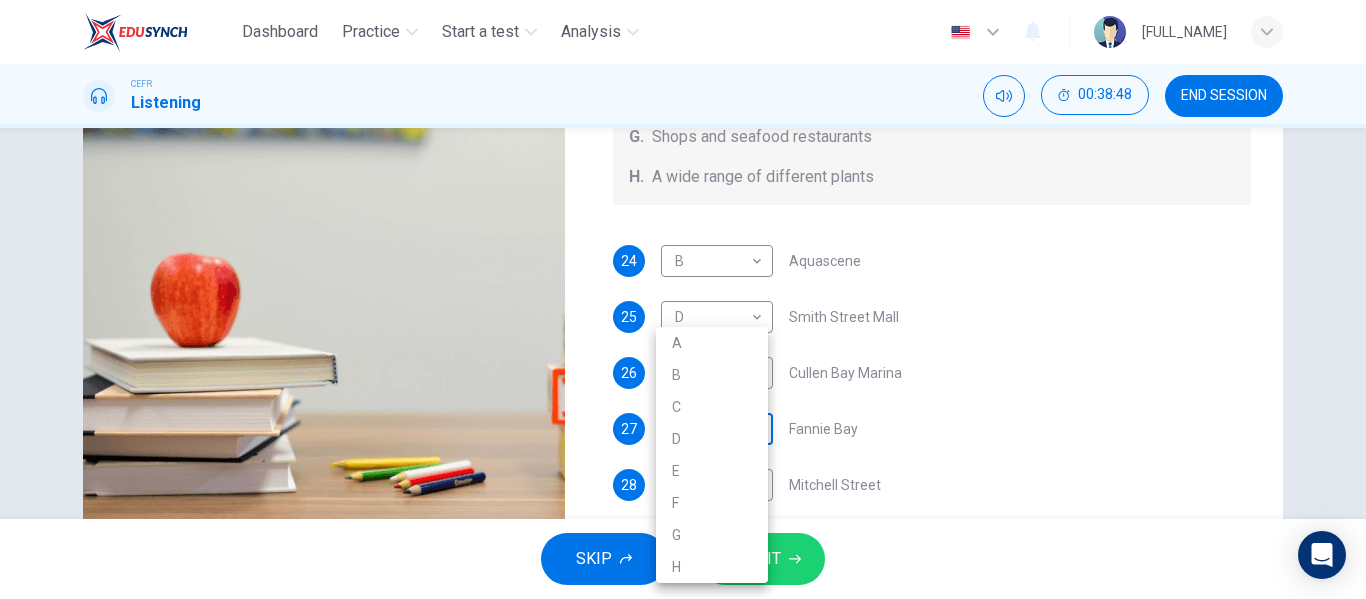 click on "Dashboard Practice Start a test Analysis English en ​ [FULL_NAME] CEFR Listening 00:38:48 END SESSION Questions 24 - 28 Choose your answers from the box and write the correct letter  A-H  next to the questions below.
What can you find at each of the places below? A. A flower market B. A chance to feed the fish C. Good nightlife D. International arts and crafts E. Good cheap international food F. A trip to catch fish G. Shops and seafood restaurants H. A wide range of different plants 24 B B ​ Aquascene 25 D D ​ Smith Street Mall 26 G G ​ Cullen Bay Marina 27 ​ ​ Fannie Bay 28 E E ​ Mitchell Street Darwin, Australia 05m 44s SKIP SUBMIT EduSynch - Online Language Proficiency Testing
Dashboard Practice Start a test Analysis Notifications © Copyright  2025 A B C D E F G H" at bounding box center (683, 299) 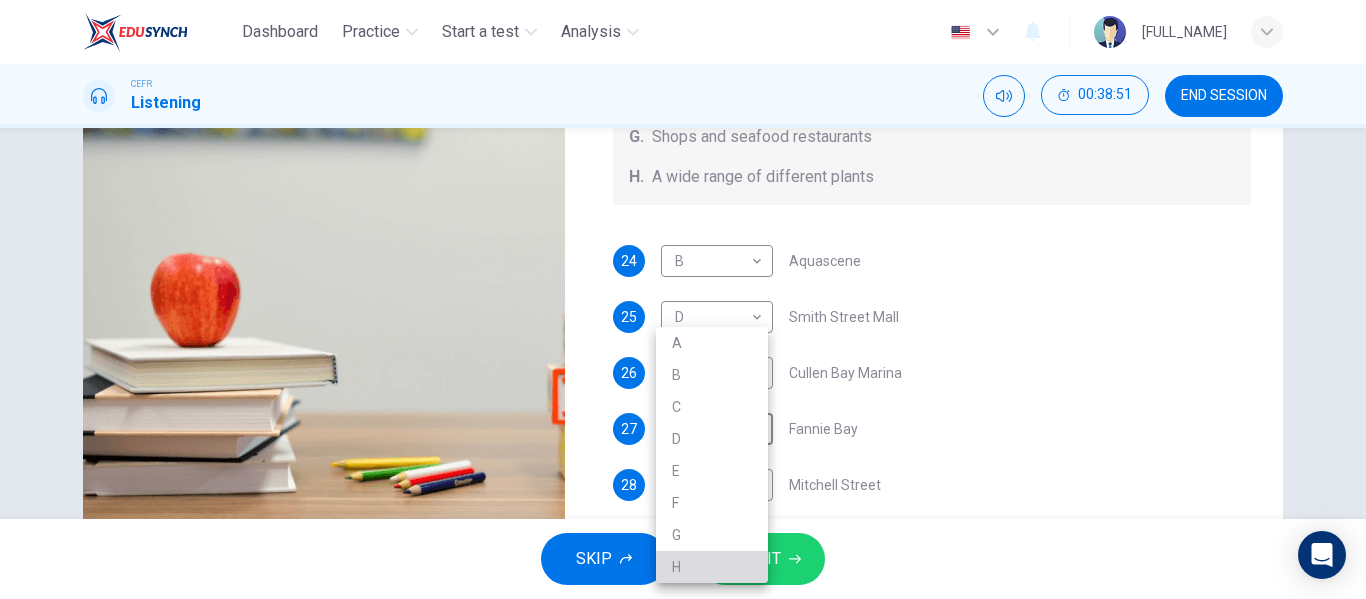 click on "H" at bounding box center (712, 567) 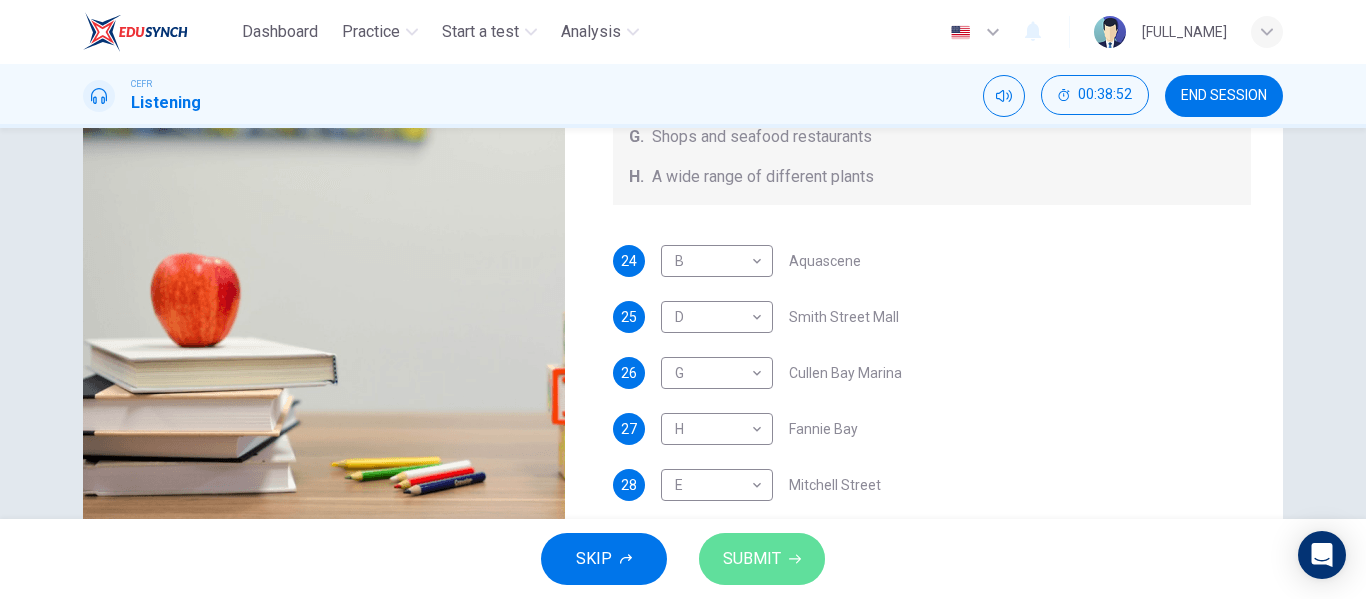click on "SUBMIT" at bounding box center [752, 559] 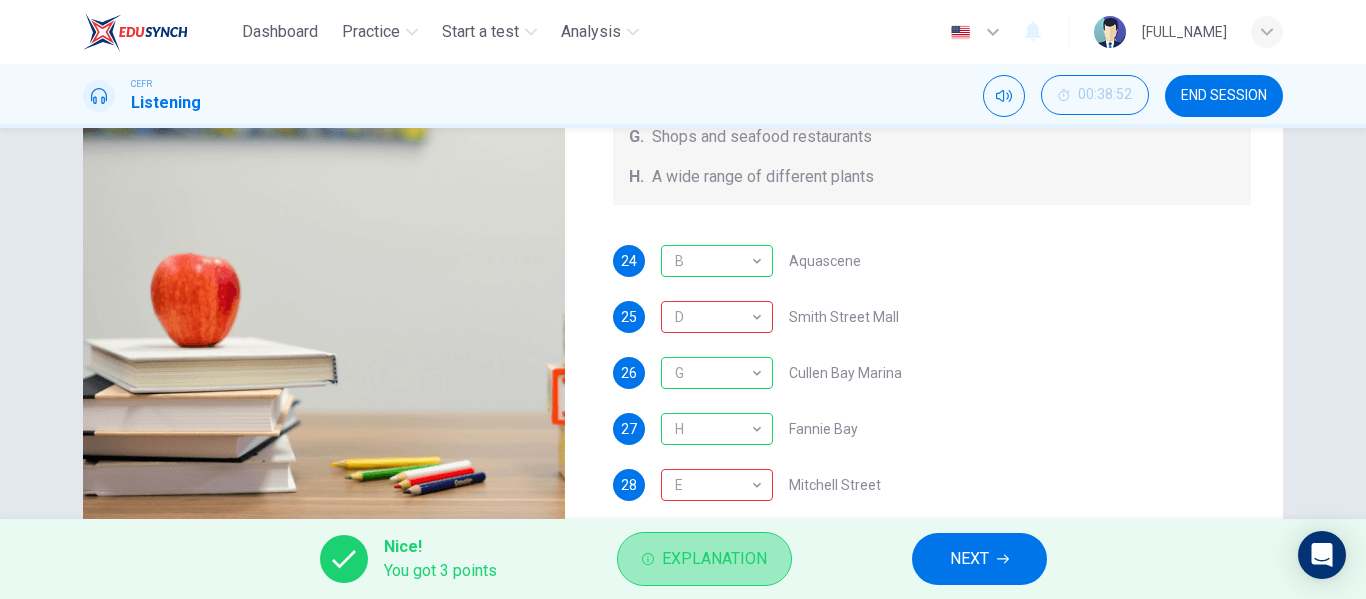 click on "Explanation" at bounding box center (714, 559) 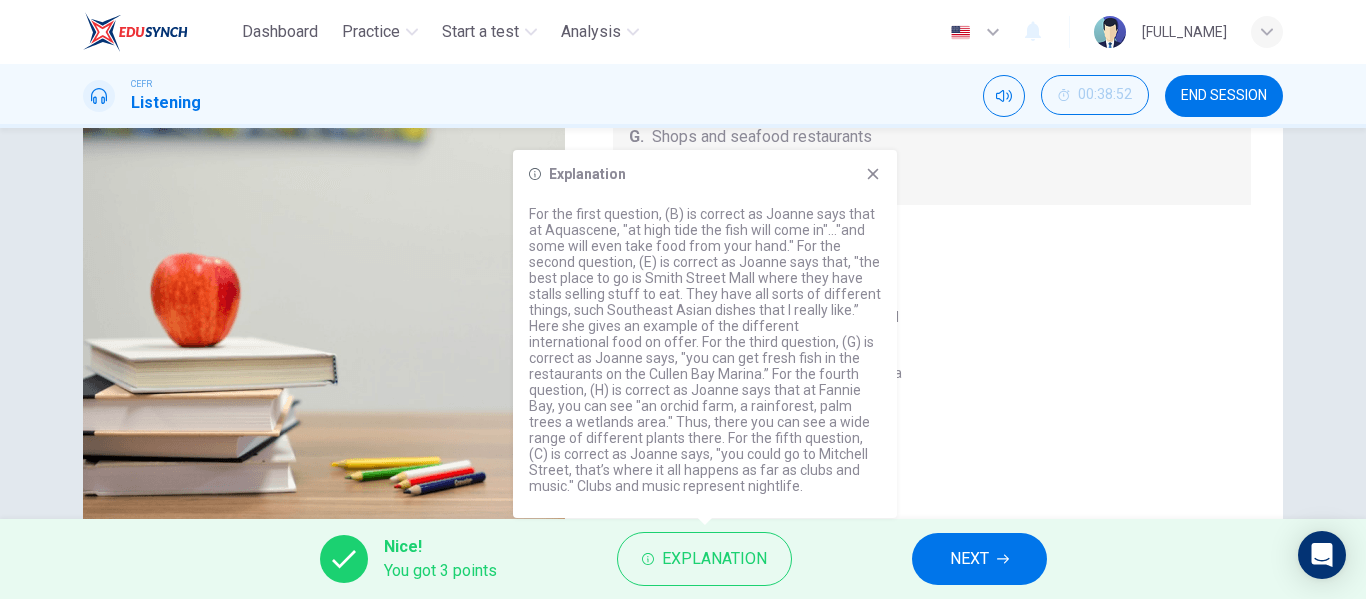 click on "26 G G ​ Cullen Bay Marina" at bounding box center (932, 373) 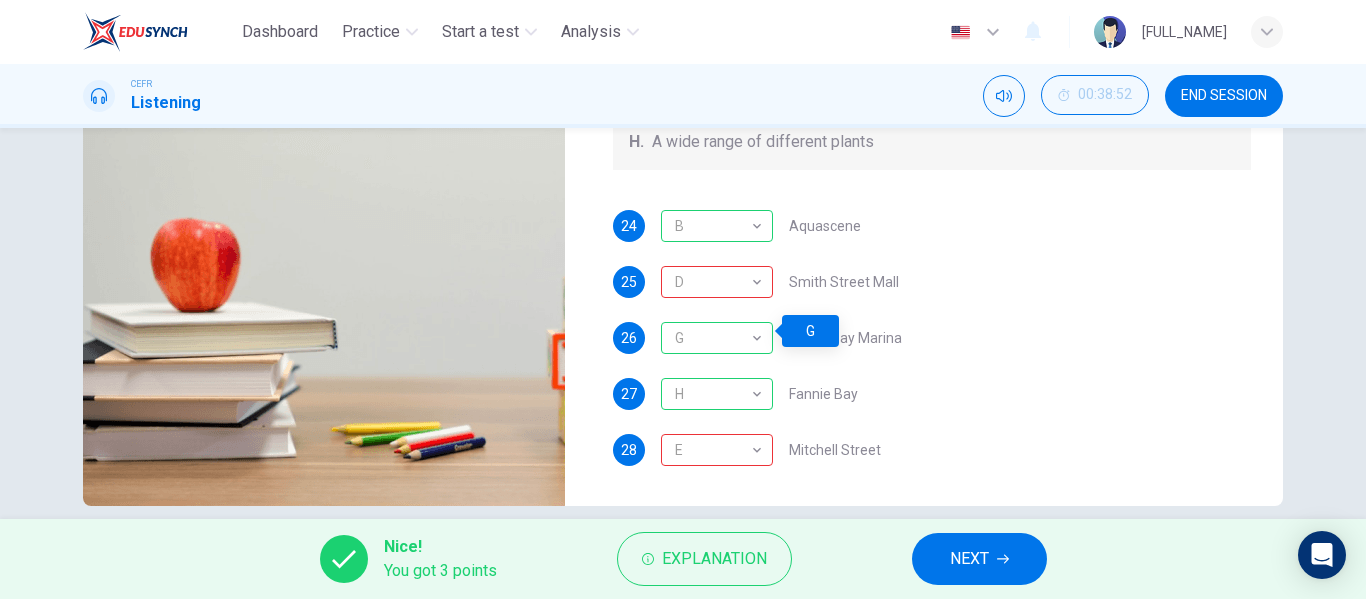 scroll, scrollTop: 381, scrollLeft: 0, axis: vertical 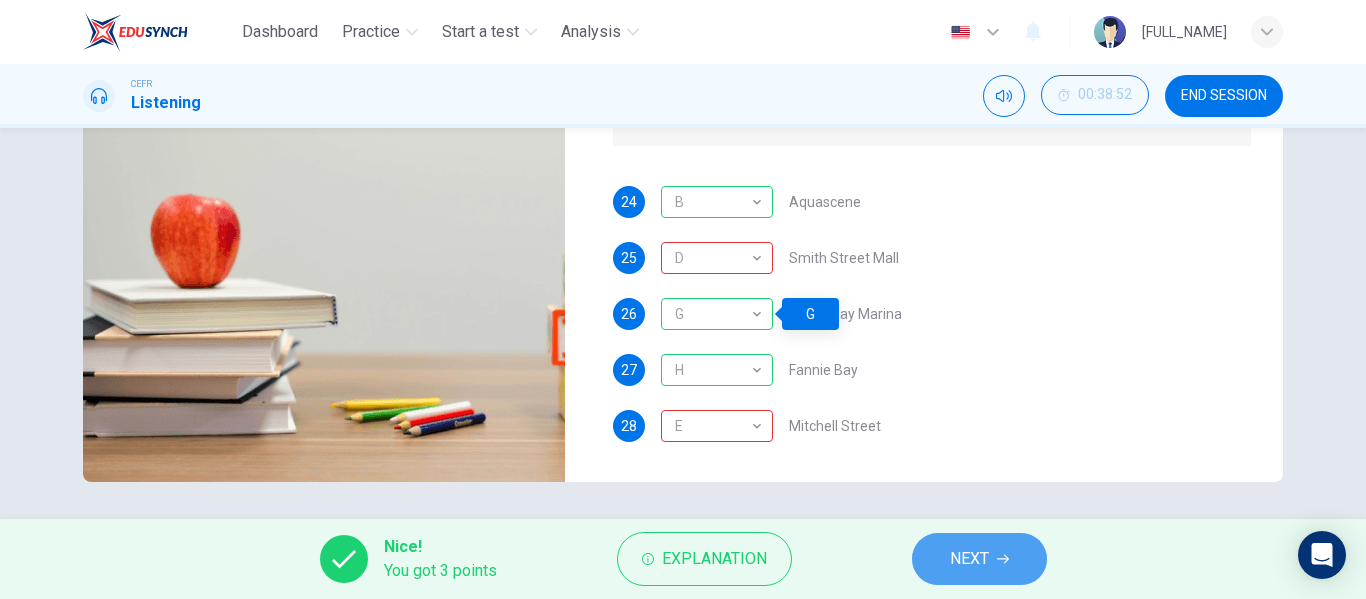 click on "NEXT" at bounding box center [979, 559] 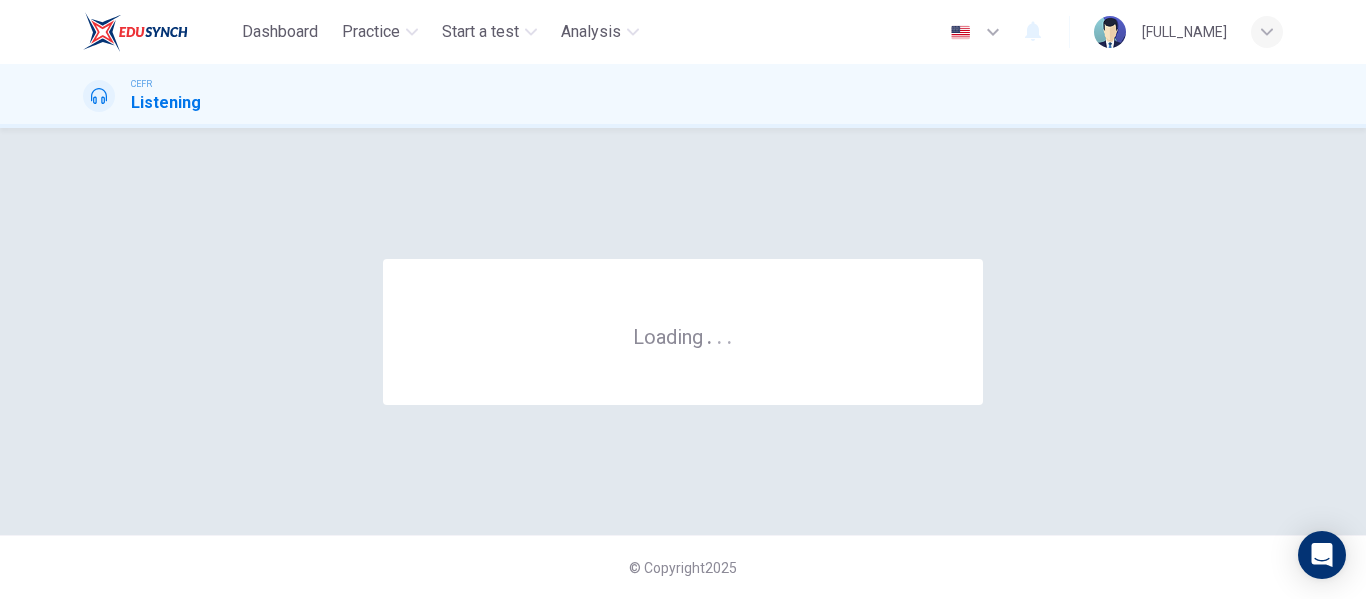 scroll, scrollTop: 0, scrollLeft: 0, axis: both 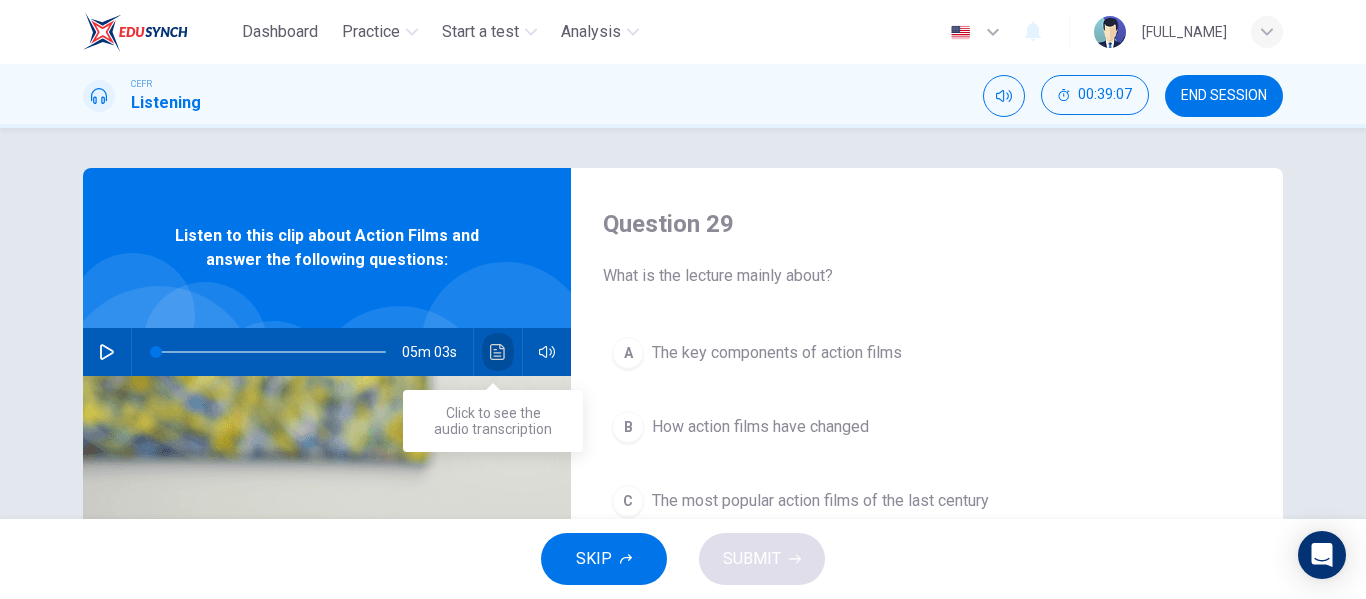 click at bounding box center [498, 352] 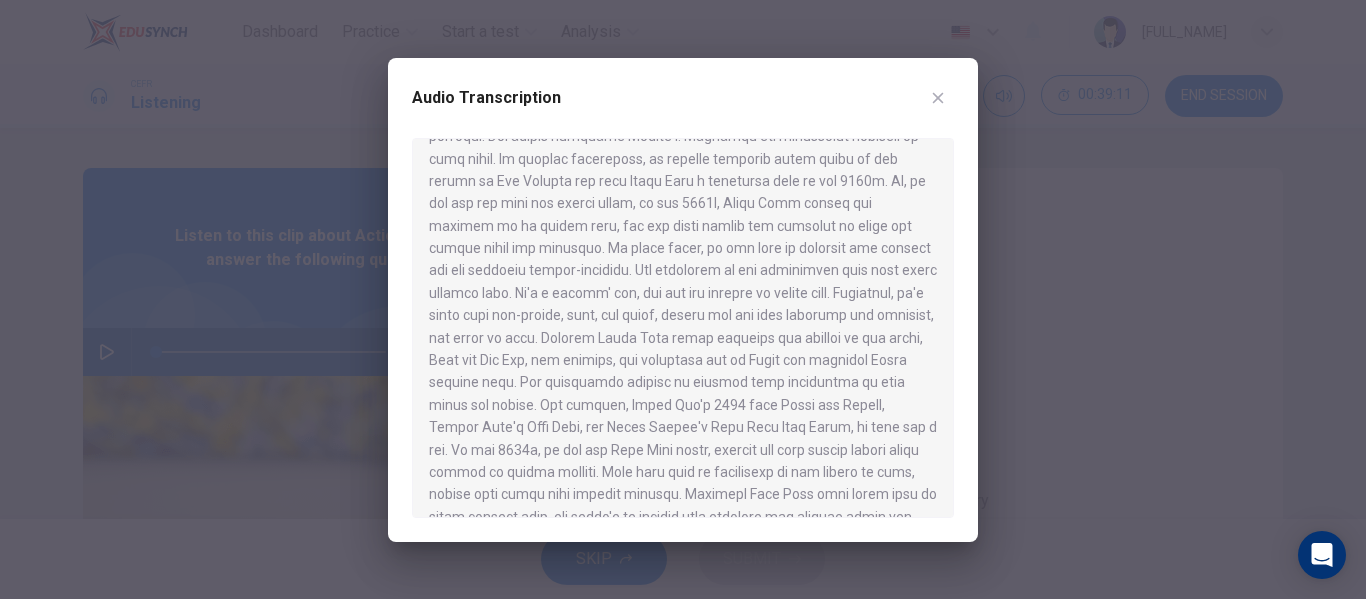 scroll, scrollTop: 0, scrollLeft: 0, axis: both 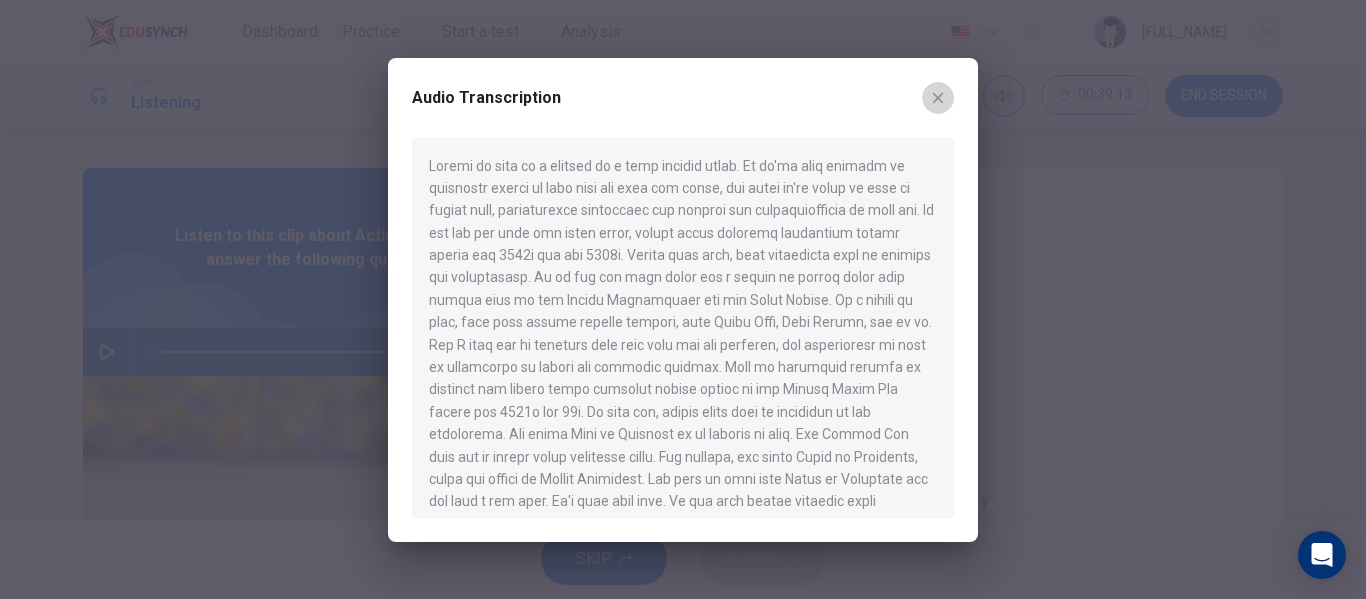 click at bounding box center (938, 98) 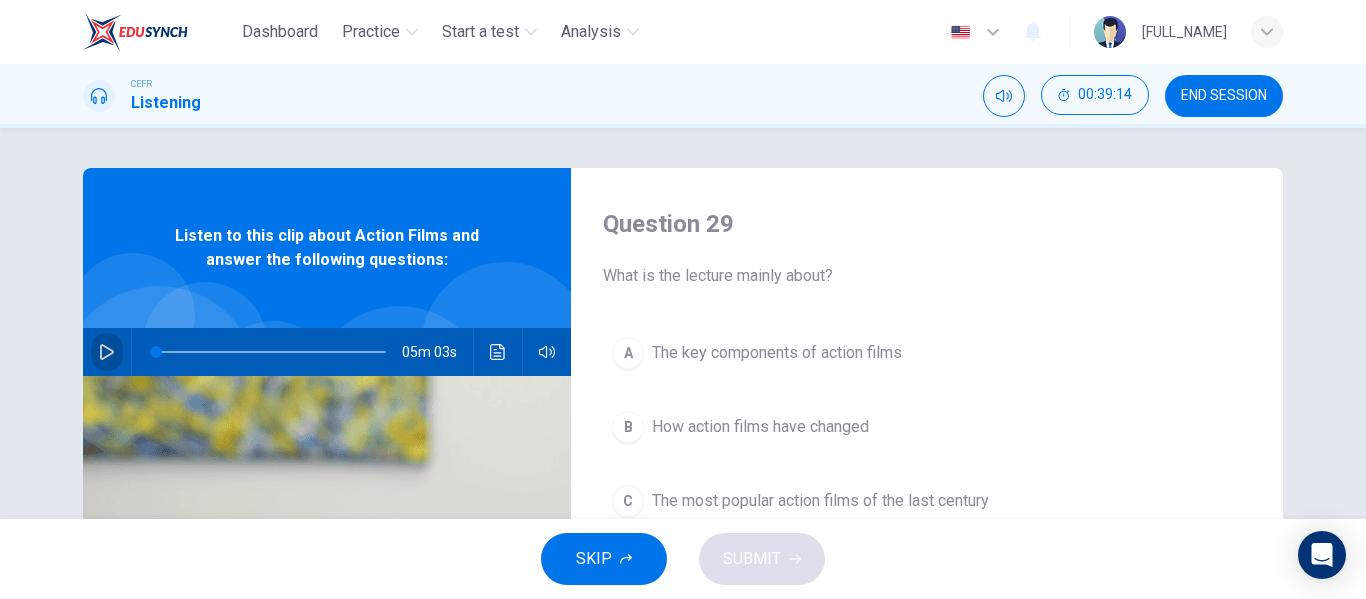 click at bounding box center [107, 352] 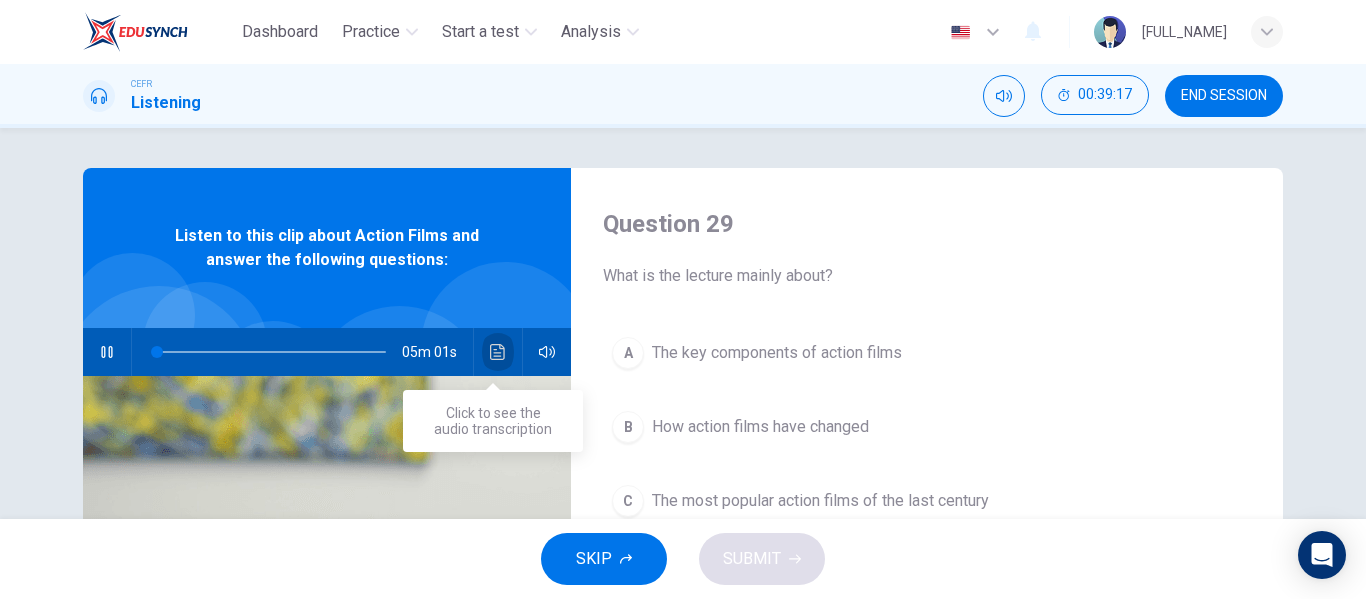 click at bounding box center [498, 352] 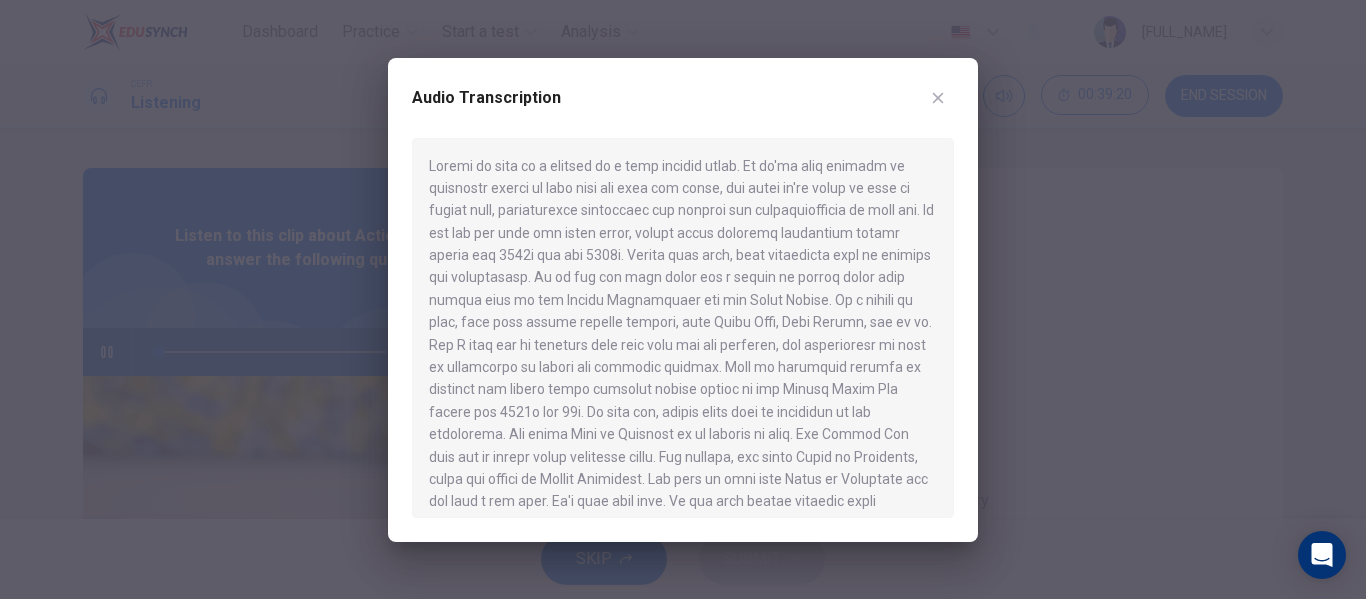 type 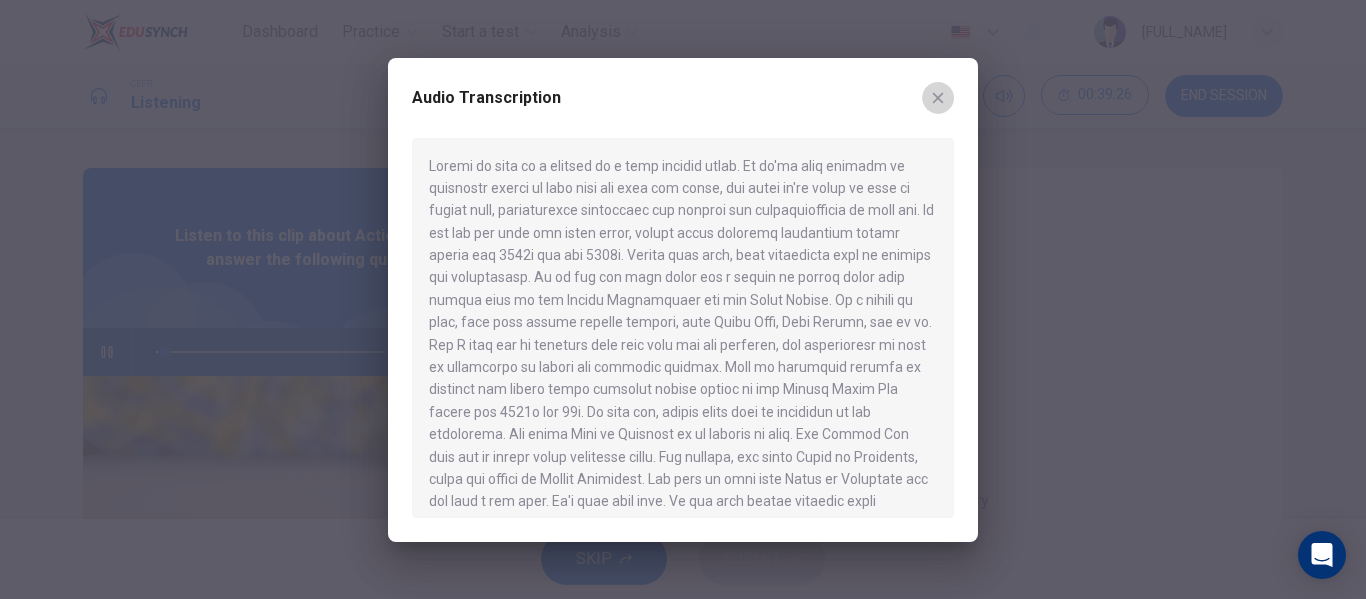 click at bounding box center (938, 97) 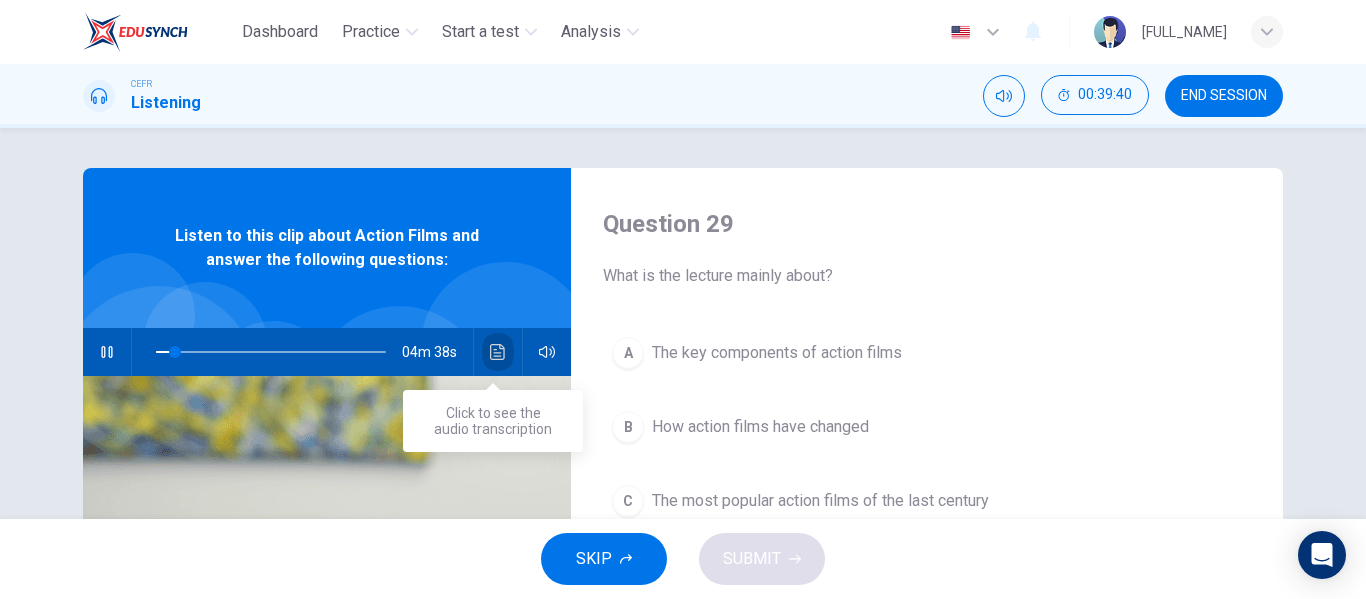 click at bounding box center (498, 352) 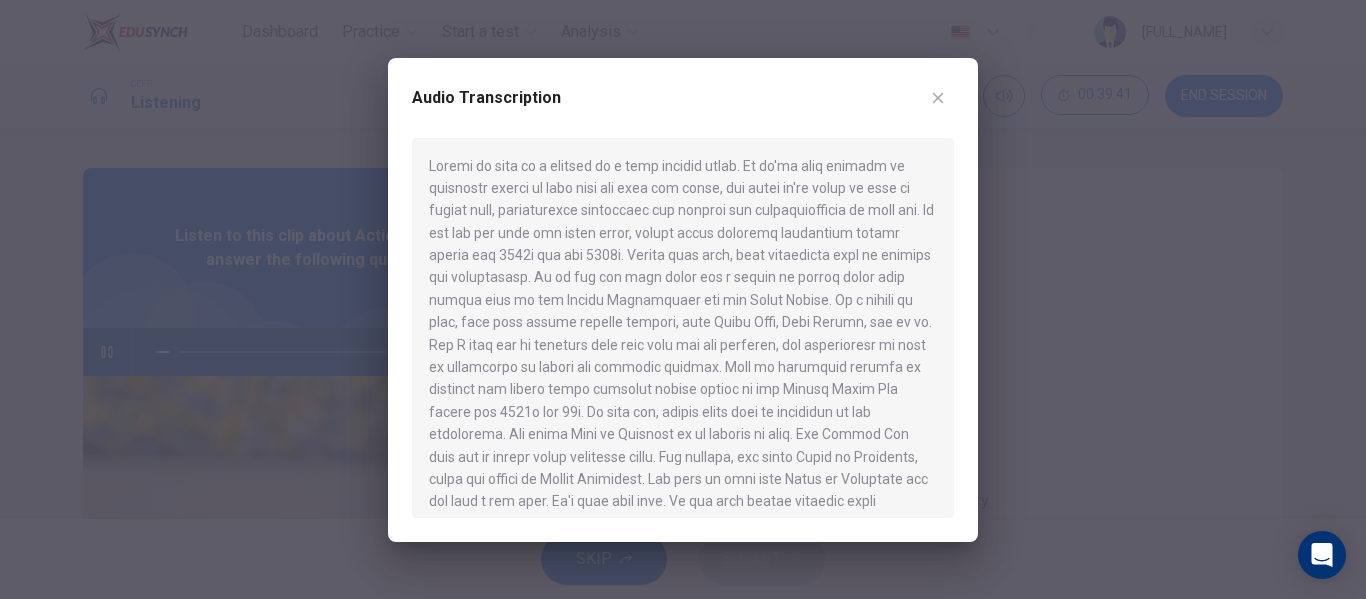 click at bounding box center (683, 299) 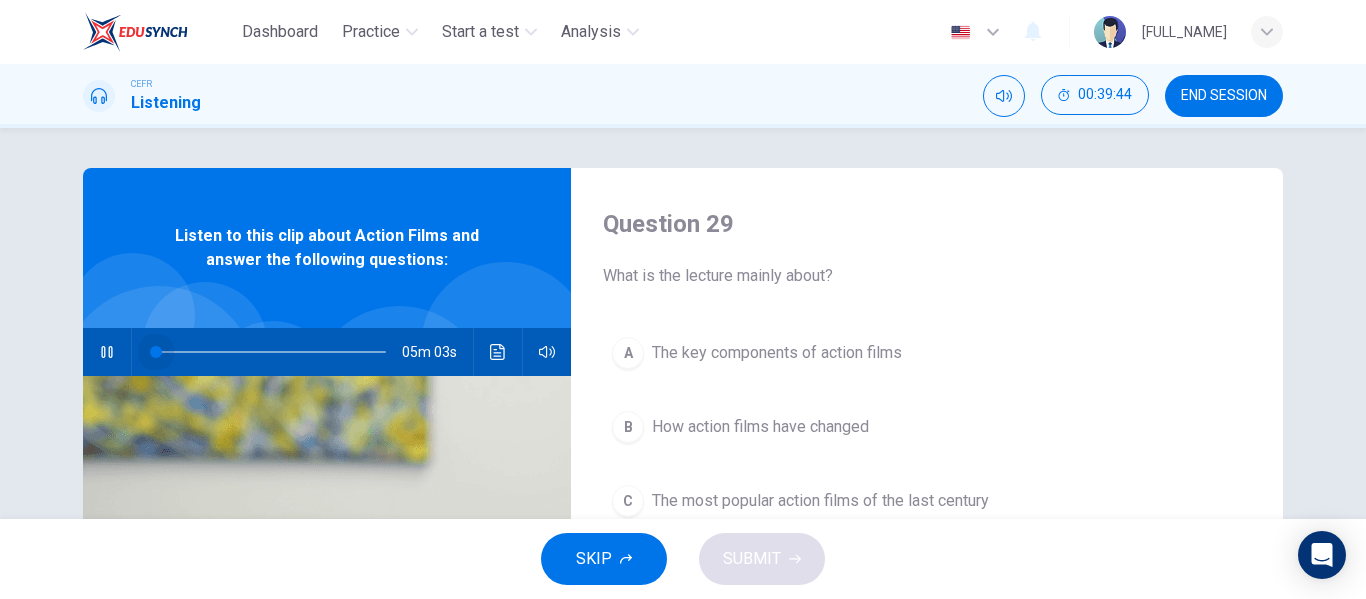 drag, startPoint x: 159, startPoint y: 354, endPoint x: 137, endPoint y: 354, distance: 22 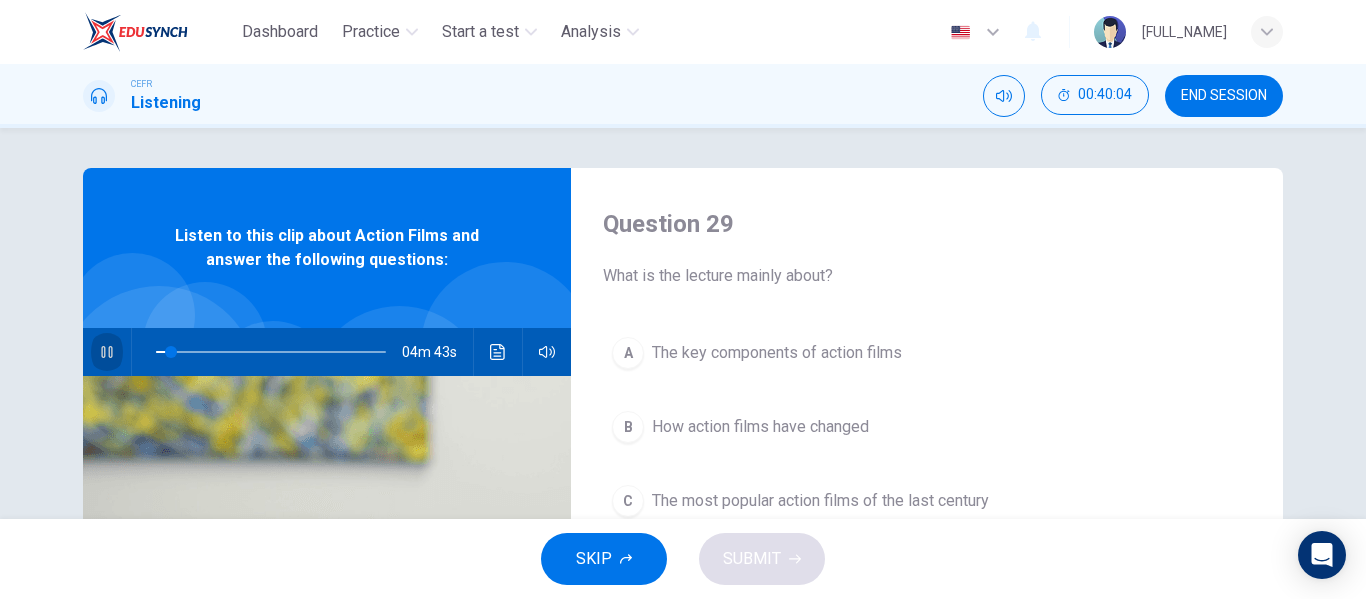 click at bounding box center (107, 352) 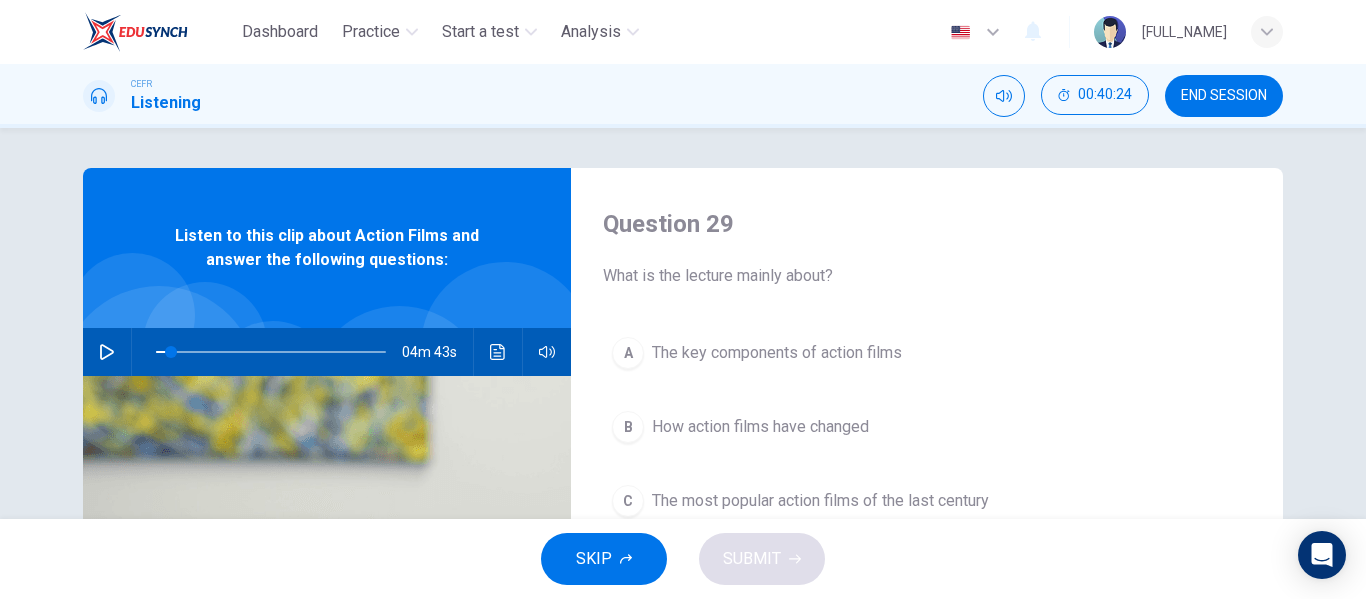 click at bounding box center [107, 352] 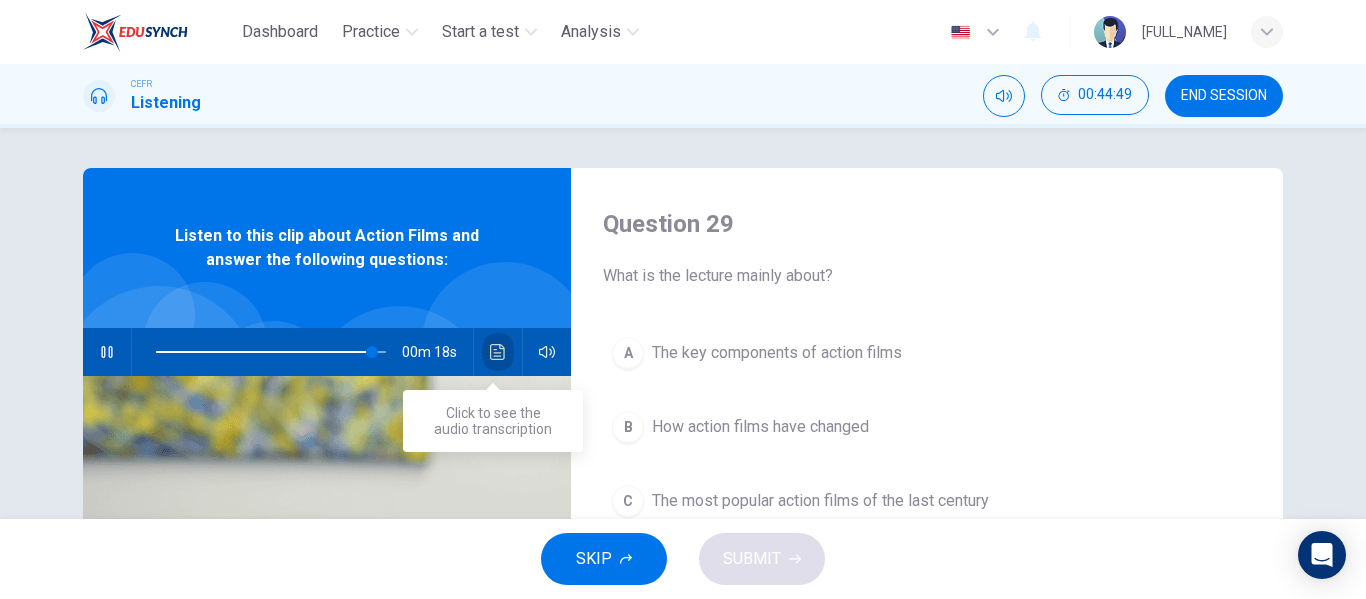 click at bounding box center (498, 352) 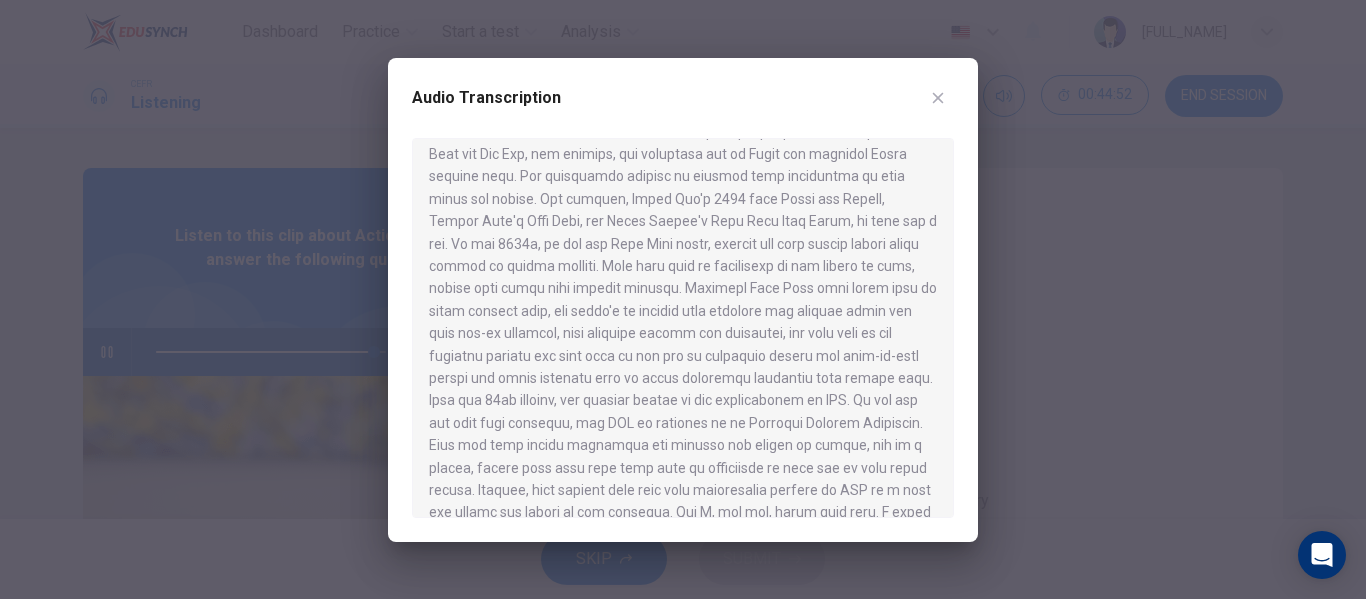 scroll, scrollTop: 930, scrollLeft: 0, axis: vertical 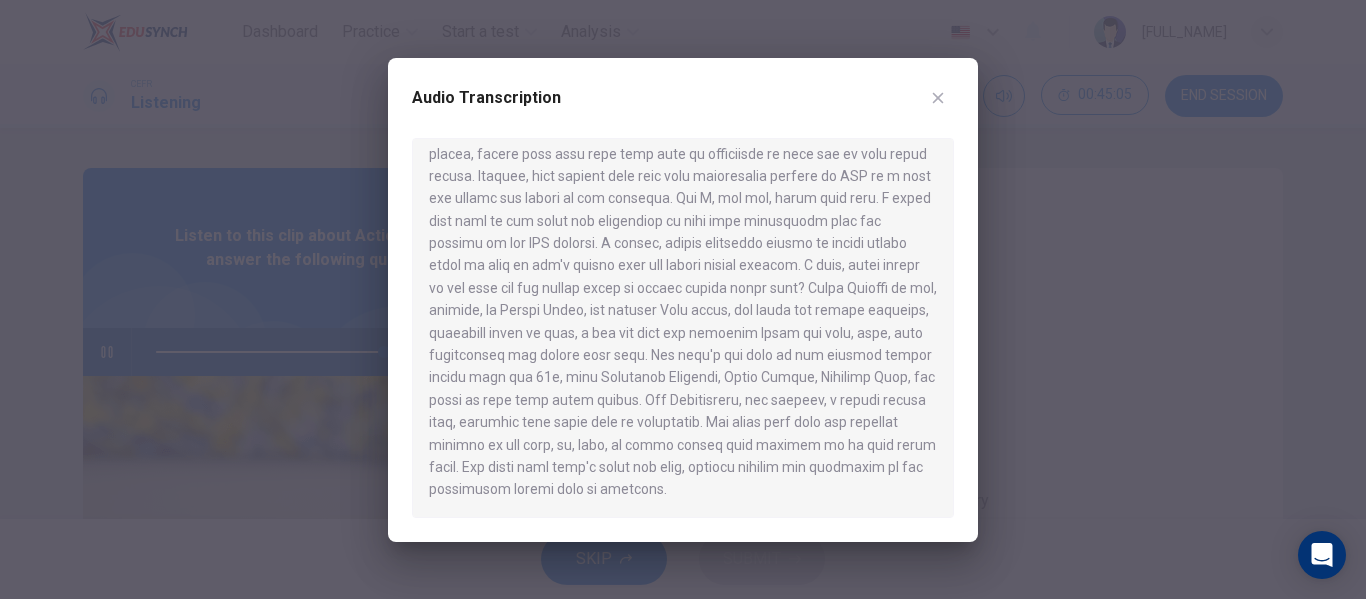click at bounding box center (683, 299) 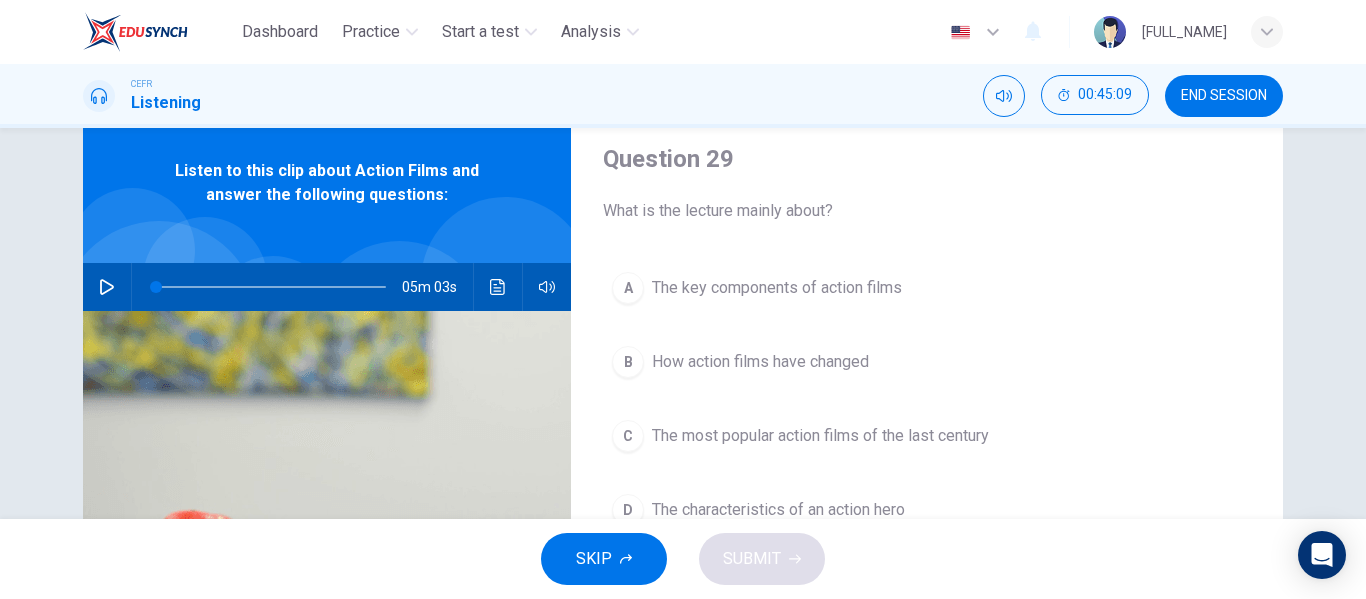 scroll, scrollTop: 70, scrollLeft: 0, axis: vertical 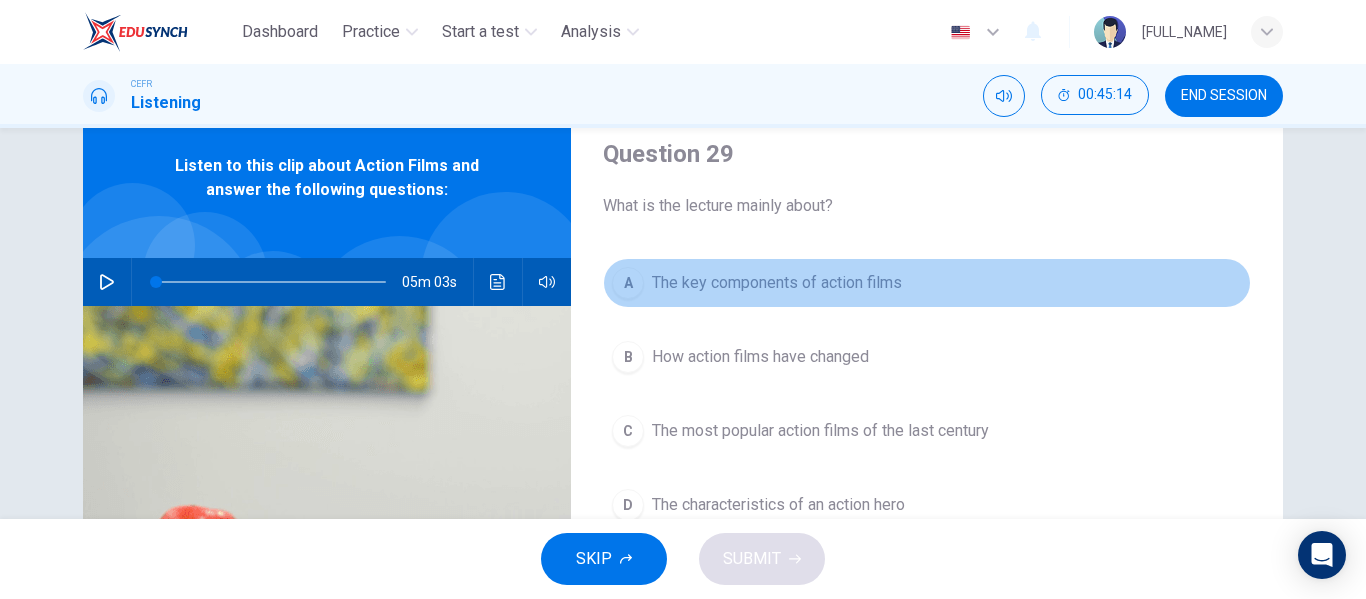 click on "A" at bounding box center (628, 283) 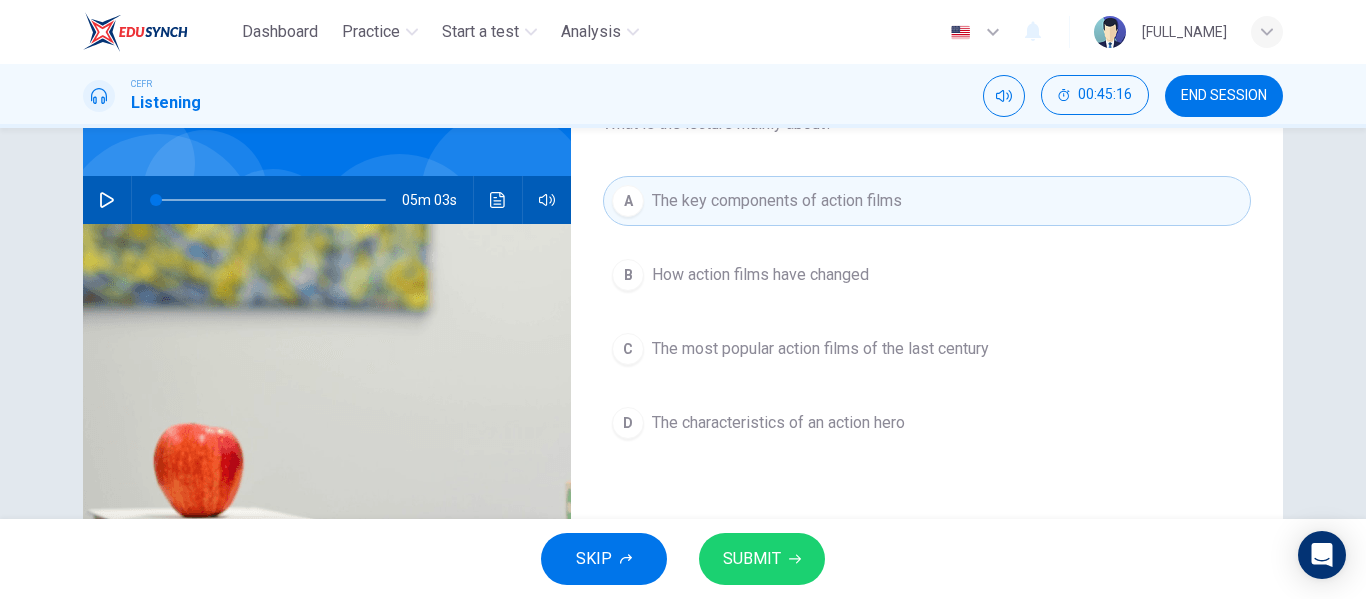 scroll, scrollTop: 150, scrollLeft: 0, axis: vertical 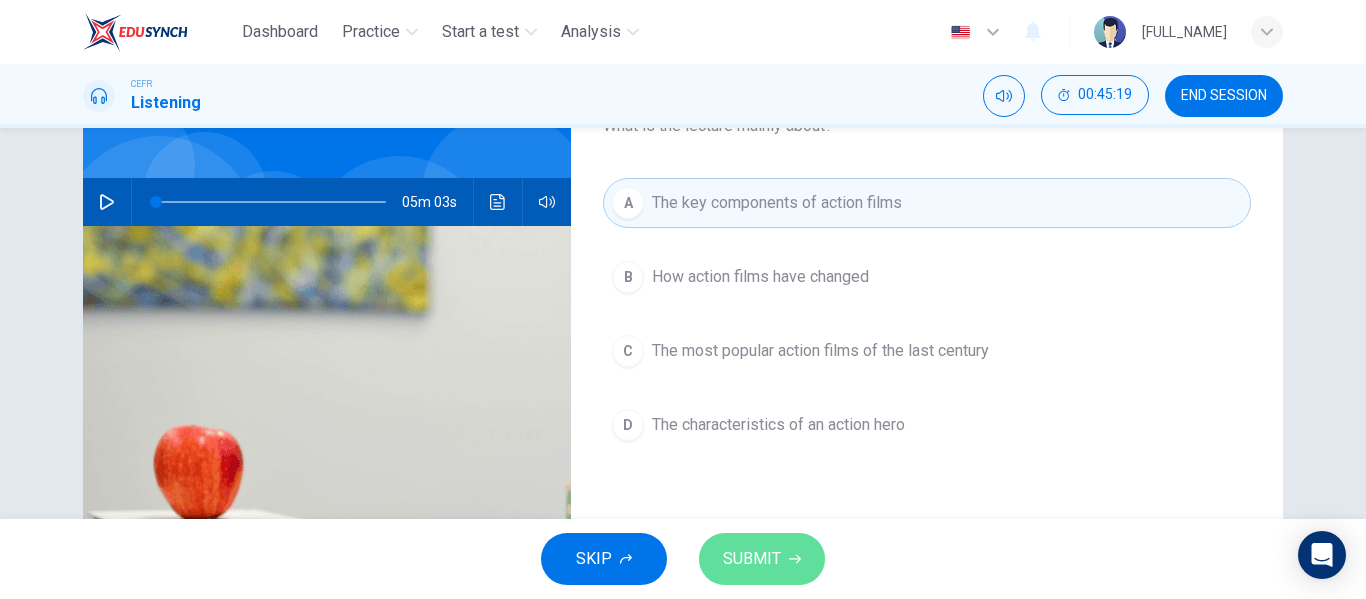 click on "SUBMIT" at bounding box center (762, 559) 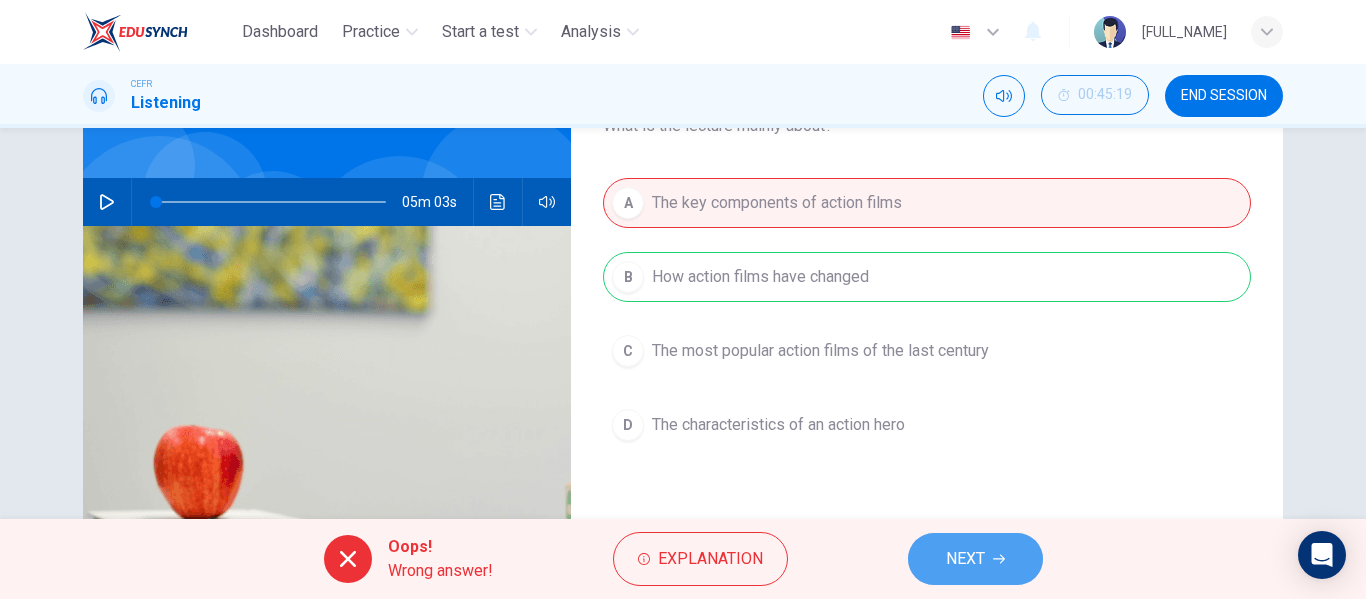 click on "NEXT" at bounding box center [965, 559] 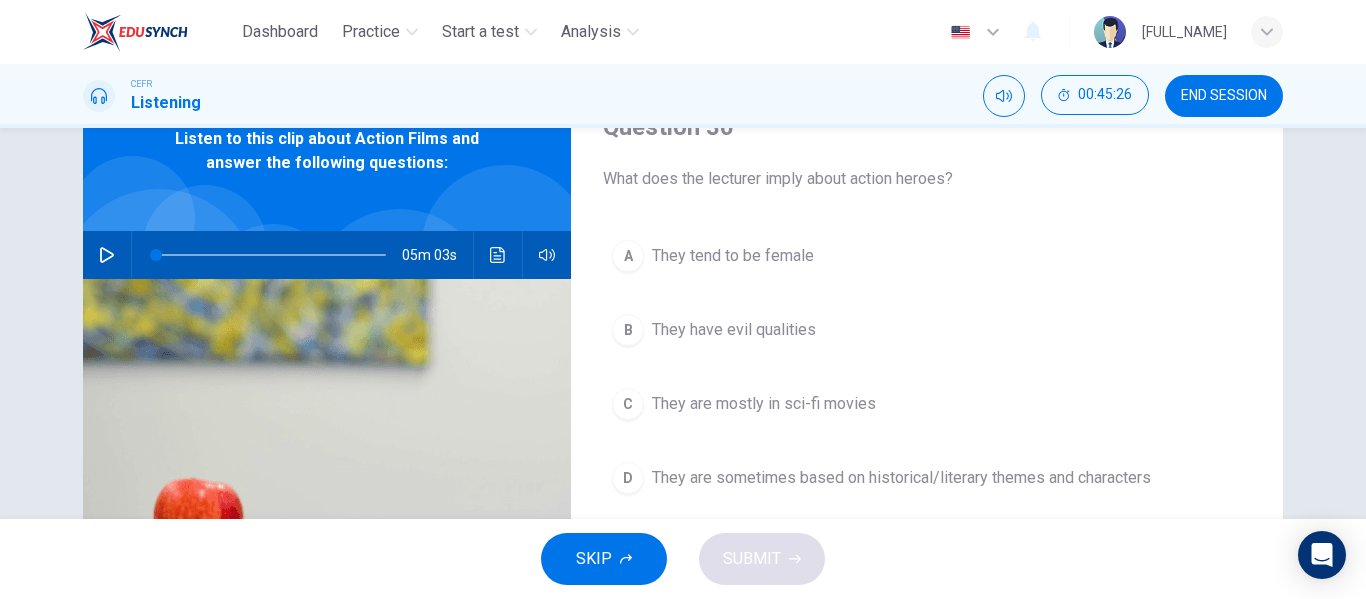 scroll, scrollTop: 108, scrollLeft: 0, axis: vertical 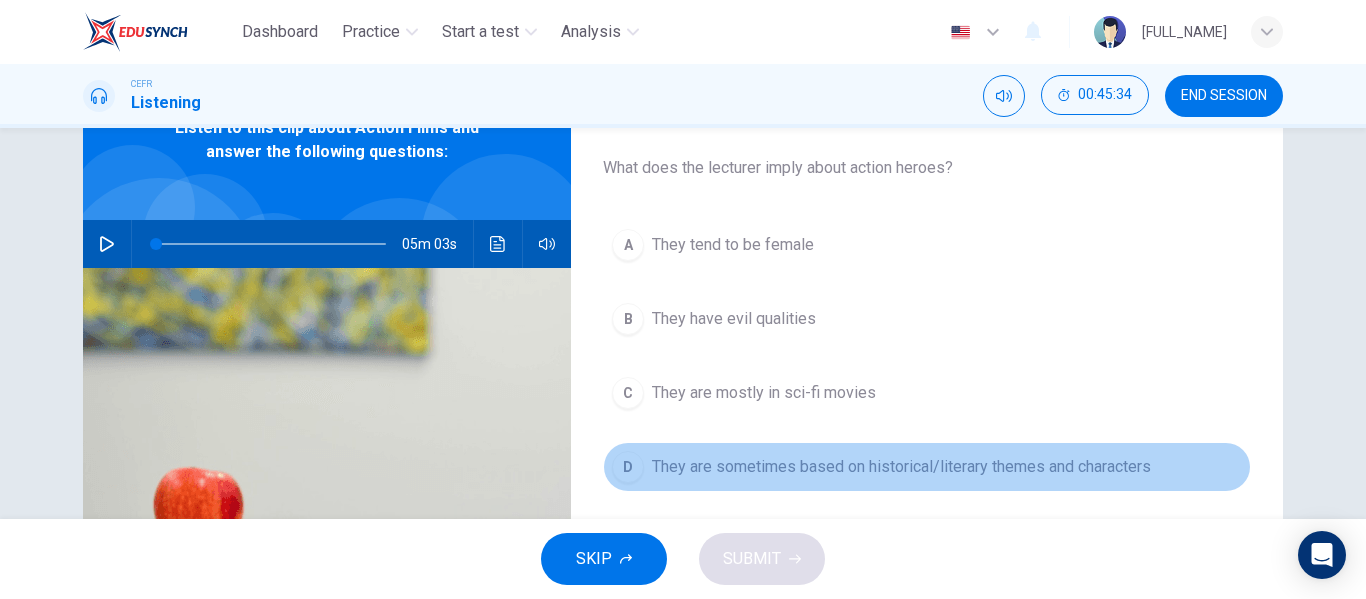 click on "D They are sometimes based on historical/literary themes and characters" at bounding box center (927, 467) 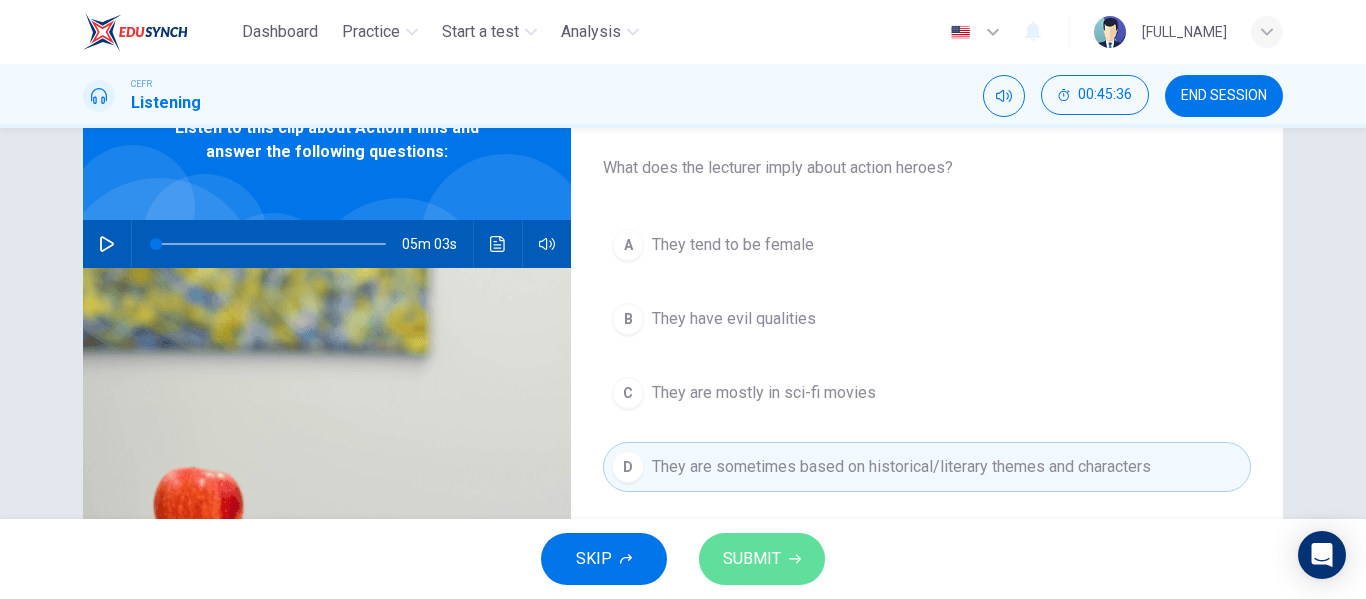 click on "SUBMIT" at bounding box center (752, 559) 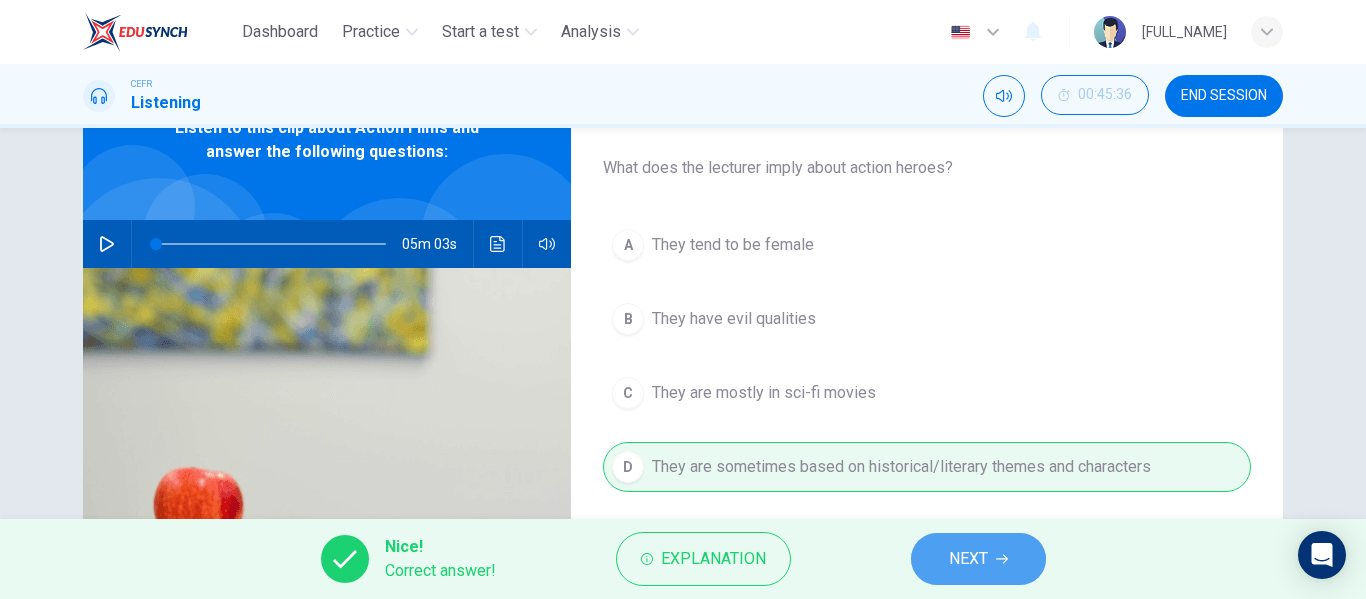 click on "NEXT" at bounding box center (978, 559) 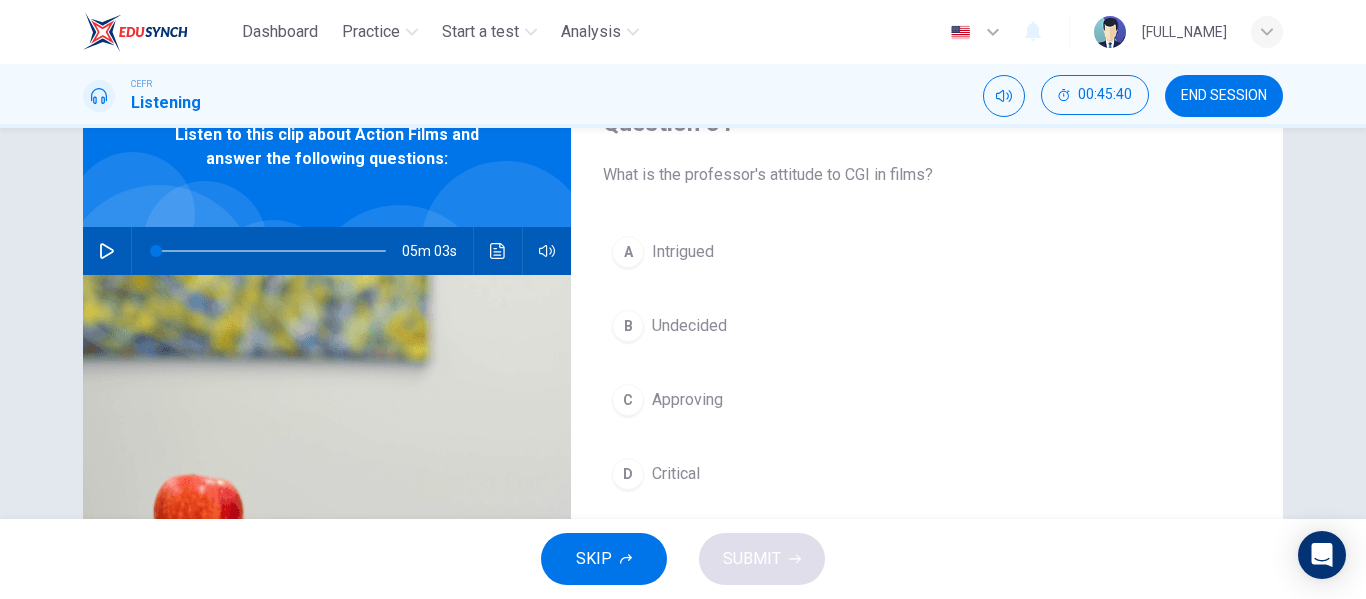 scroll, scrollTop: 93, scrollLeft: 0, axis: vertical 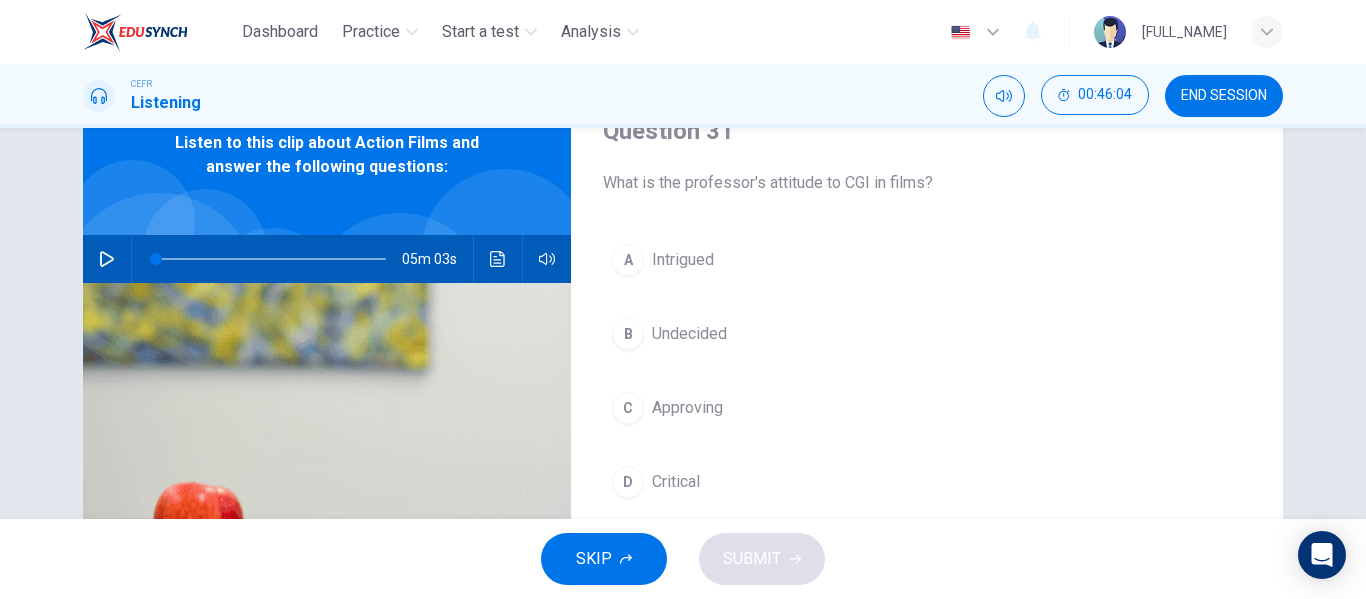click on "C" at bounding box center [628, 260] 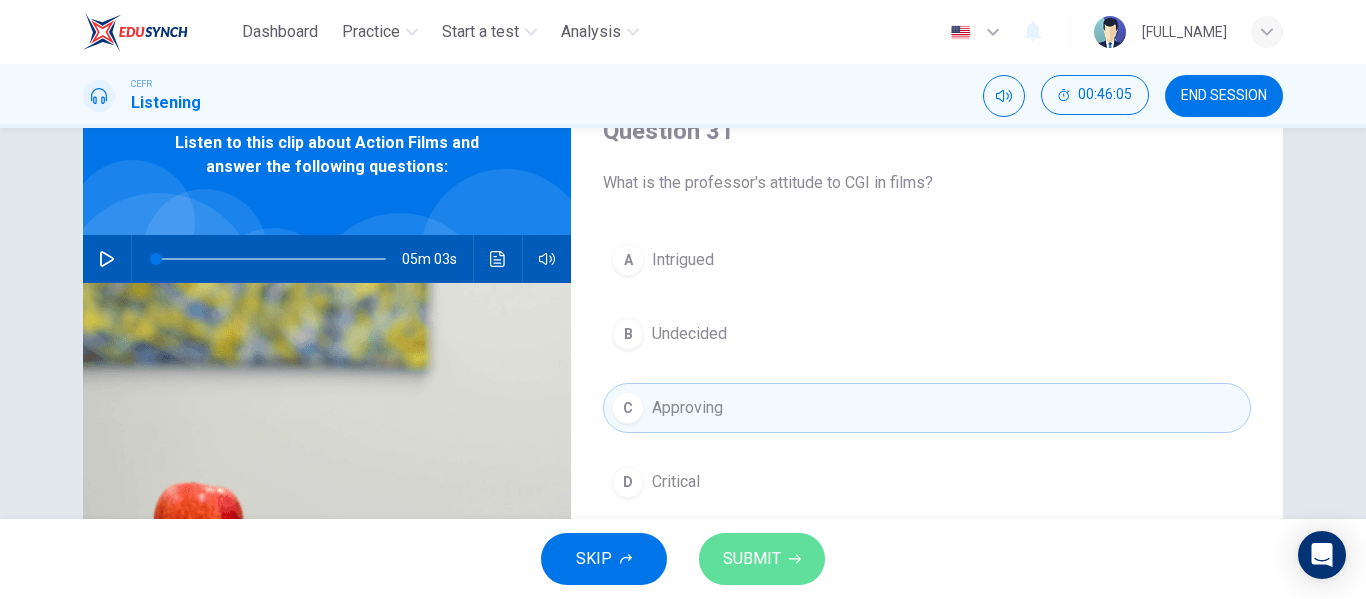 click on "SUBMIT" at bounding box center [752, 559] 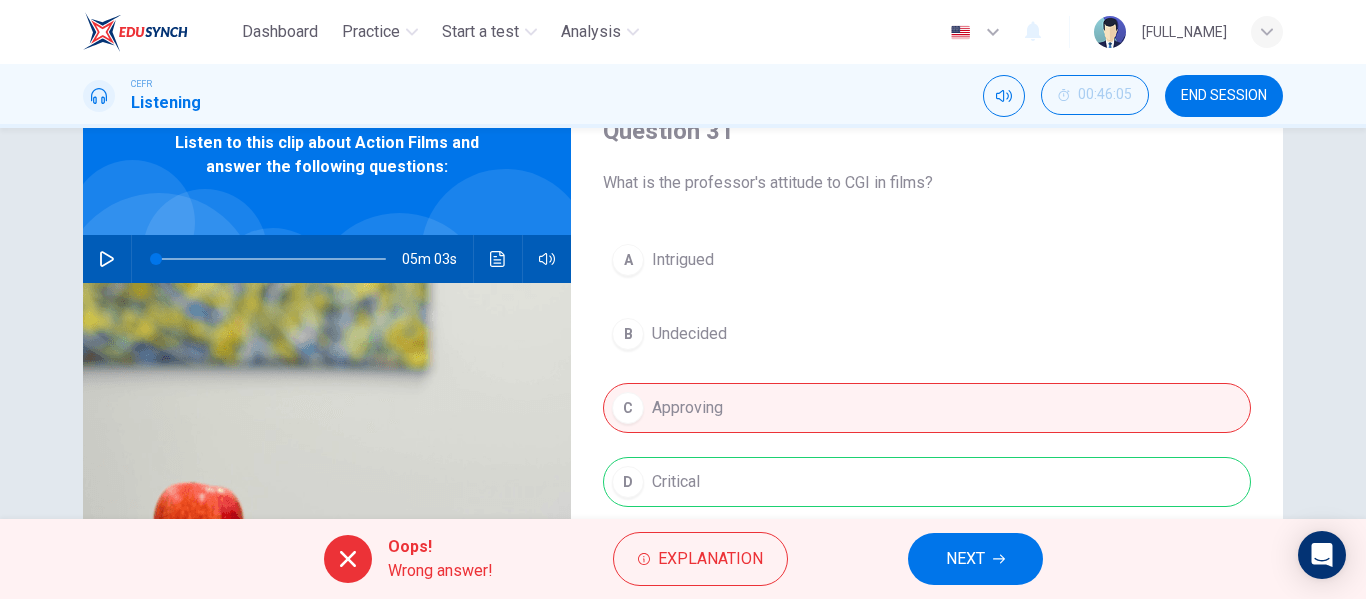 click on "NEXT" at bounding box center [965, 559] 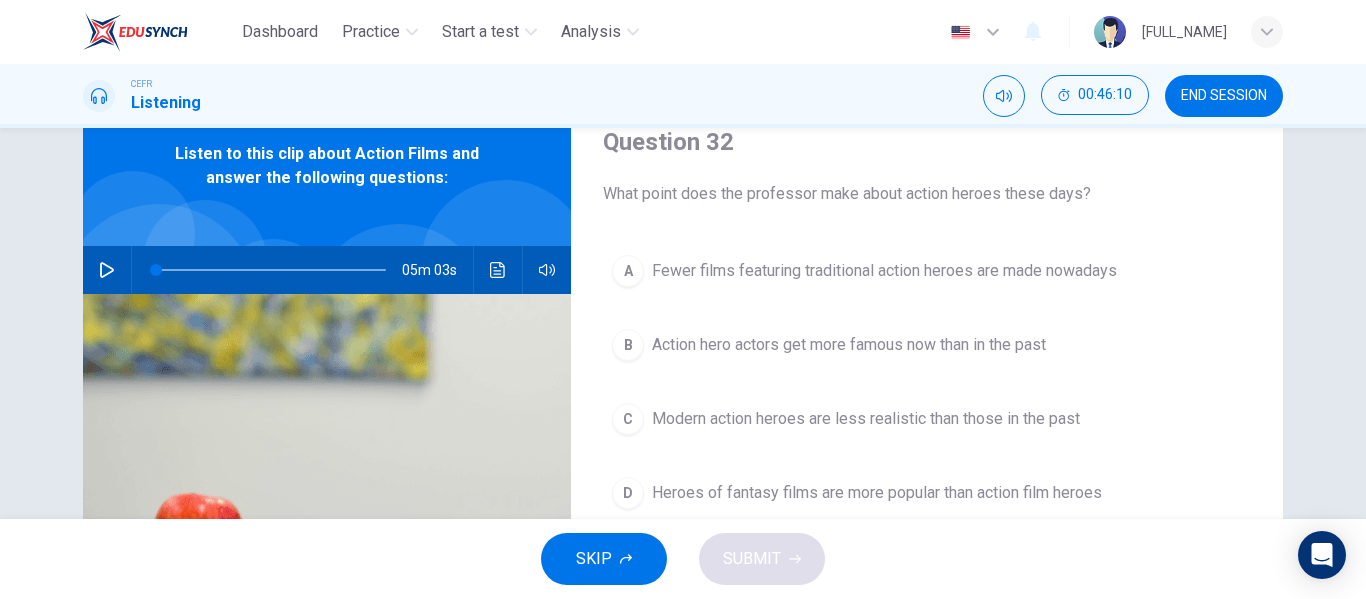 scroll, scrollTop: 93, scrollLeft: 0, axis: vertical 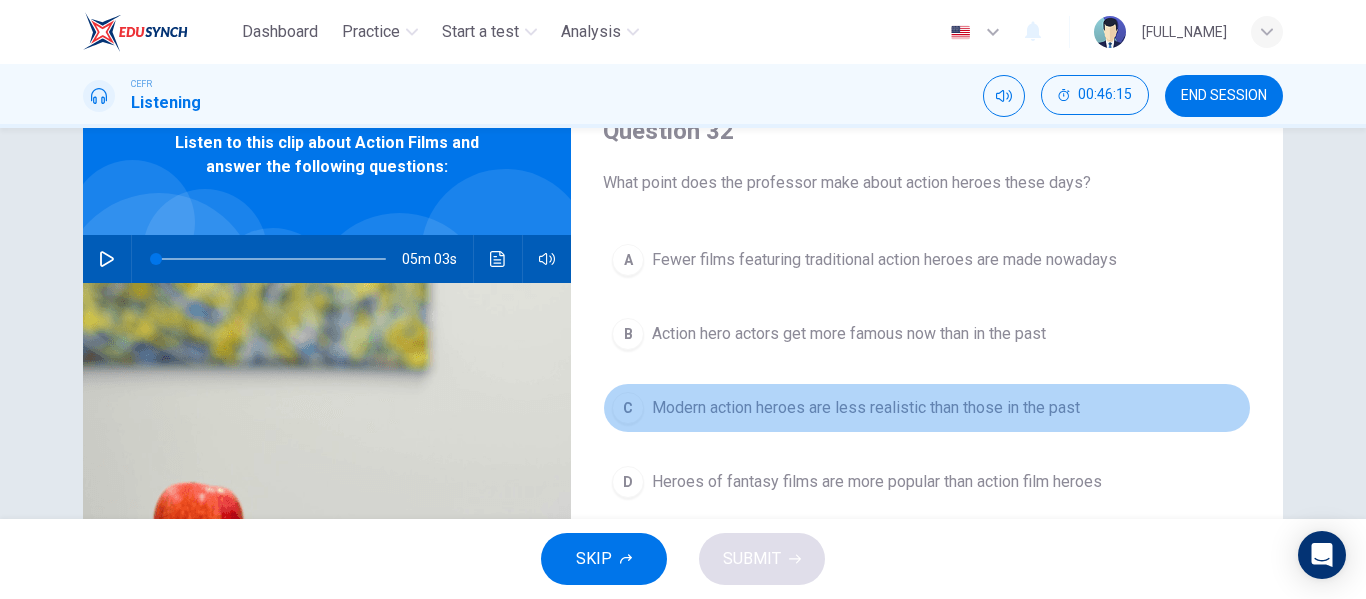click on "C" at bounding box center [628, 260] 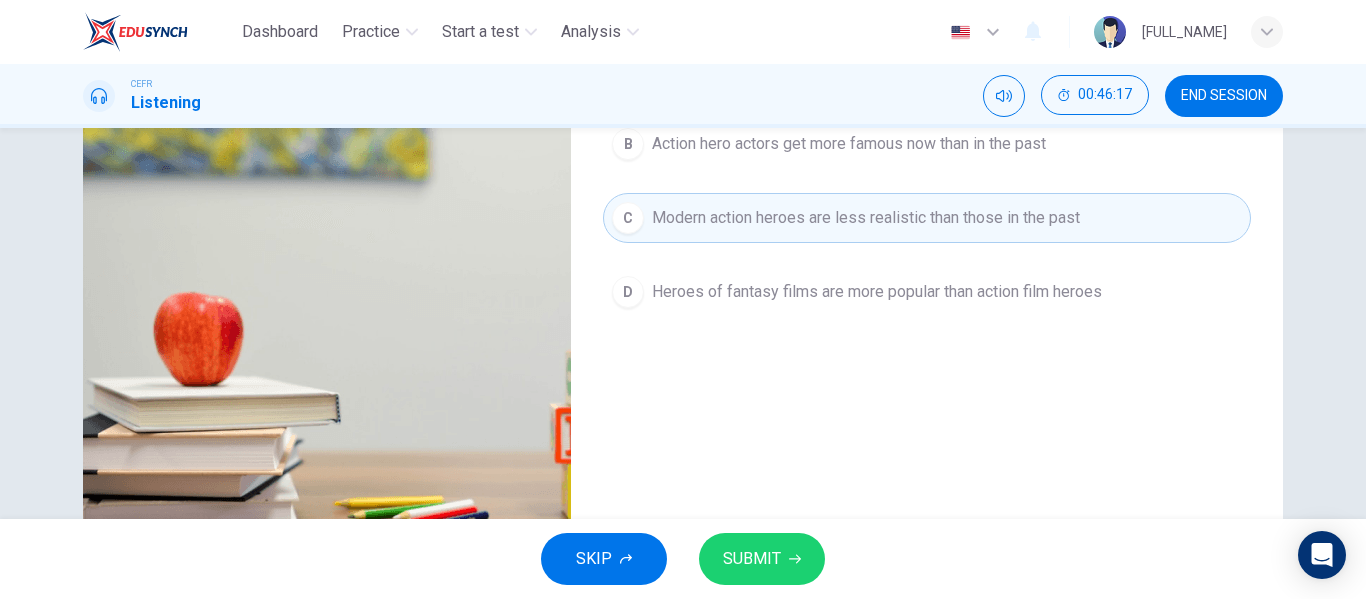 scroll, scrollTop: 270, scrollLeft: 0, axis: vertical 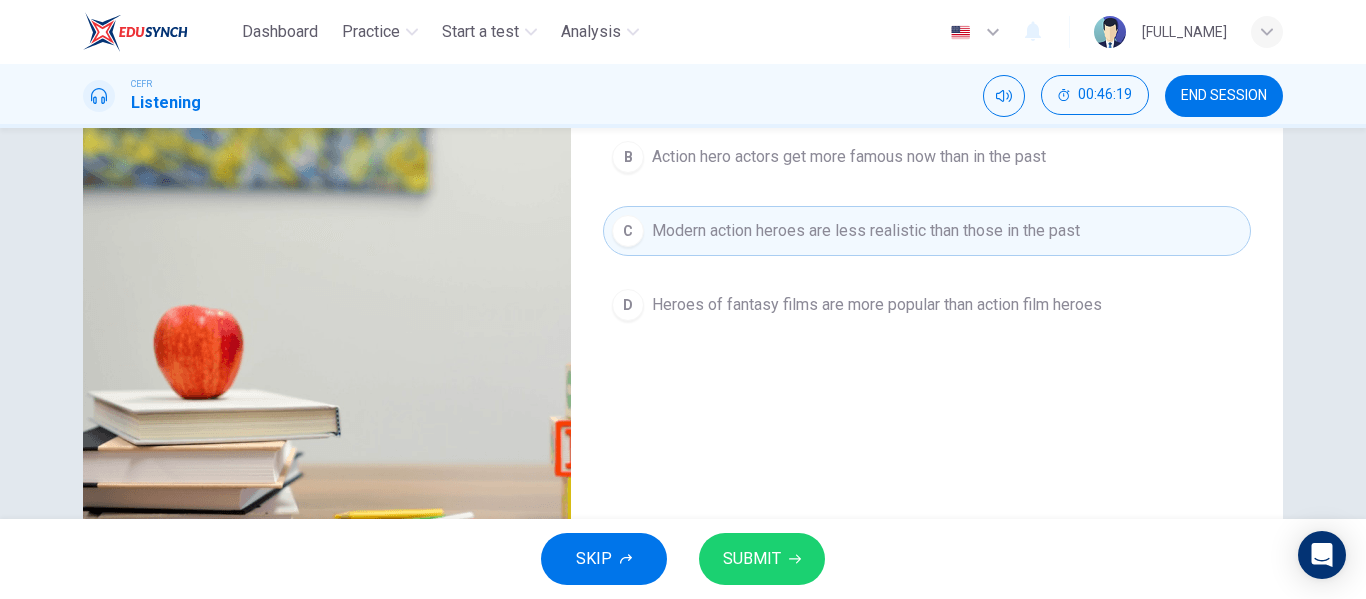 click on "SKIP SUBMIT" at bounding box center (683, 559) 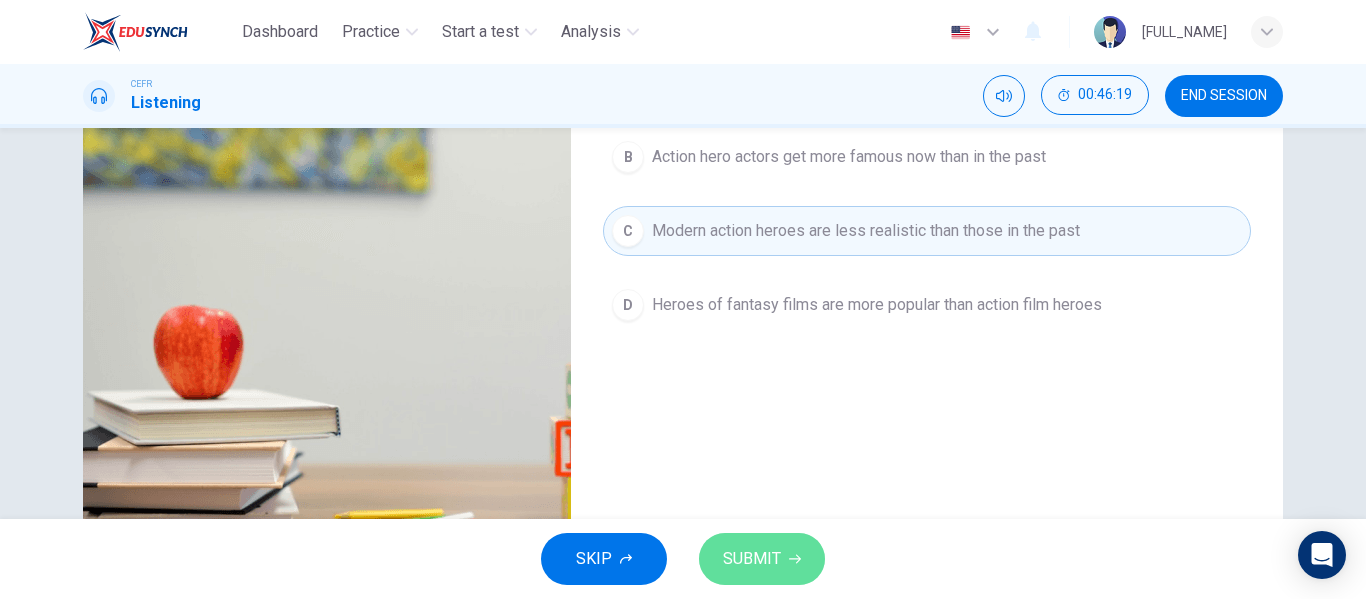 click on "SUBMIT" at bounding box center (752, 559) 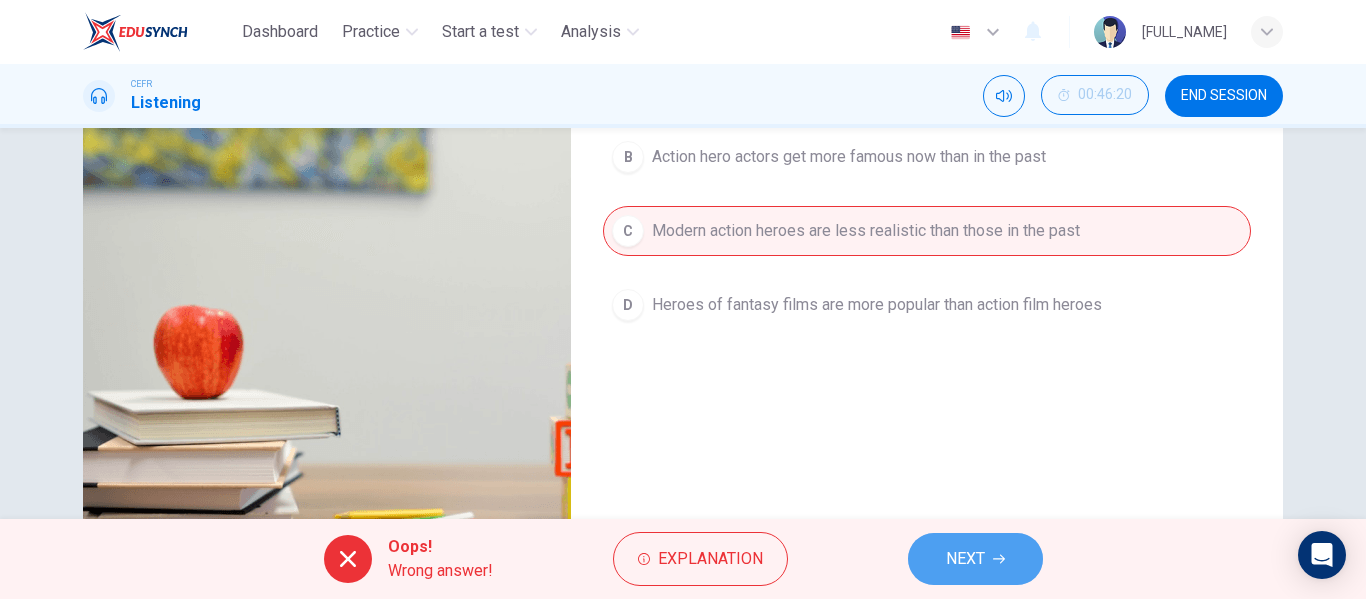 click on "NEXT" at bounding box center (965, 559) 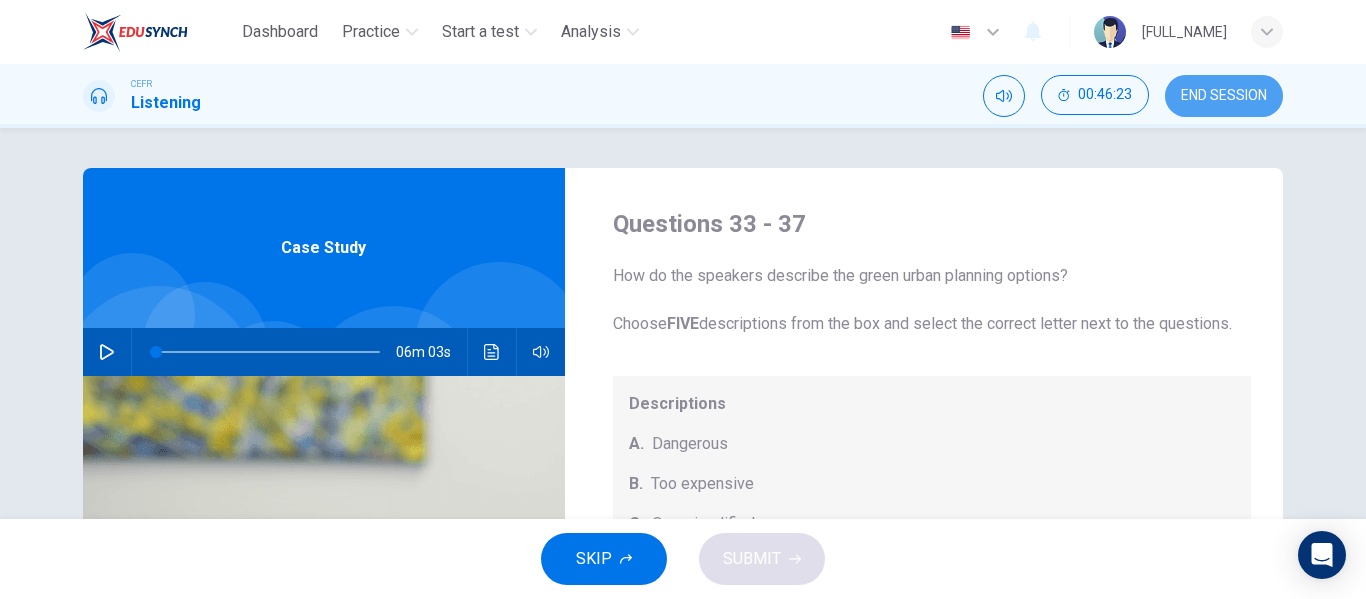 click on "END SESSION" at bounding box center (1224, 96) 